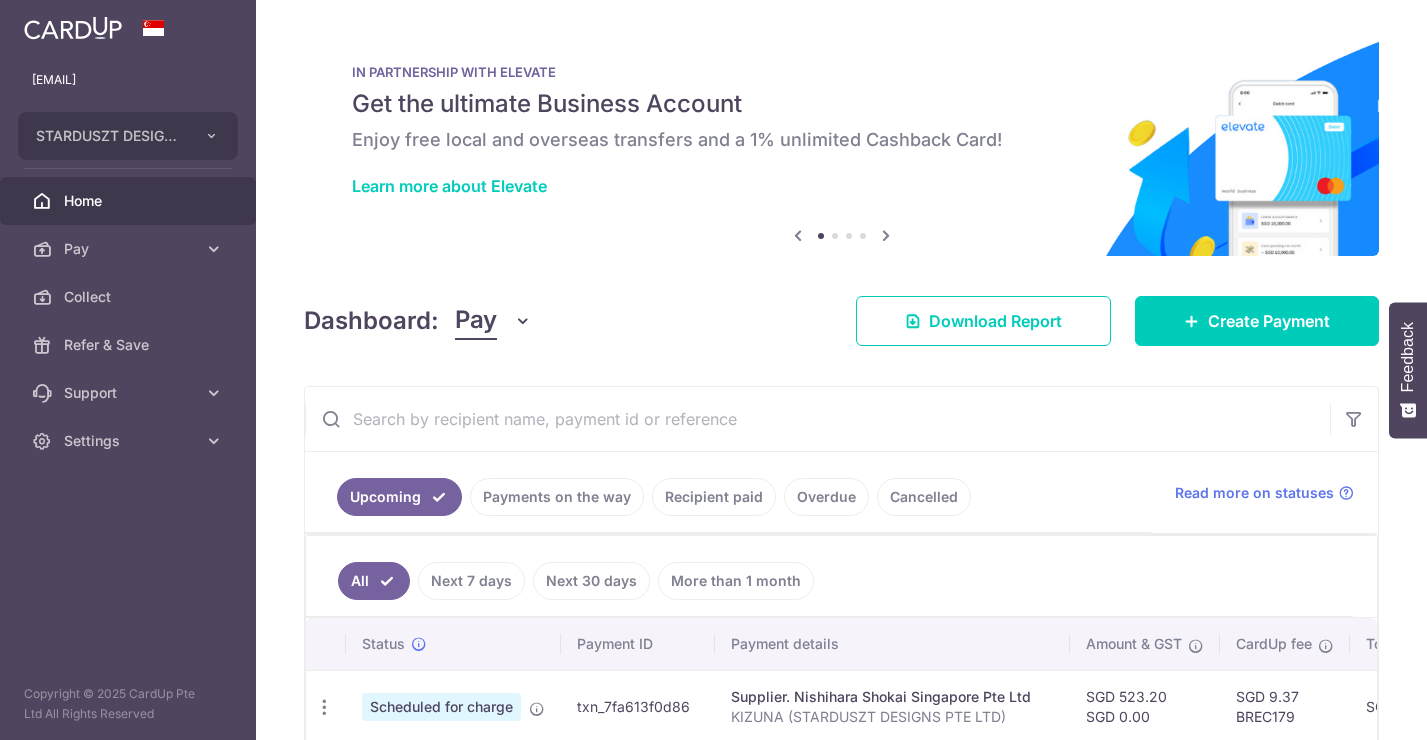 scroll, scrollTop: 0, scrollLeft: 0, axis: both 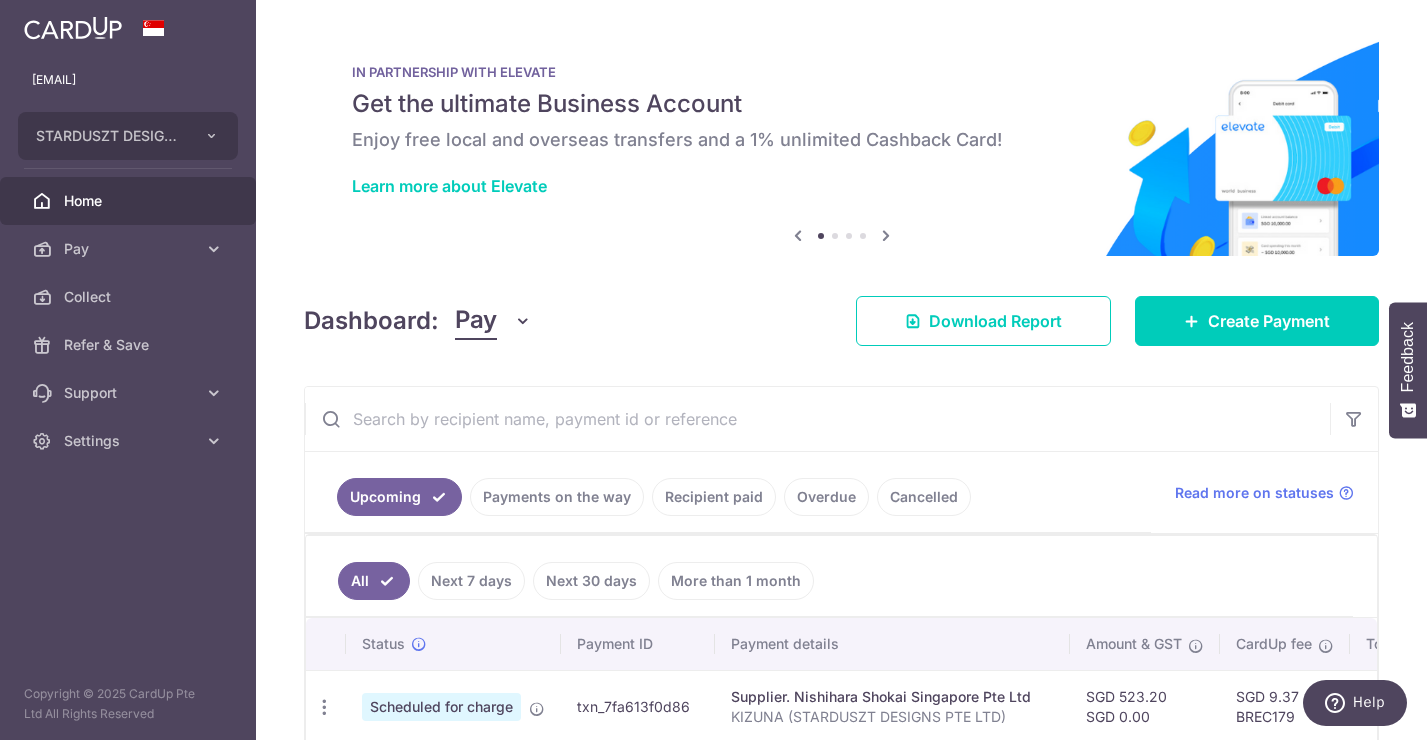 click on "Payments on the way" at bounding box center [557, 497] 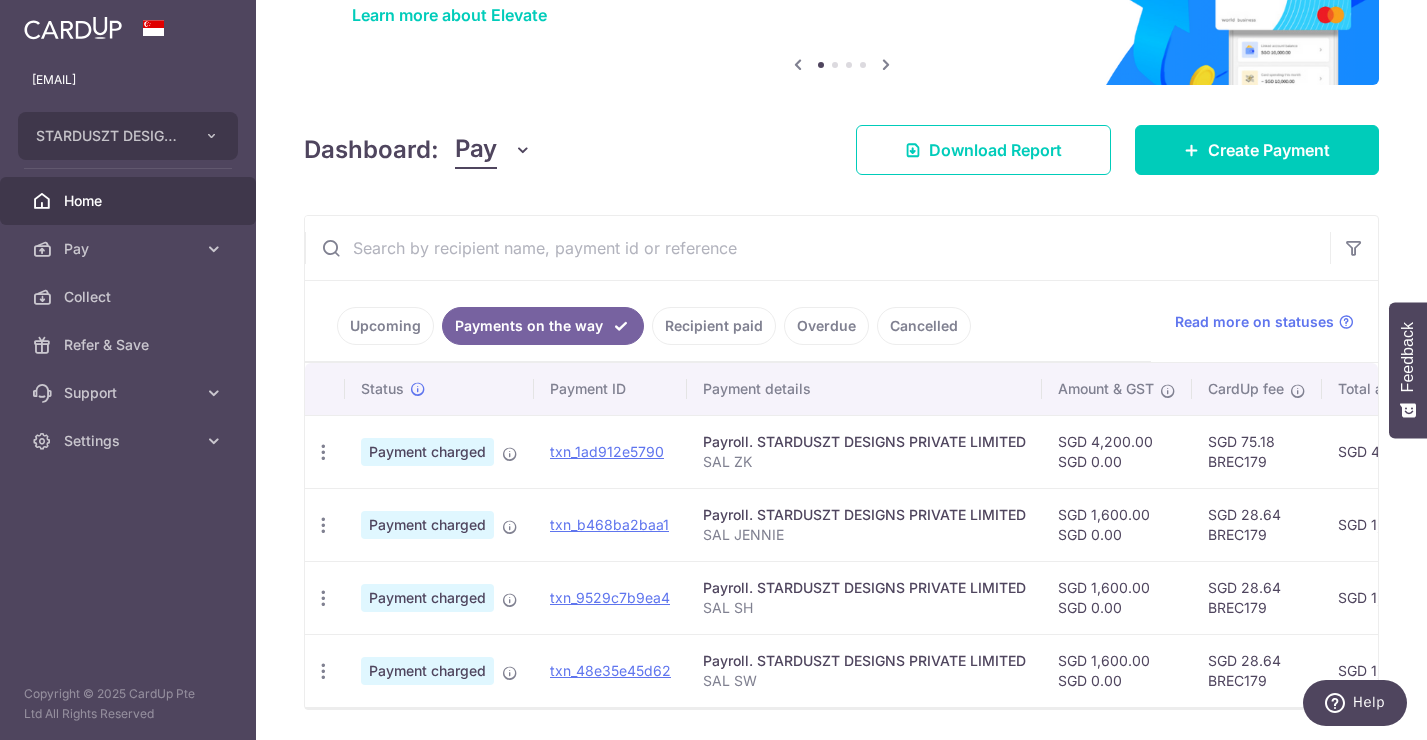 scroll, scrollTop: 184, scrollLeft: 0, axis: vertical 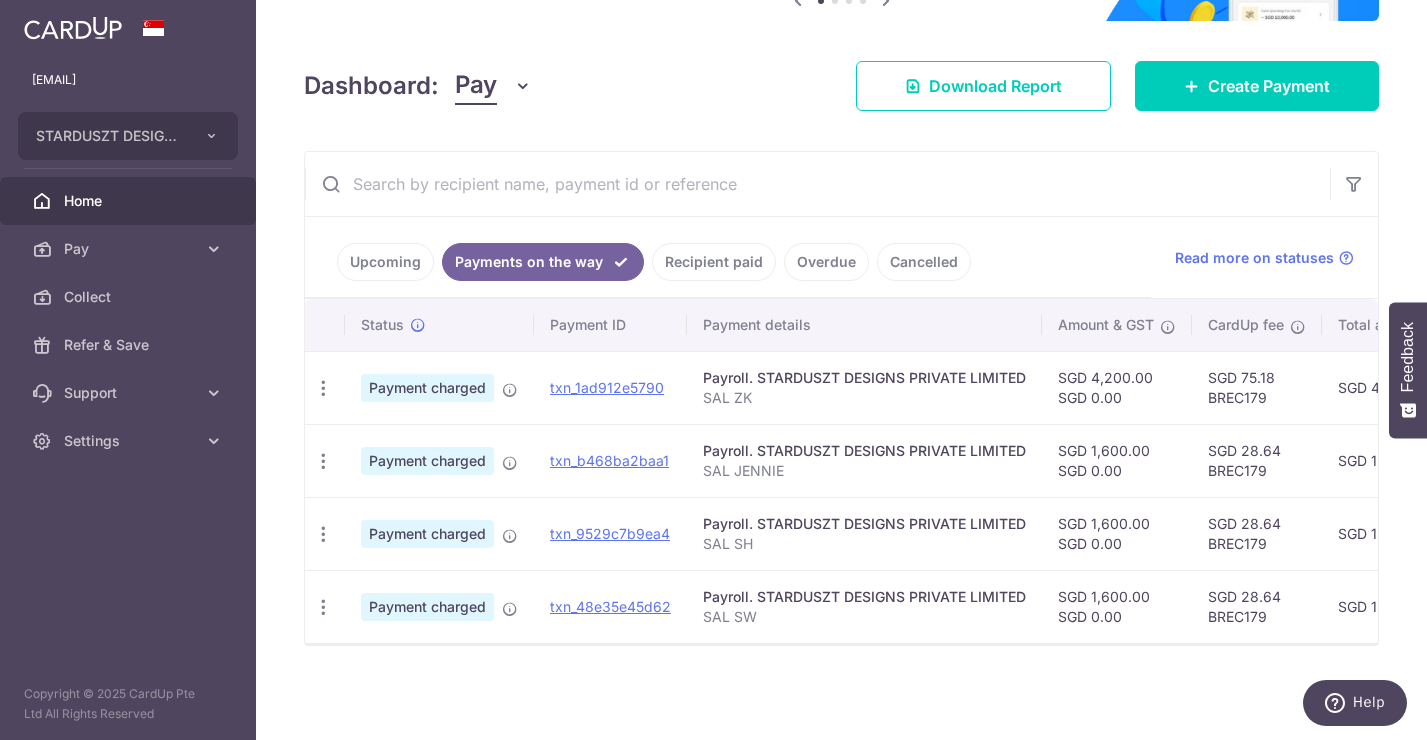 click on "Recipient paid" at bounding box center (714, 262) 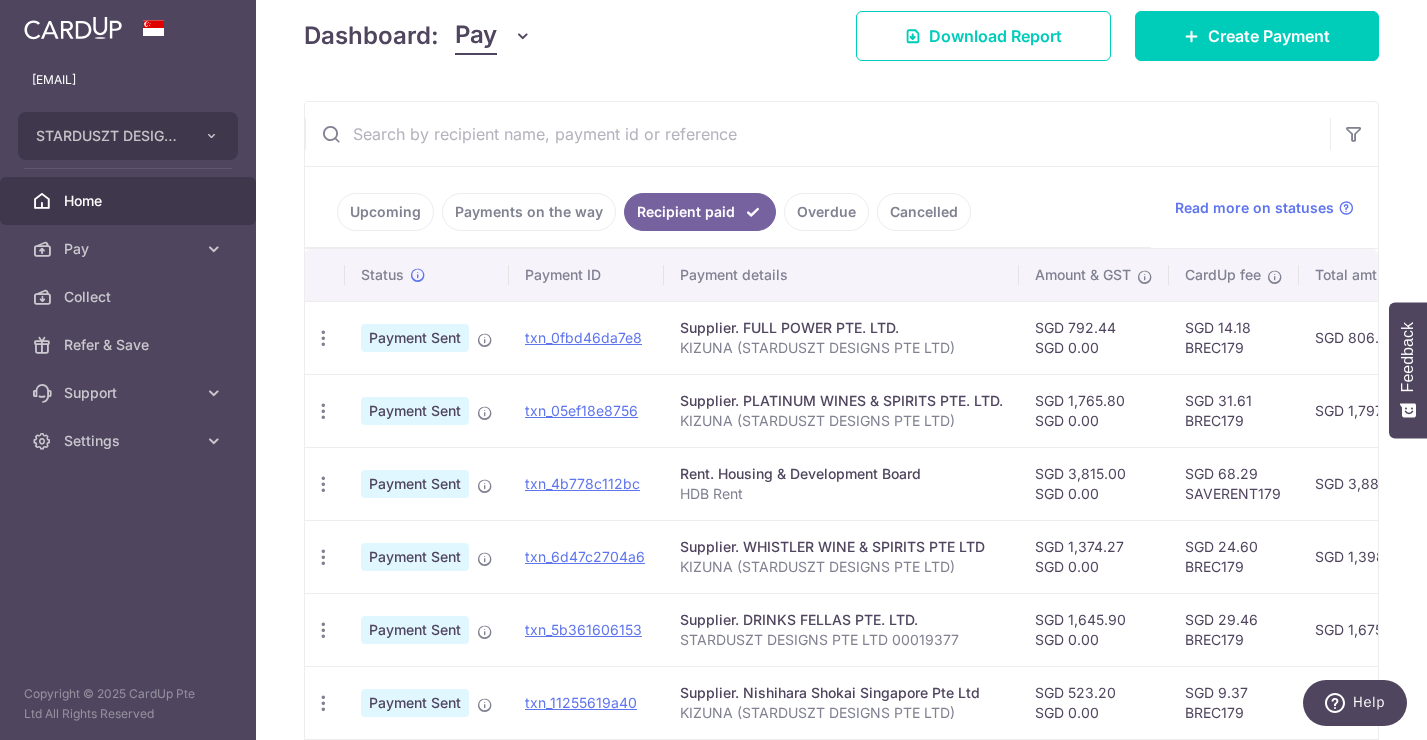 scroll, scrollTop: 288, scrollLeft: 0, axis: vertical 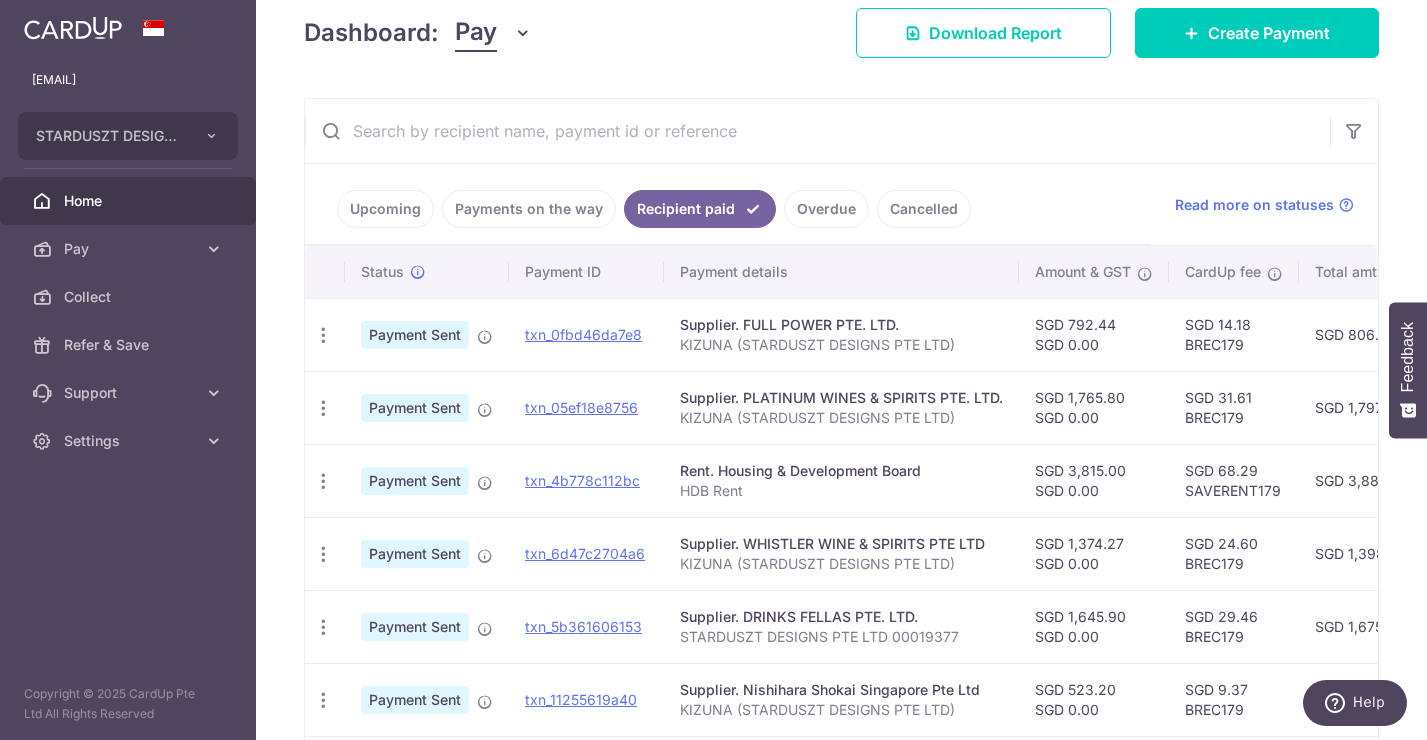 click on "Payments on the way" at bounding box center (529, 209) 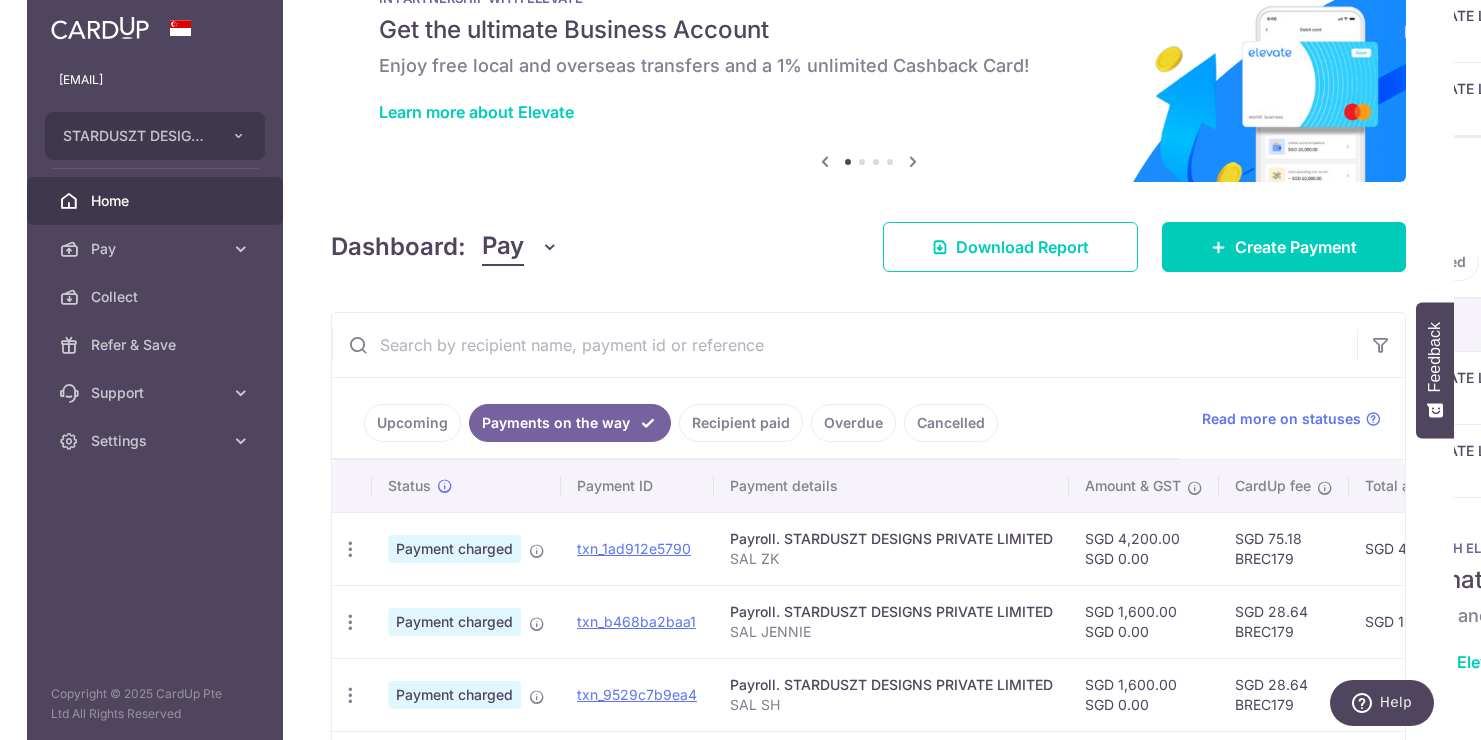 scroll, scrollTop: 246, scrollLeft: 0, axis: vertical 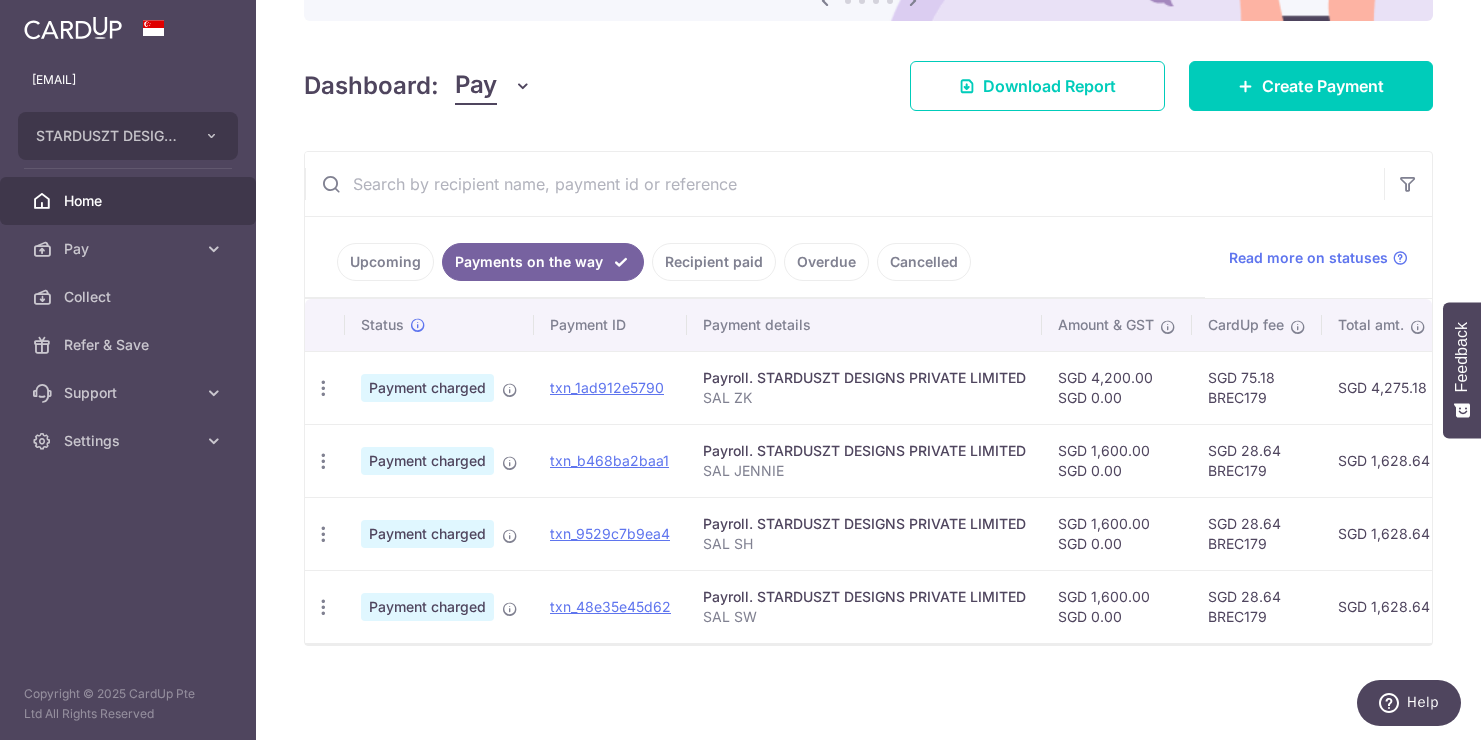 click on "Upcoming" at bounding box center (385, 262) 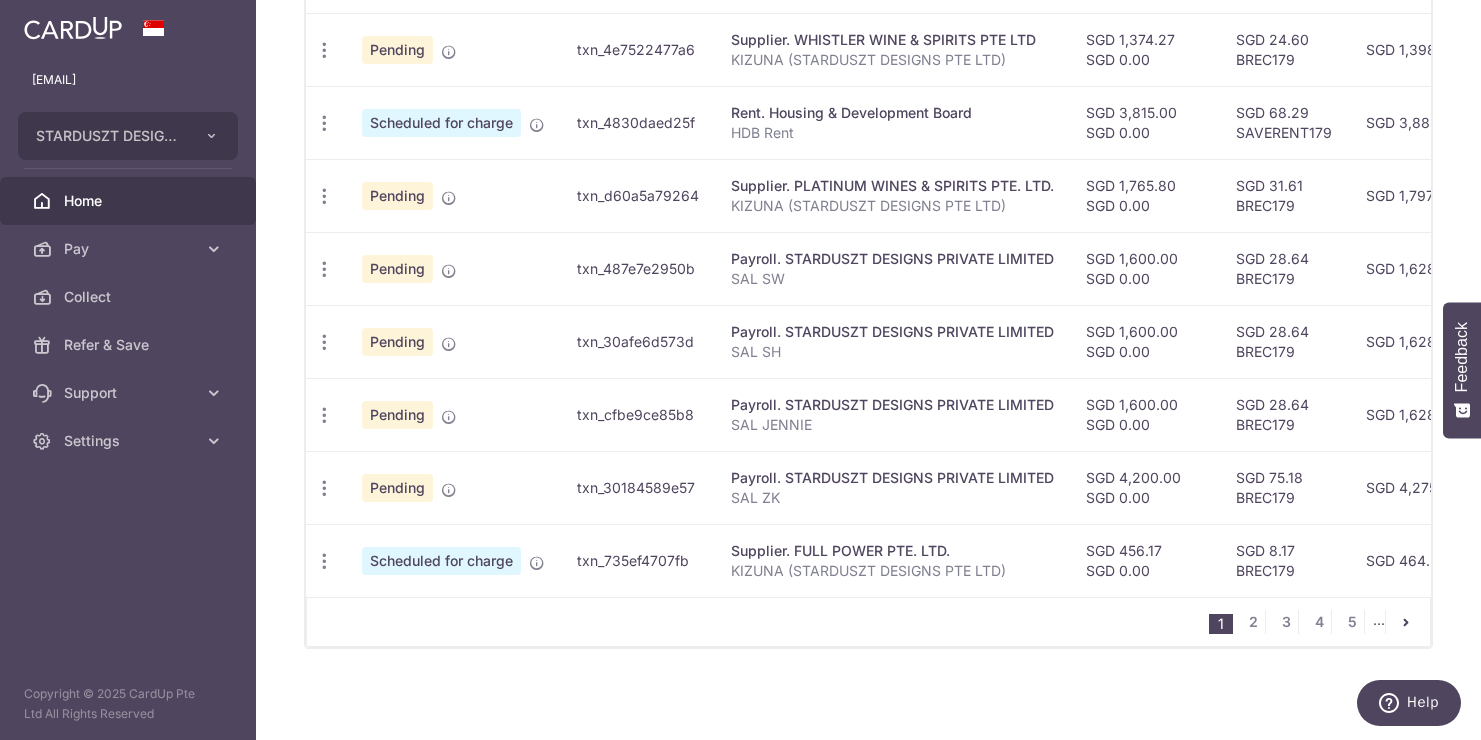 scroll, scrollTop: 817, scrollLeft: 0, axis: vertical 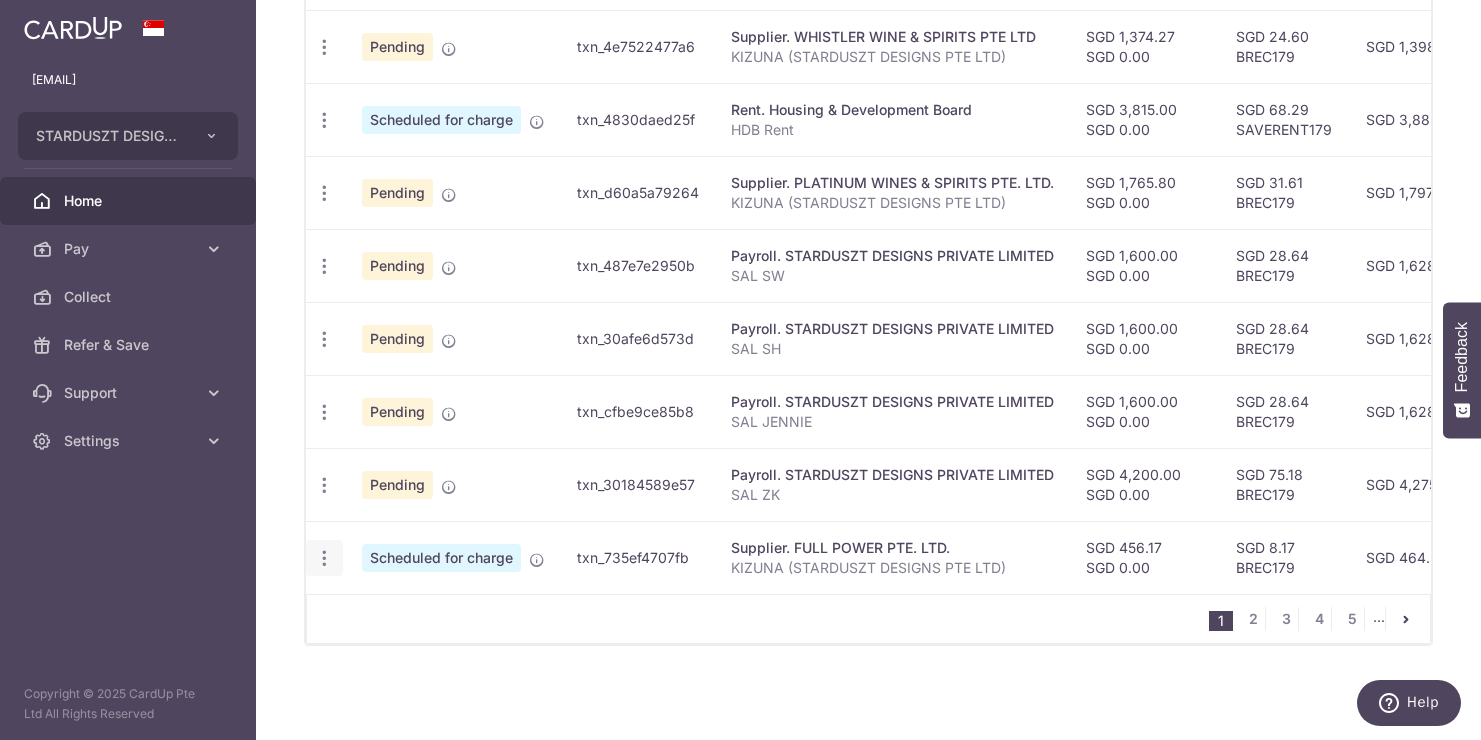 click at bounding box center [324, -99] 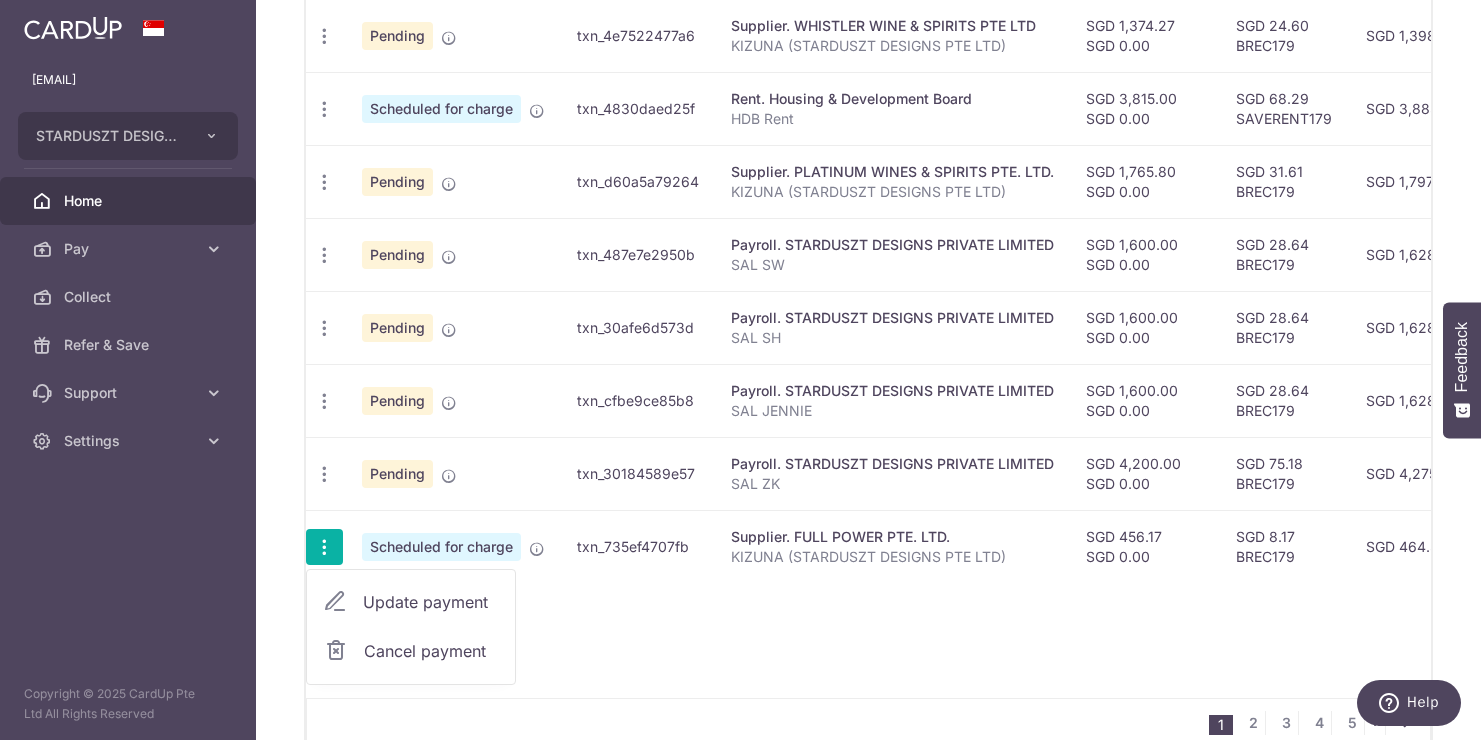 click on "Update payment" at bounding box center (431, 602) 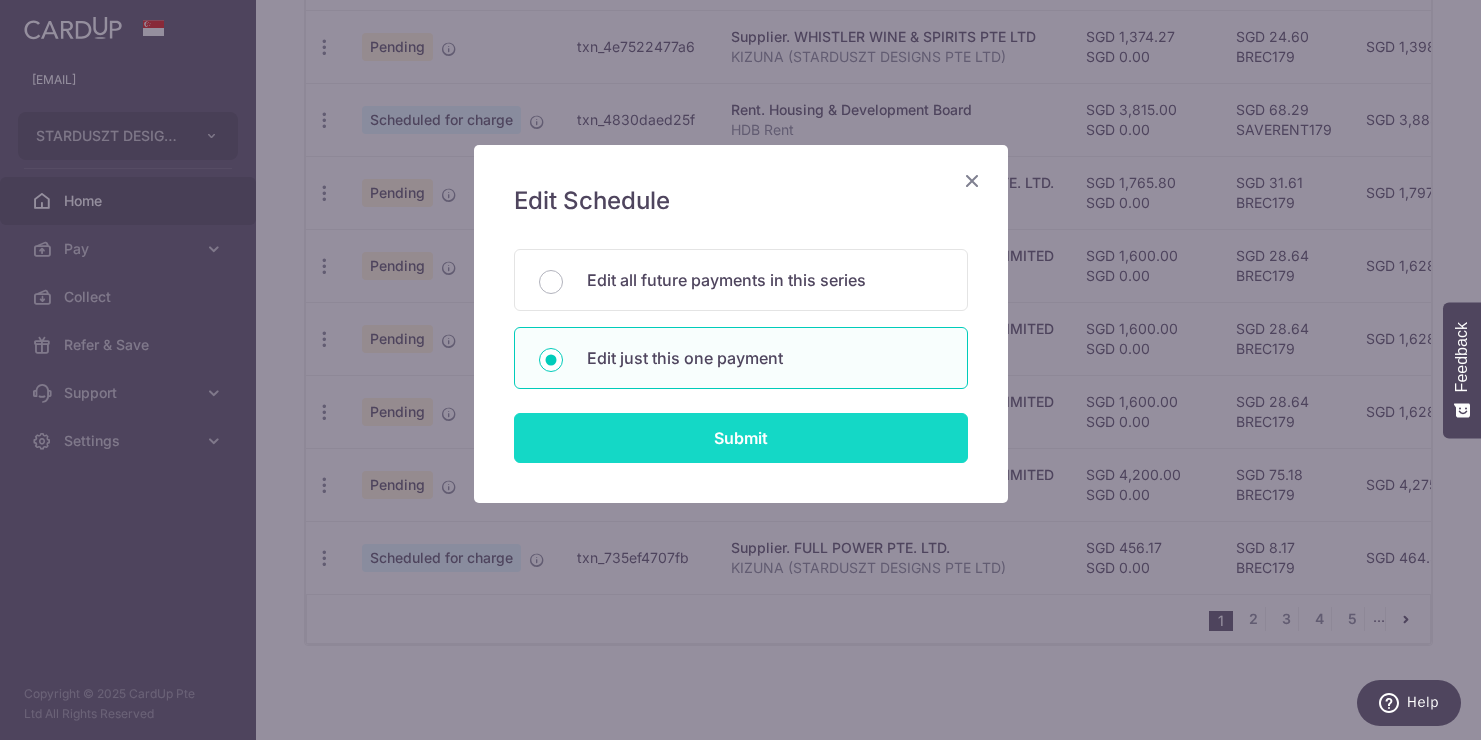 click on "Submit" at bounding box center [741, 438] 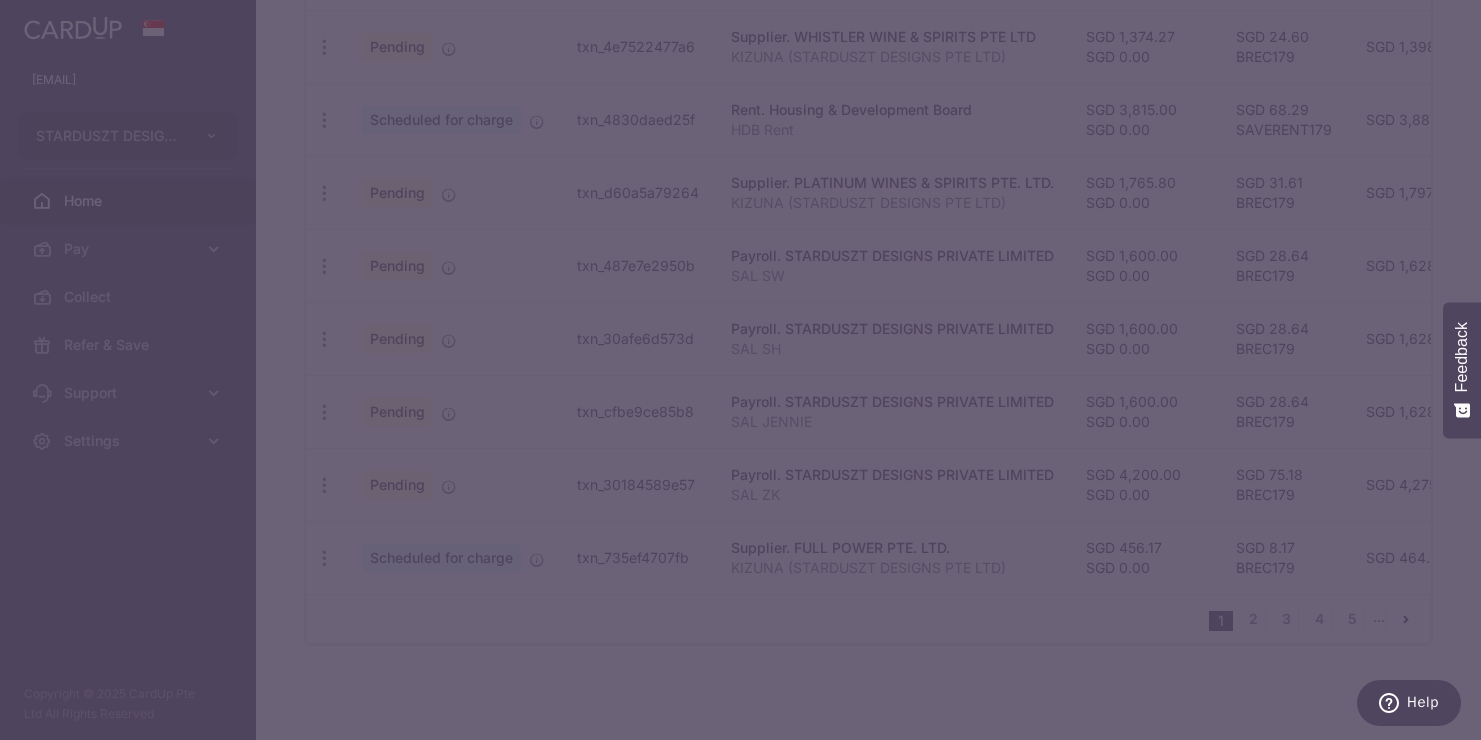 type on "BREC179" 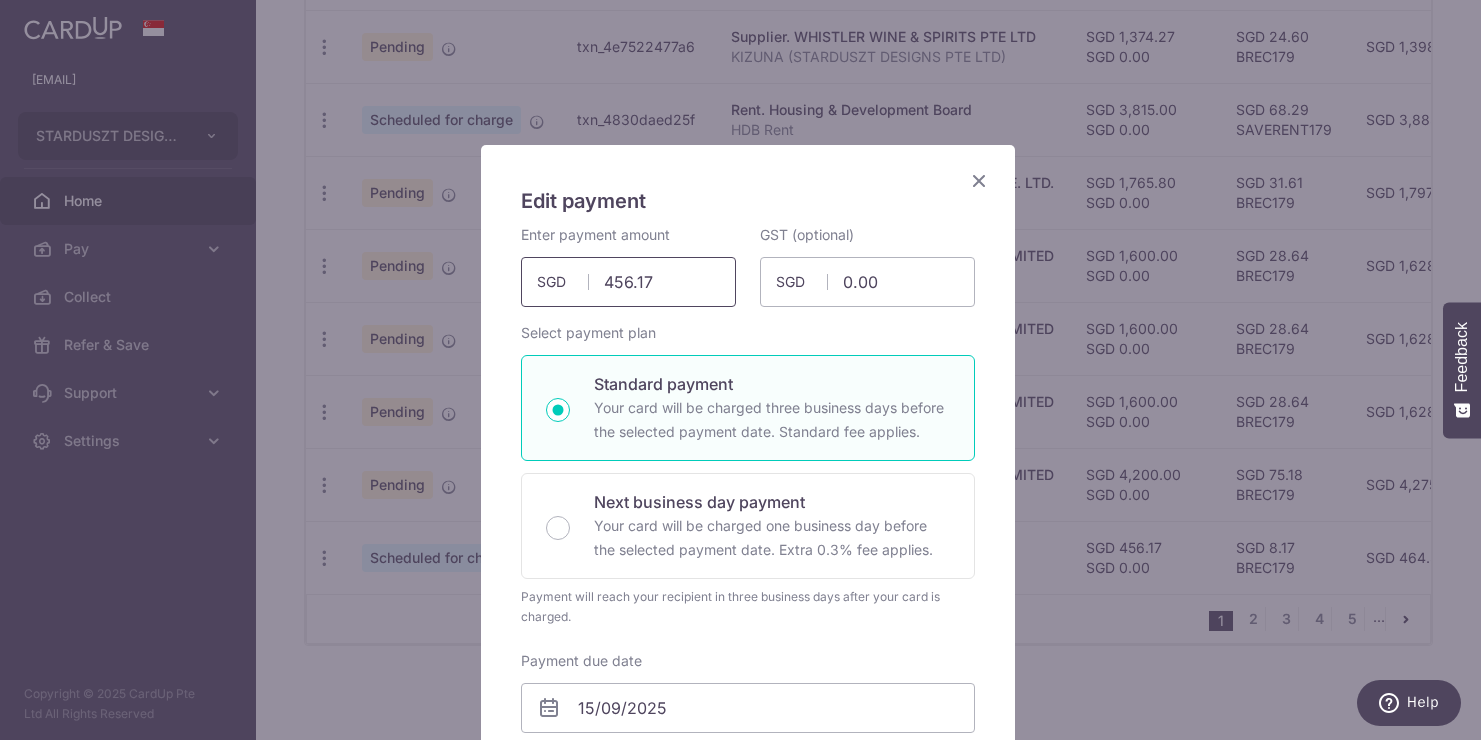 click on "456.17" at bounding box center (628, 282) 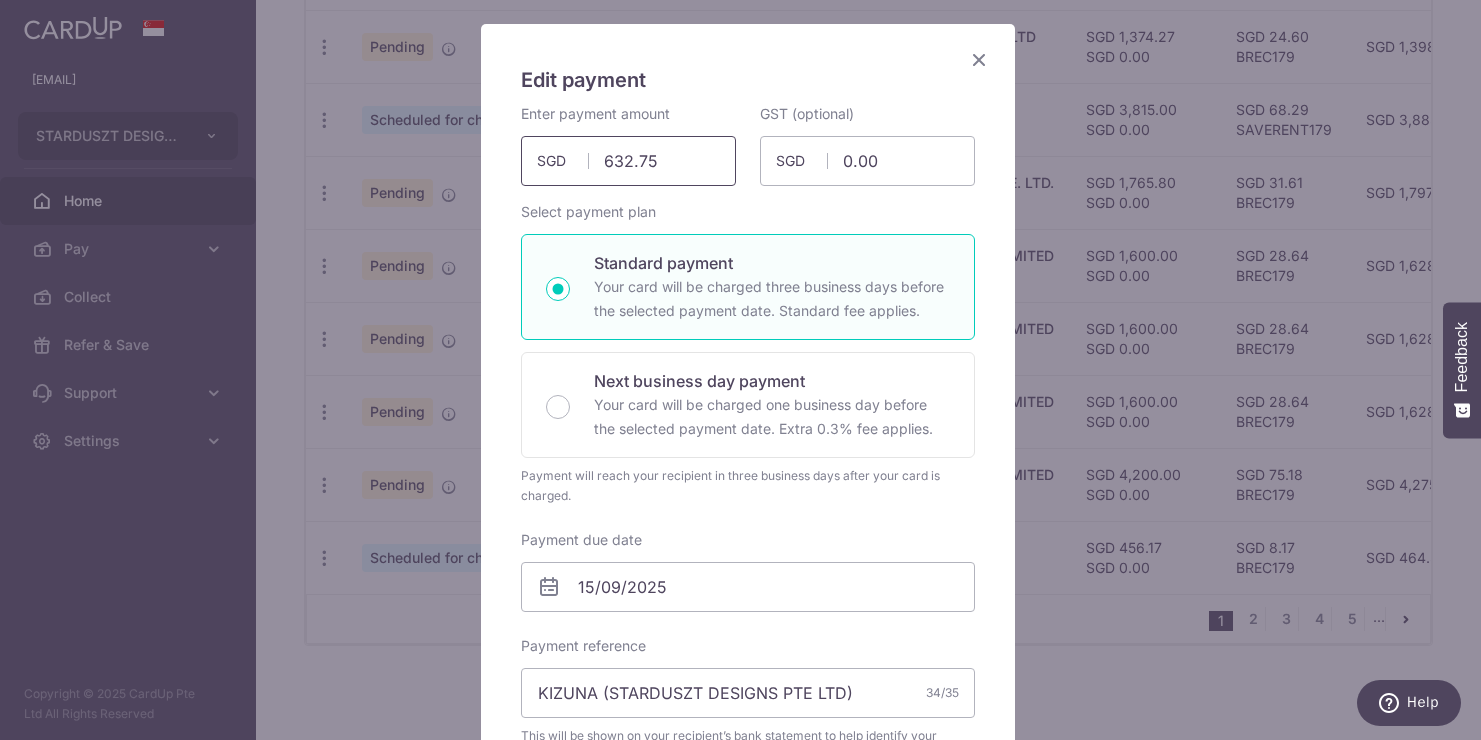 scroll, scrollTop: 207, scrollLeft: 0, axis: vertical 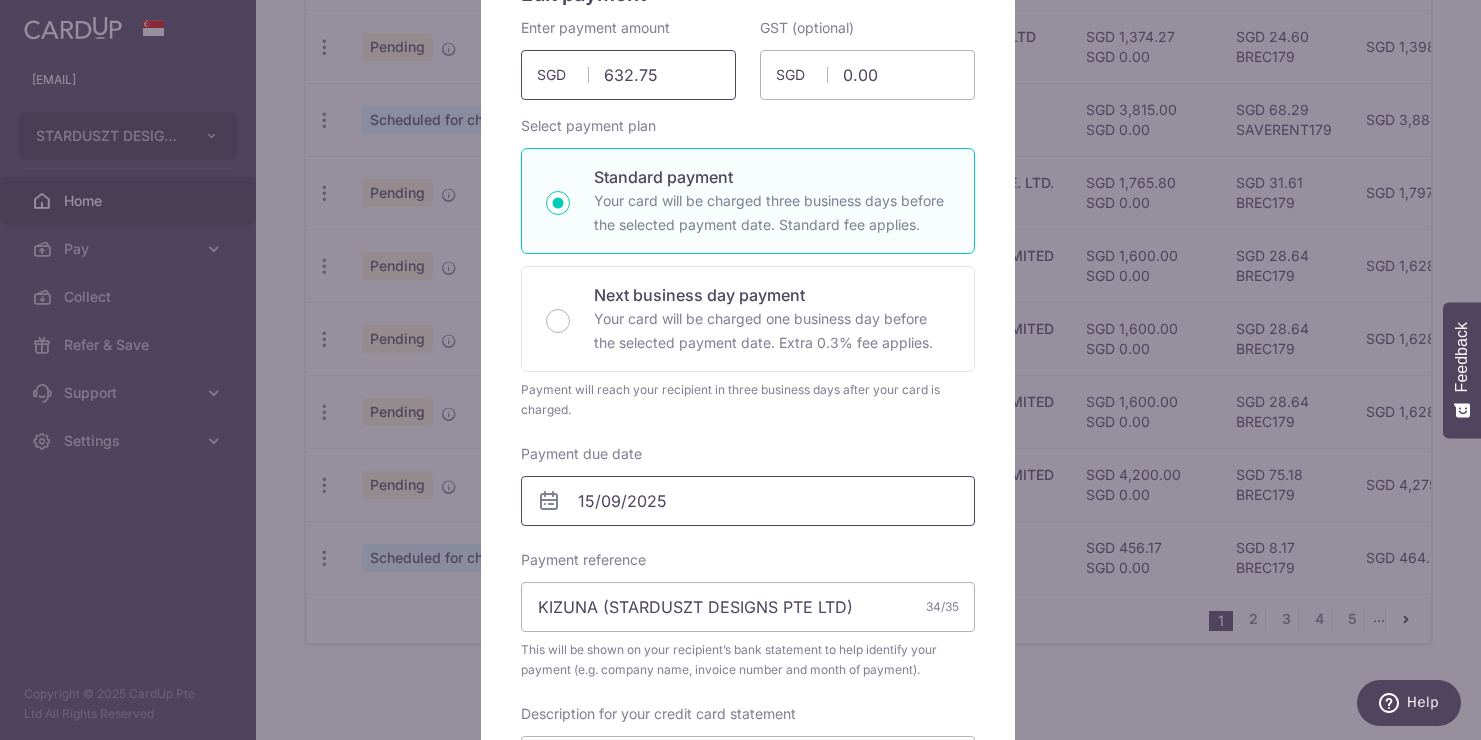type on "632.75" 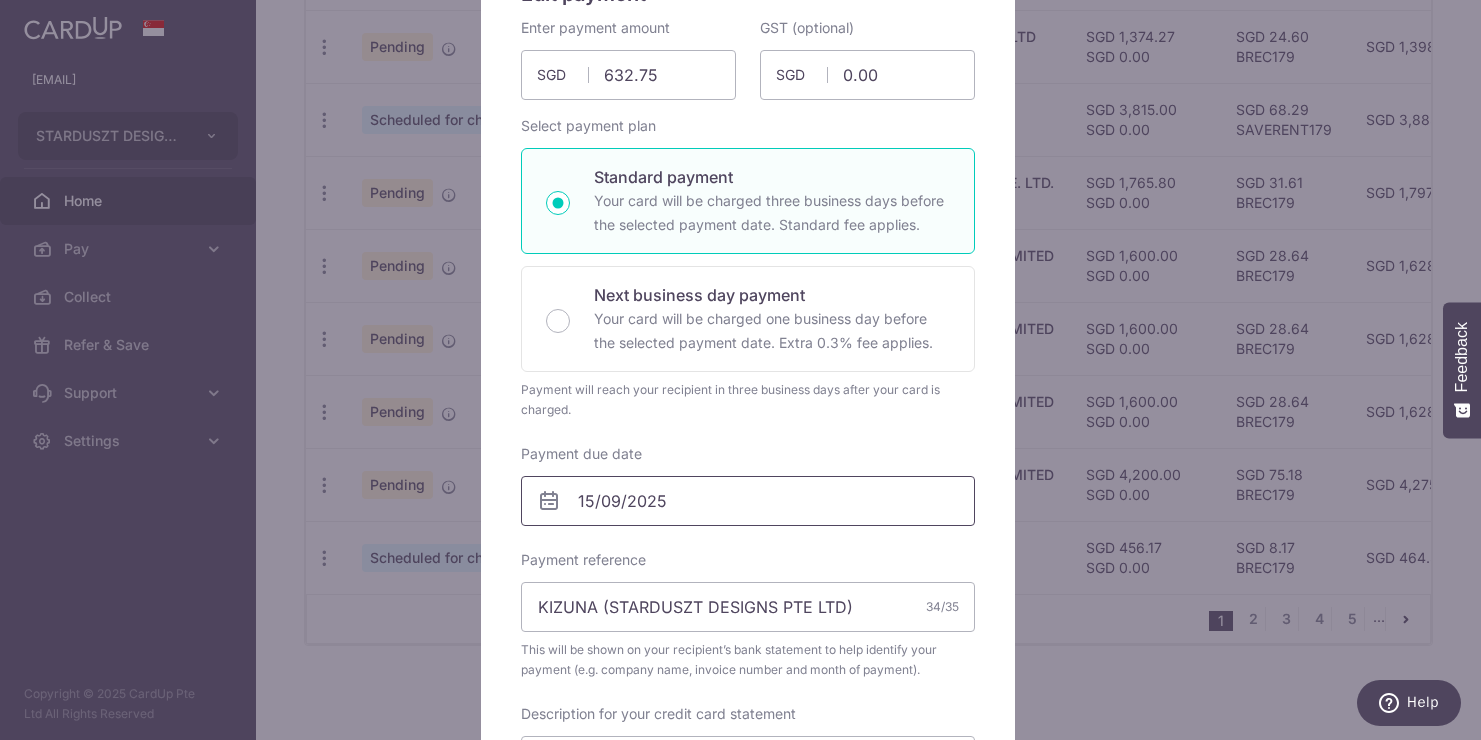click on "15/09/2025" at bounding box center [748, 501] 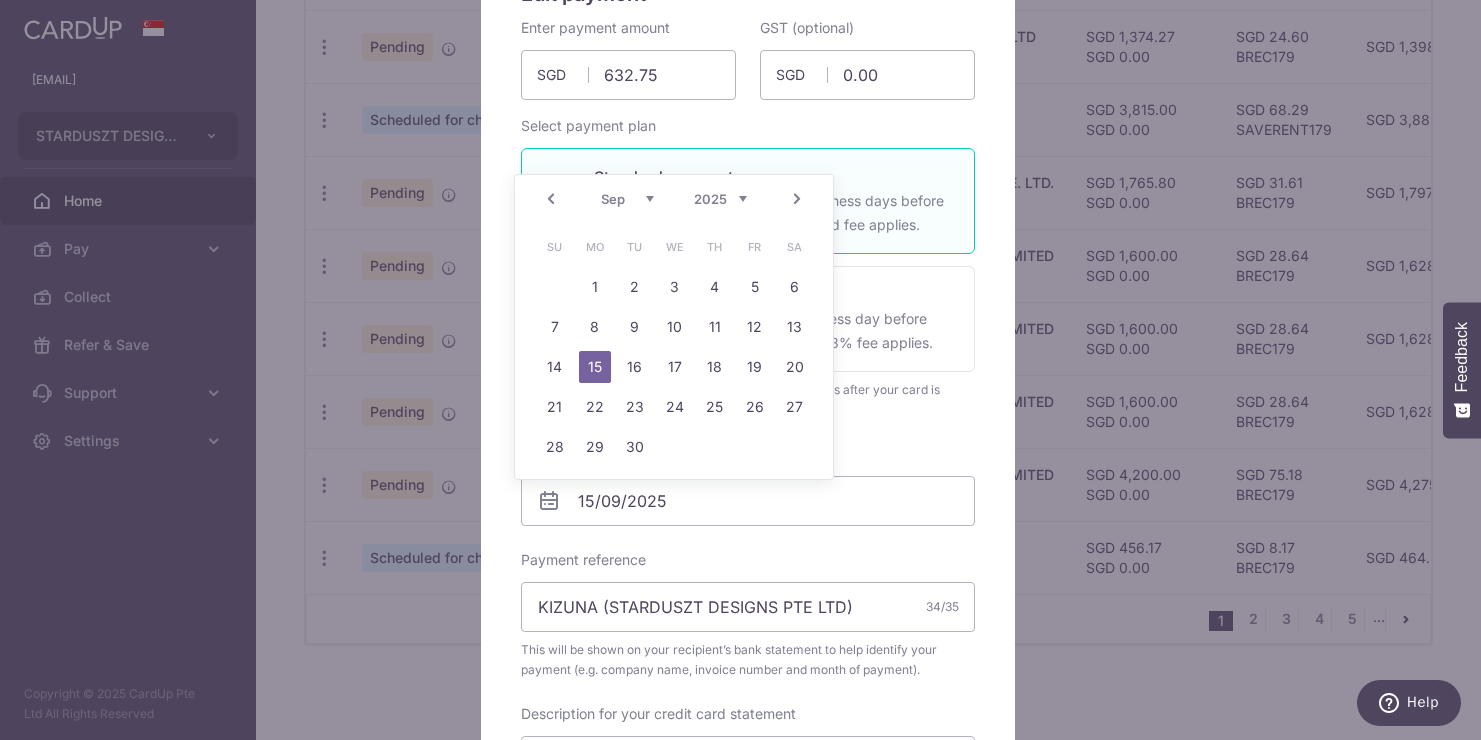 click on "Prev" at bounding box center [551, 199] 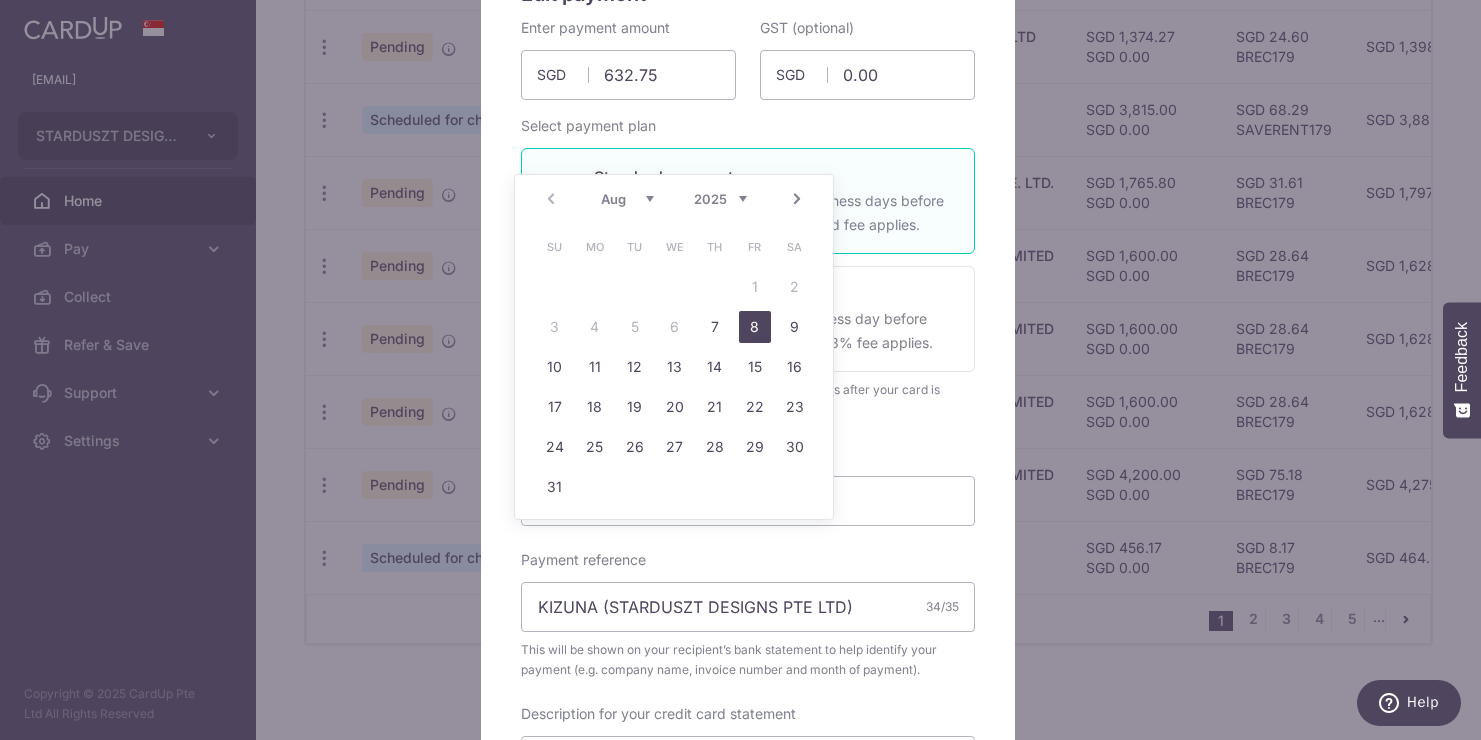 click on "8" at bounding box center (755, 327) 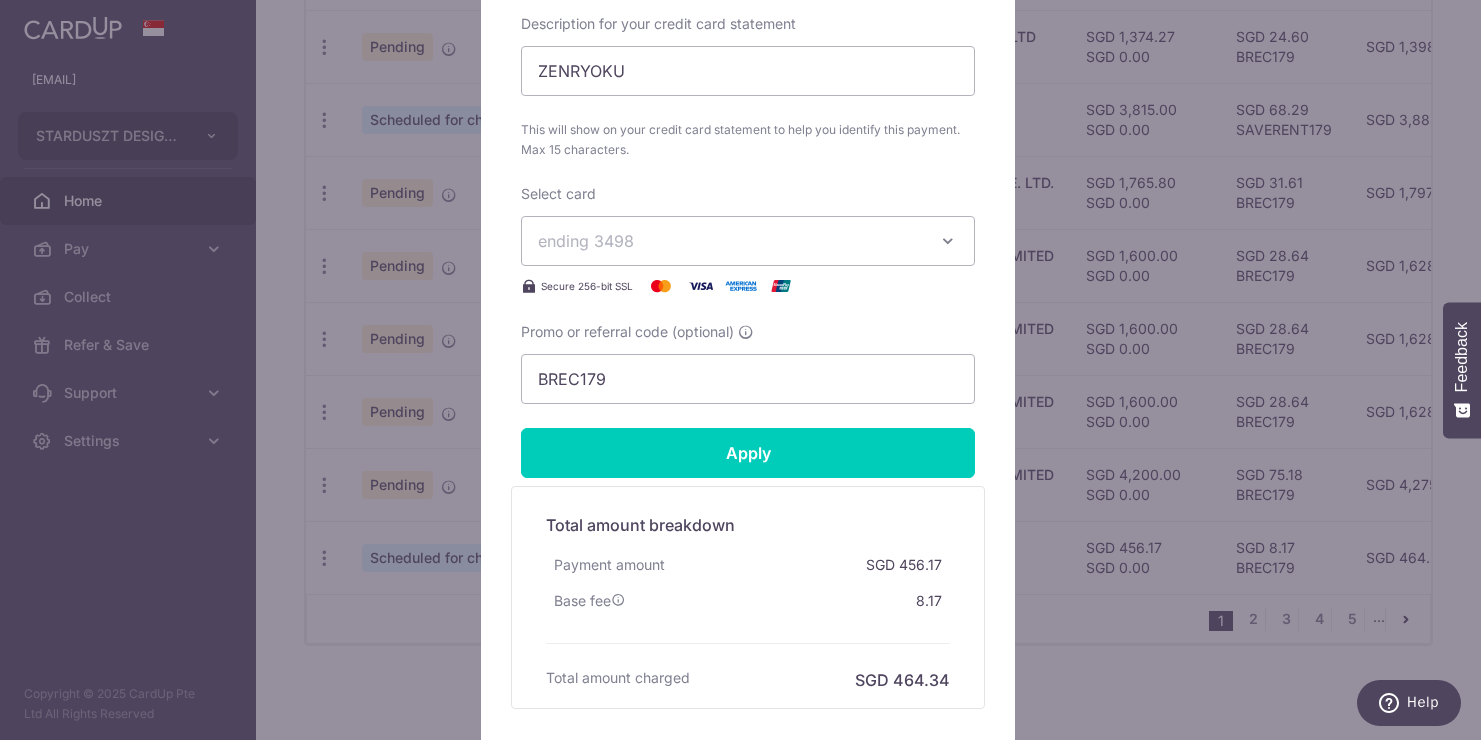scroll, scrollTop: 1079, scrollLeft: 0, axis: vertical 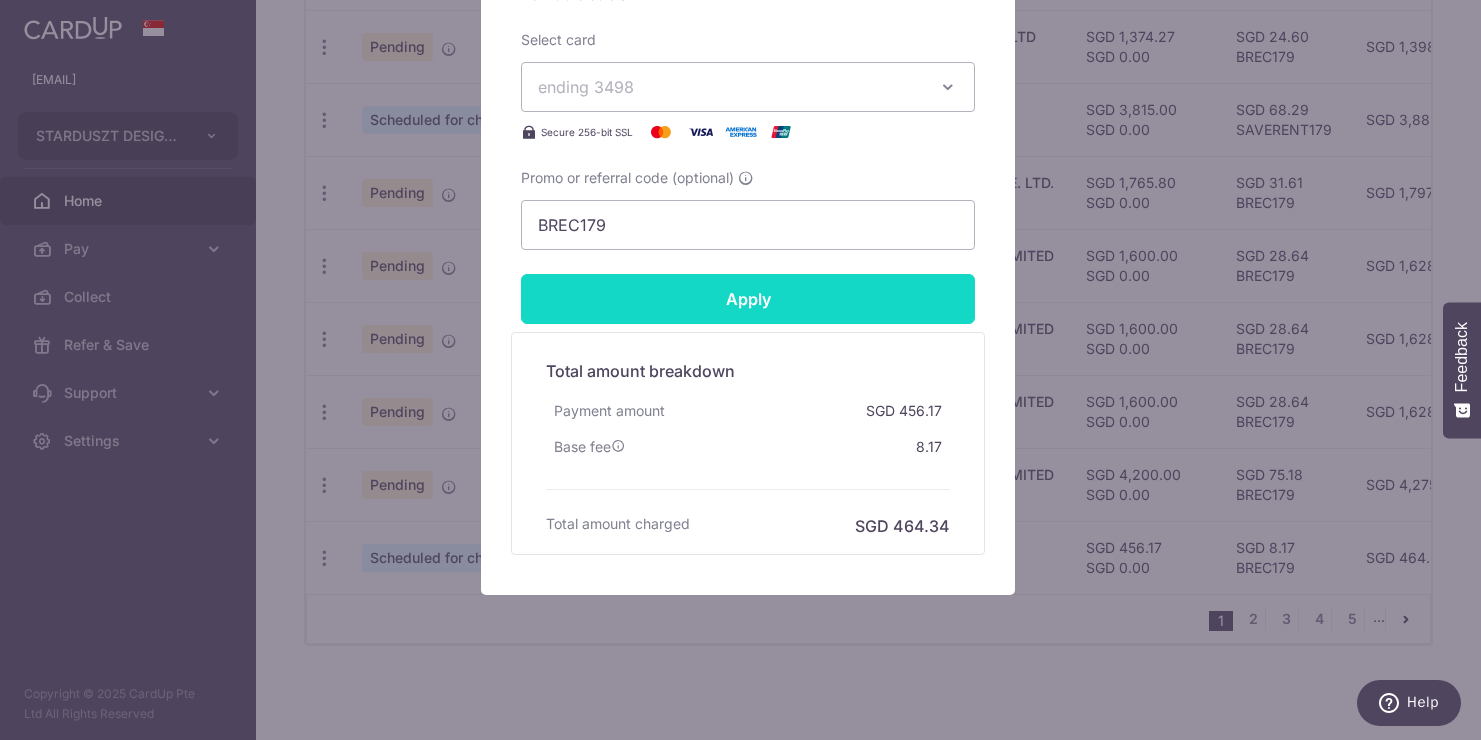 click on "Apply" at bounding box center (748, 299) 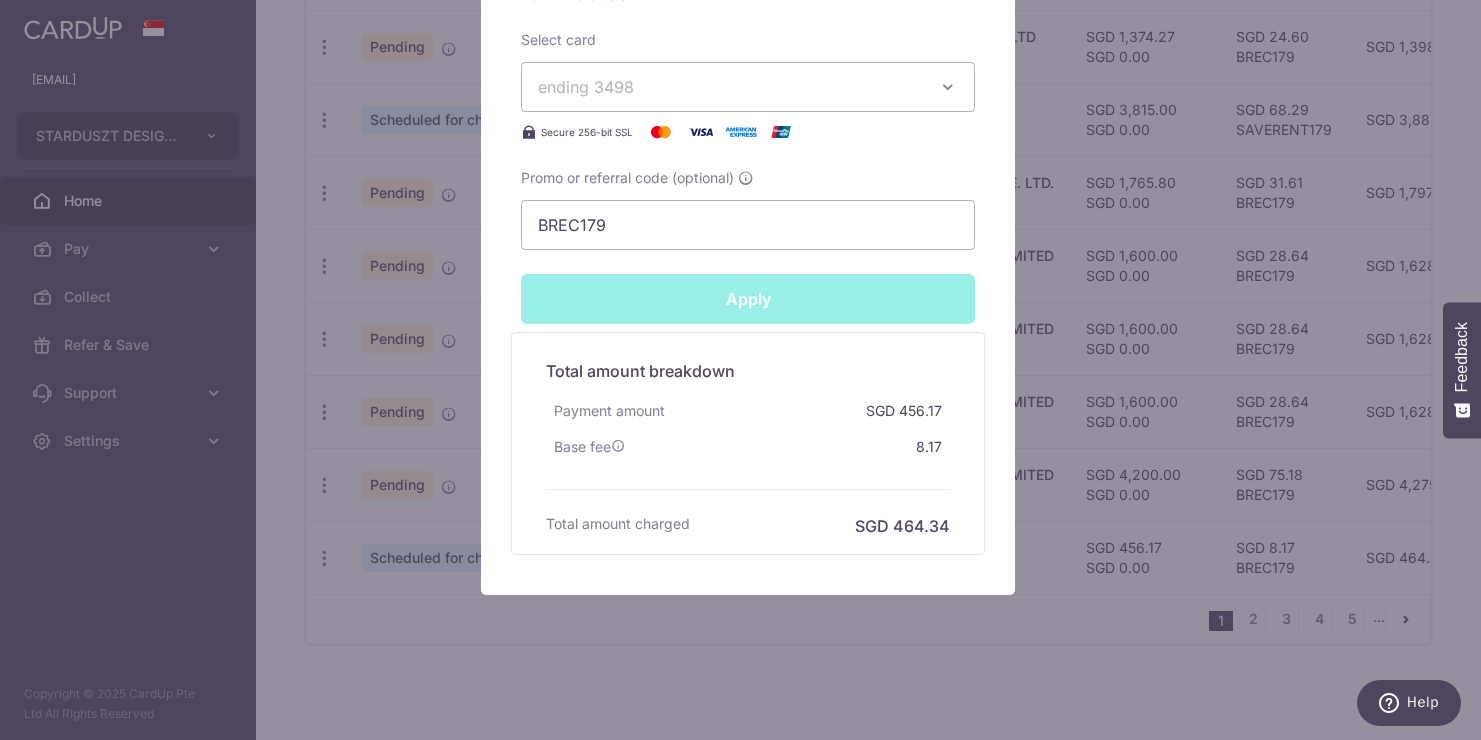 type on "Successfully Applied" 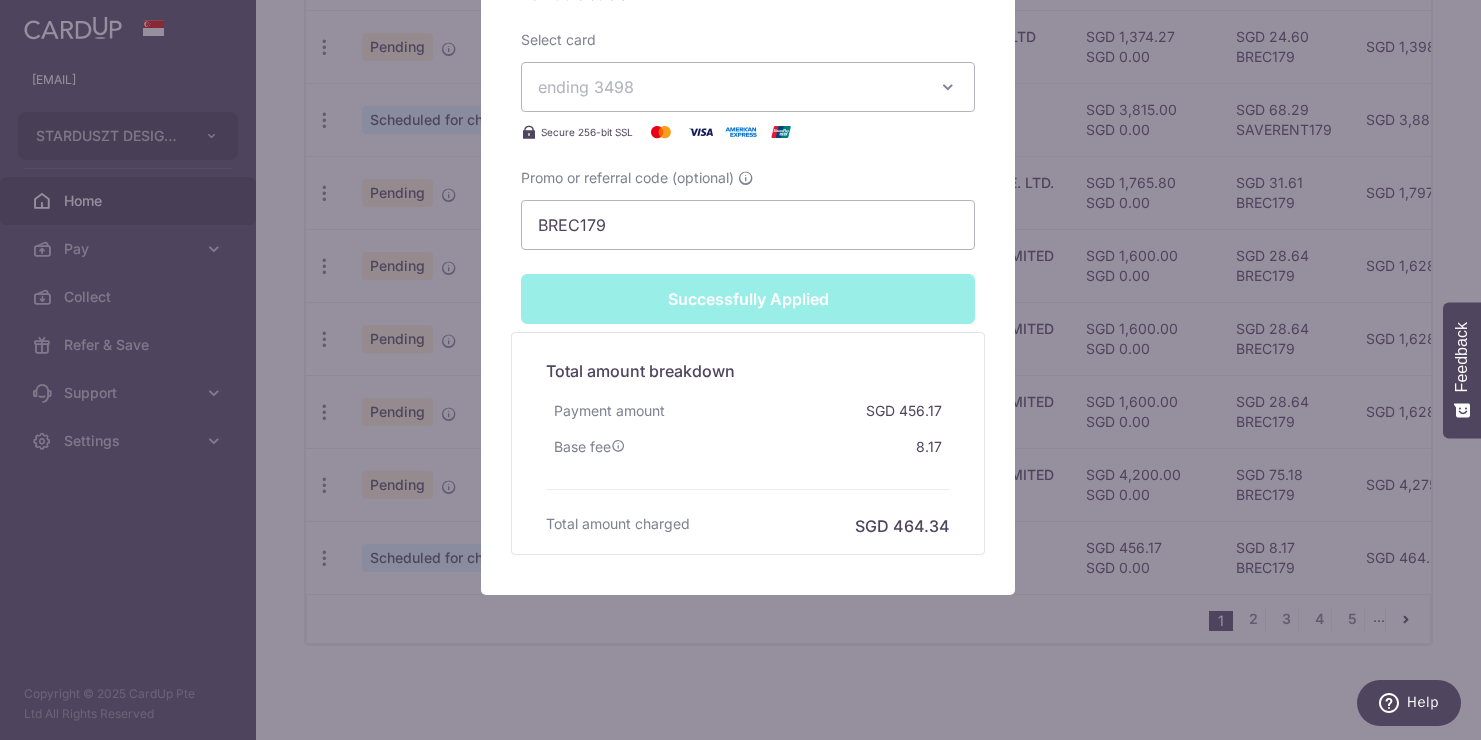 scroll, scrollTop: 1149, scrollLeft: 0, axis: vertical 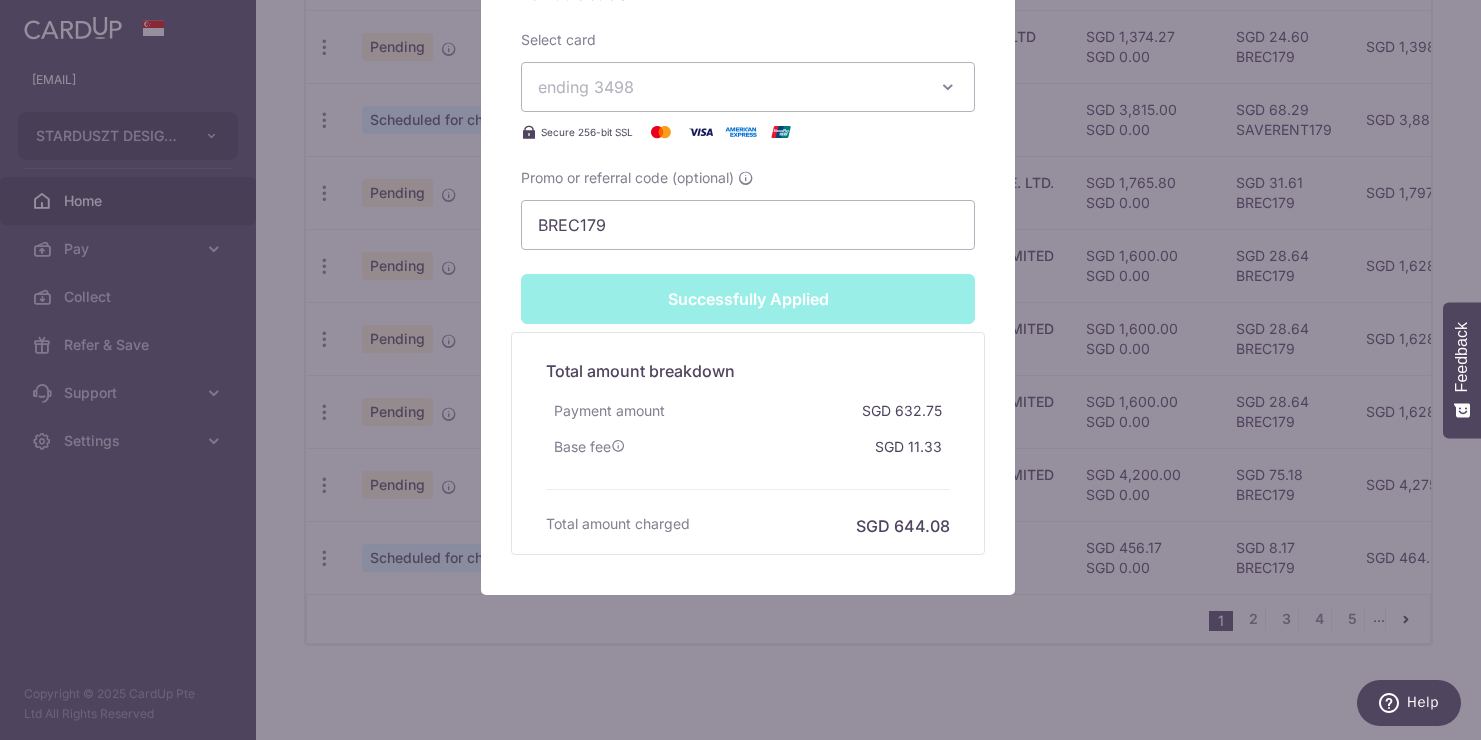 click on "Edit payment
By clicking apply,  you will make changes to all   payments to  FULL POWER PTE. LTD.  scheduled from
.
By clicking below, you confirm you are editing this payment to  FULL POWER PTE. LTD.  on
15/09/2025 .
Your payment is updated successfully" at bounding box center (748, -205) 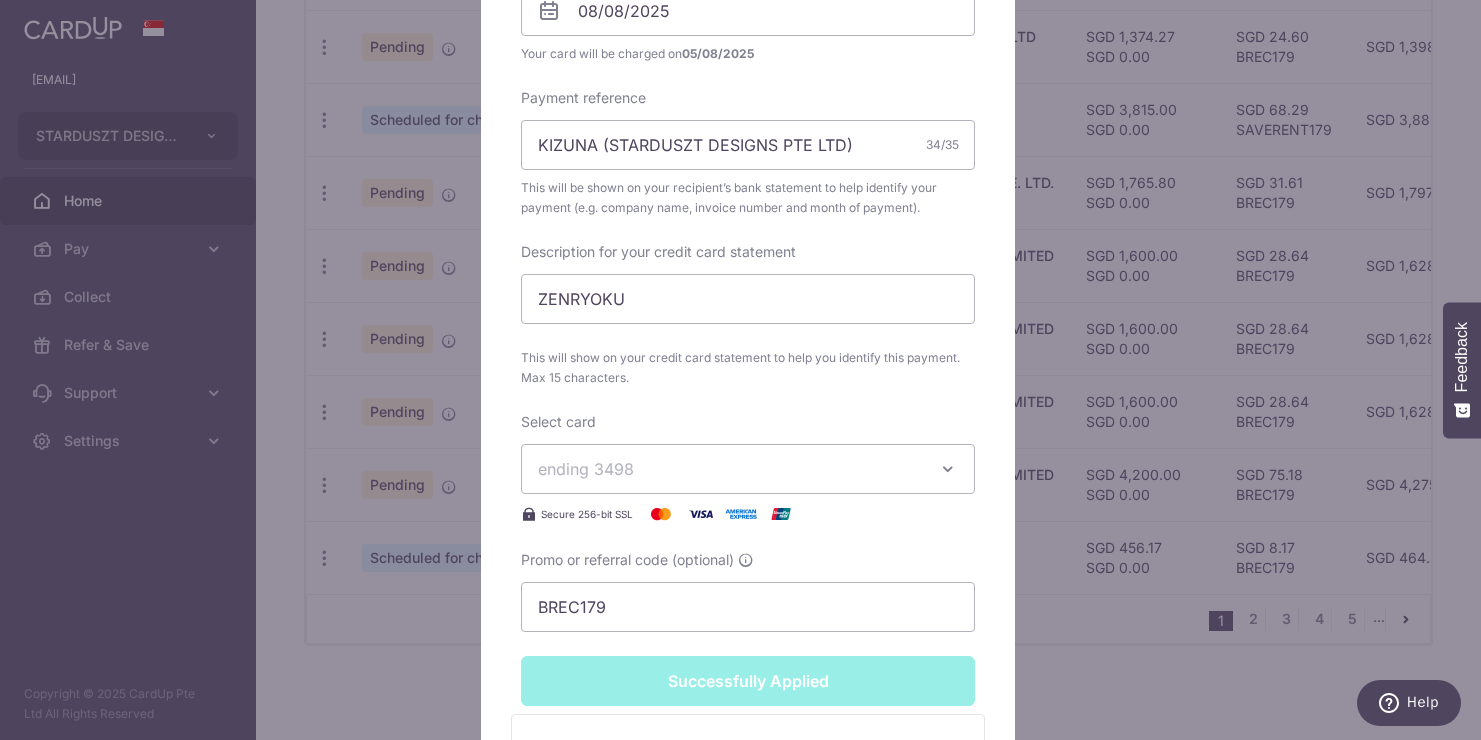 scroll, scrollTop: 762, scrollLeft: 0, axis: vertical 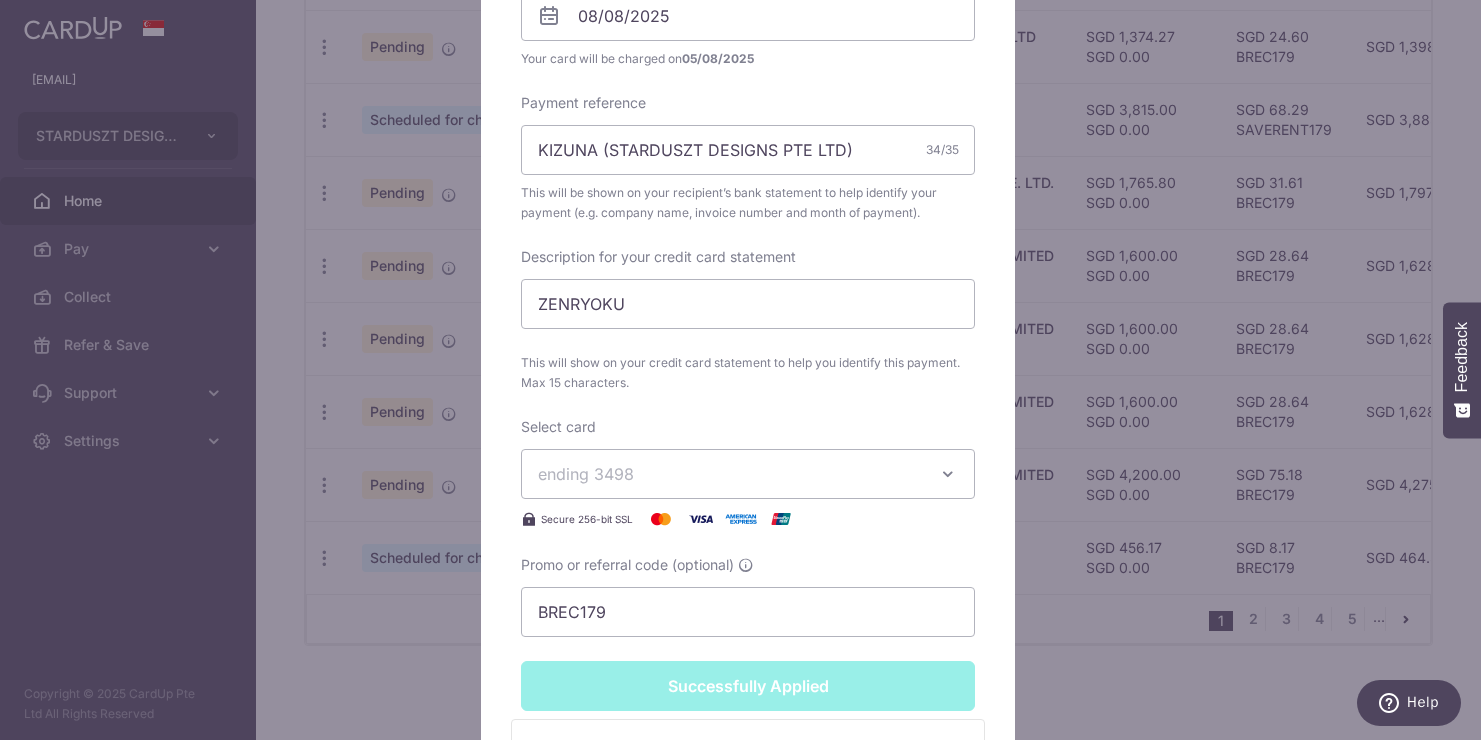 click on "Edit payment
By clicking apply,  you will make changes to all   payments to  FULL POWER PTE. LTD.  scheduled from
.
By clicking below, you confirm you are editing this payment to  FULL POWER PTE. LTD.  on
15/09/2025 .
Your payment is updated successfully" at bounding box center (740, 370) 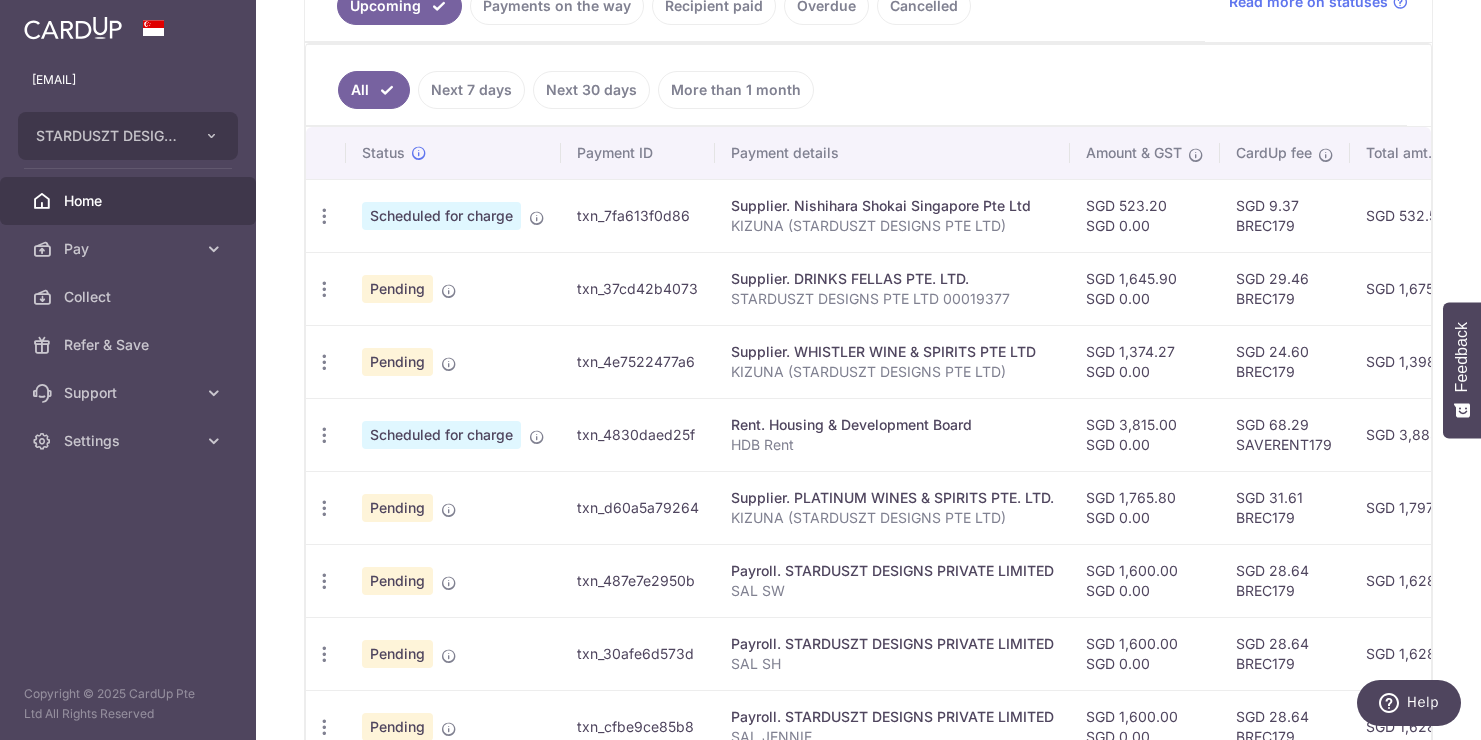 scroll, scrollTop: 480, scrollLeft: 0, axis: vertical 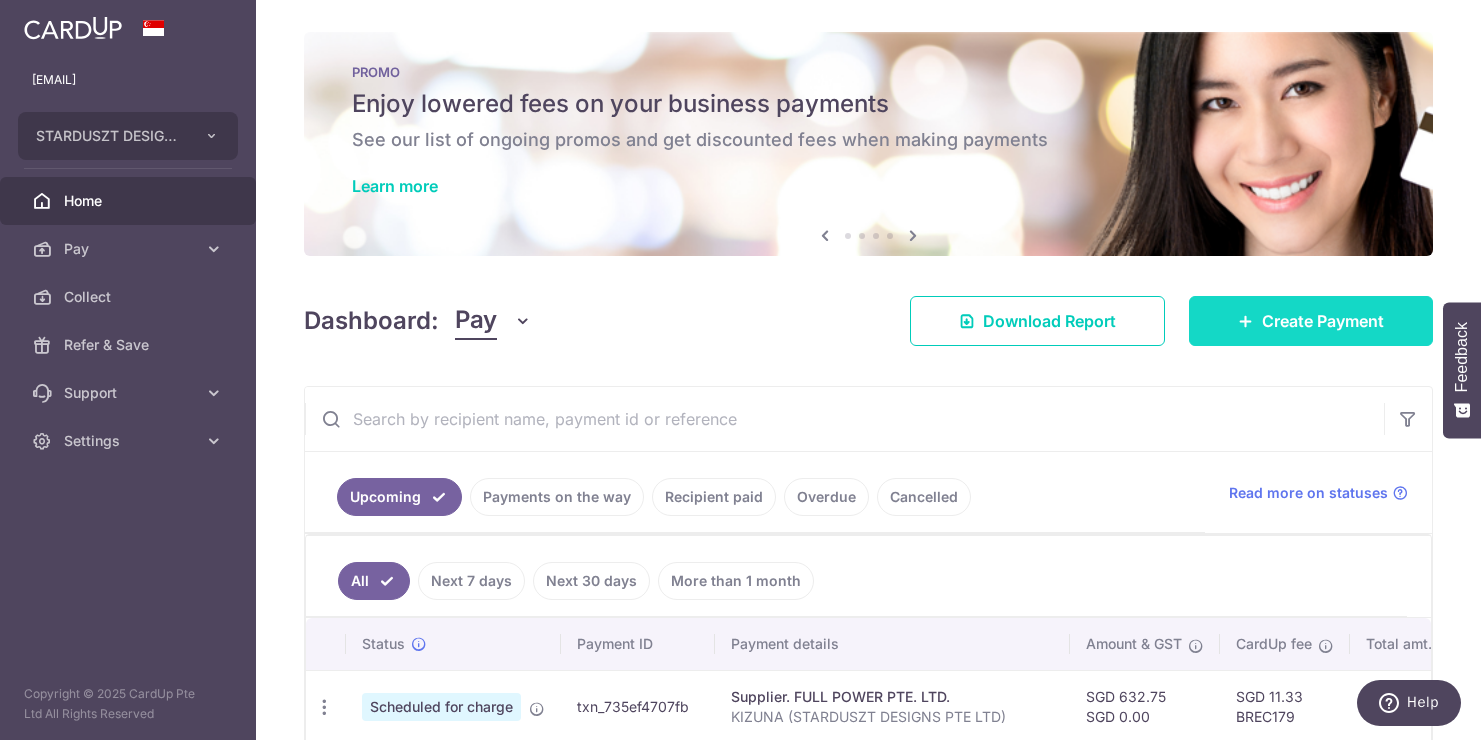 click on "Create Payment" at bounding box center (1323, 321) 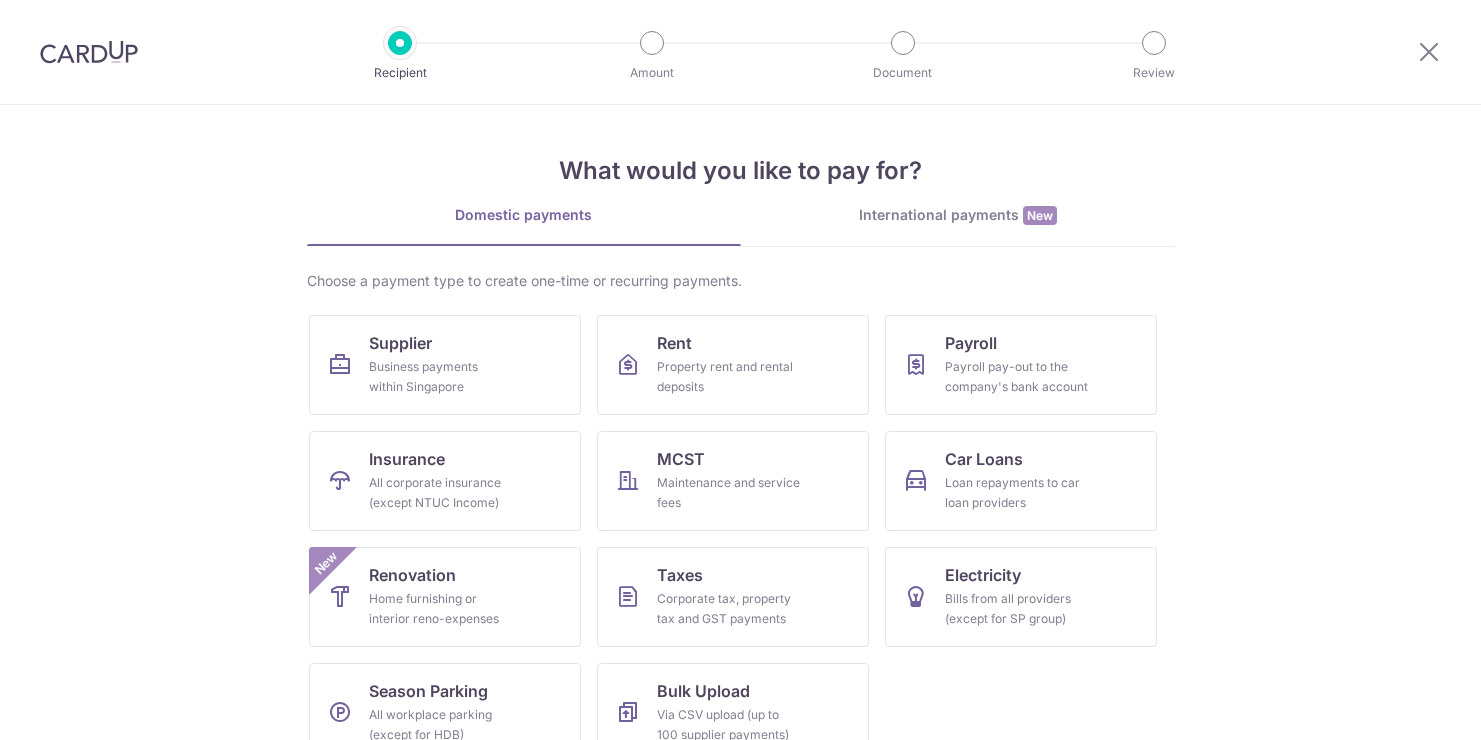 scroll, scrollTop: 0, scrollLeft: 0, axis: both 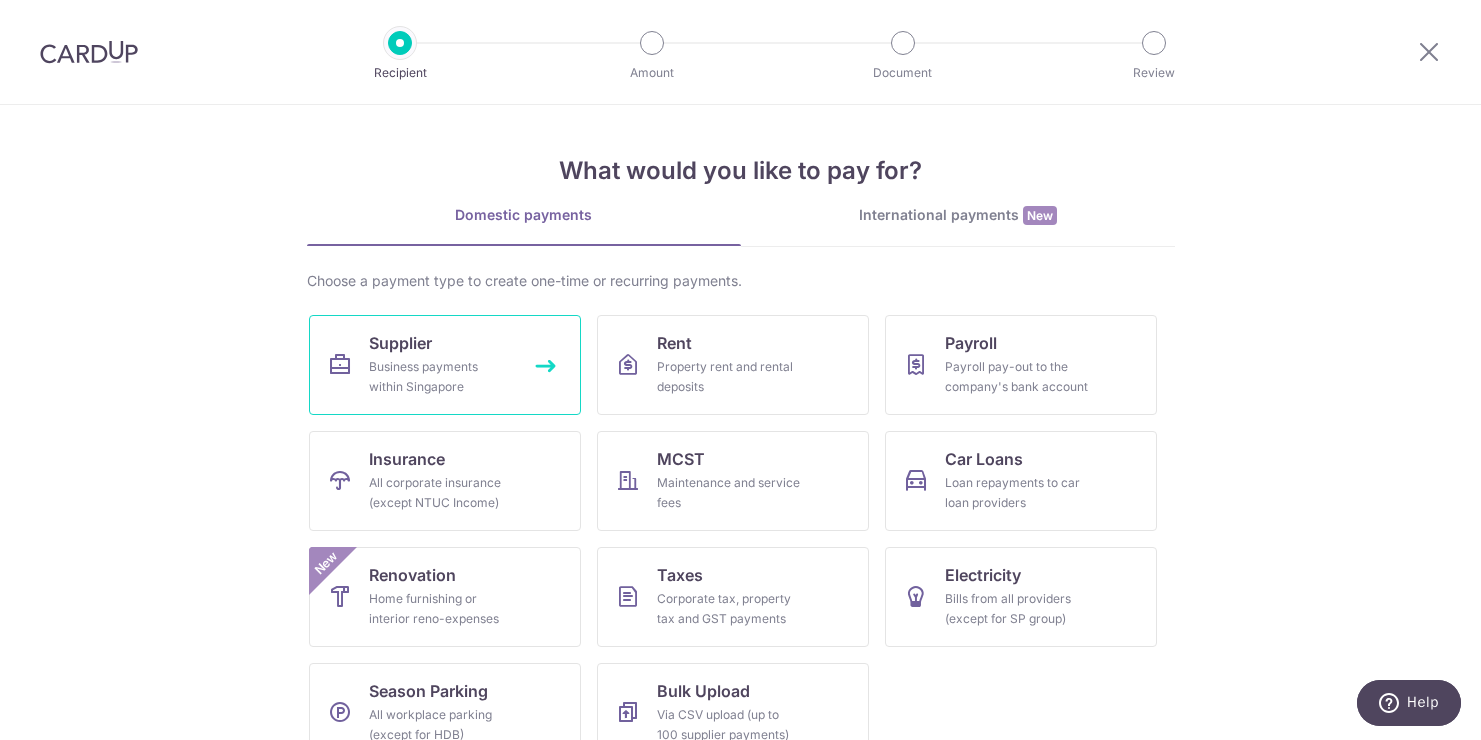 click on "Business payments within Singapore" at bounding box center [441, 377] 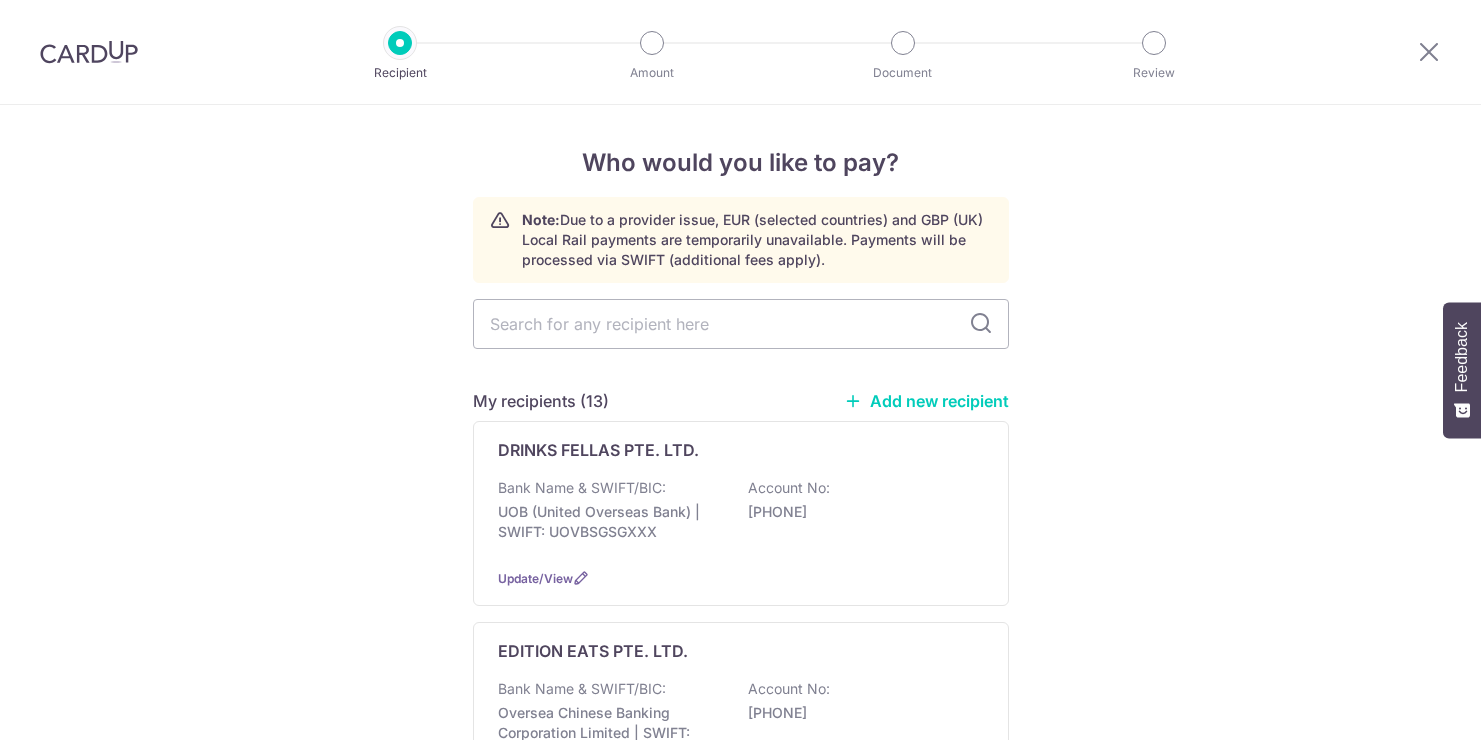 scroll, scrollTop: 0, scrollLeft: 0, axis: both 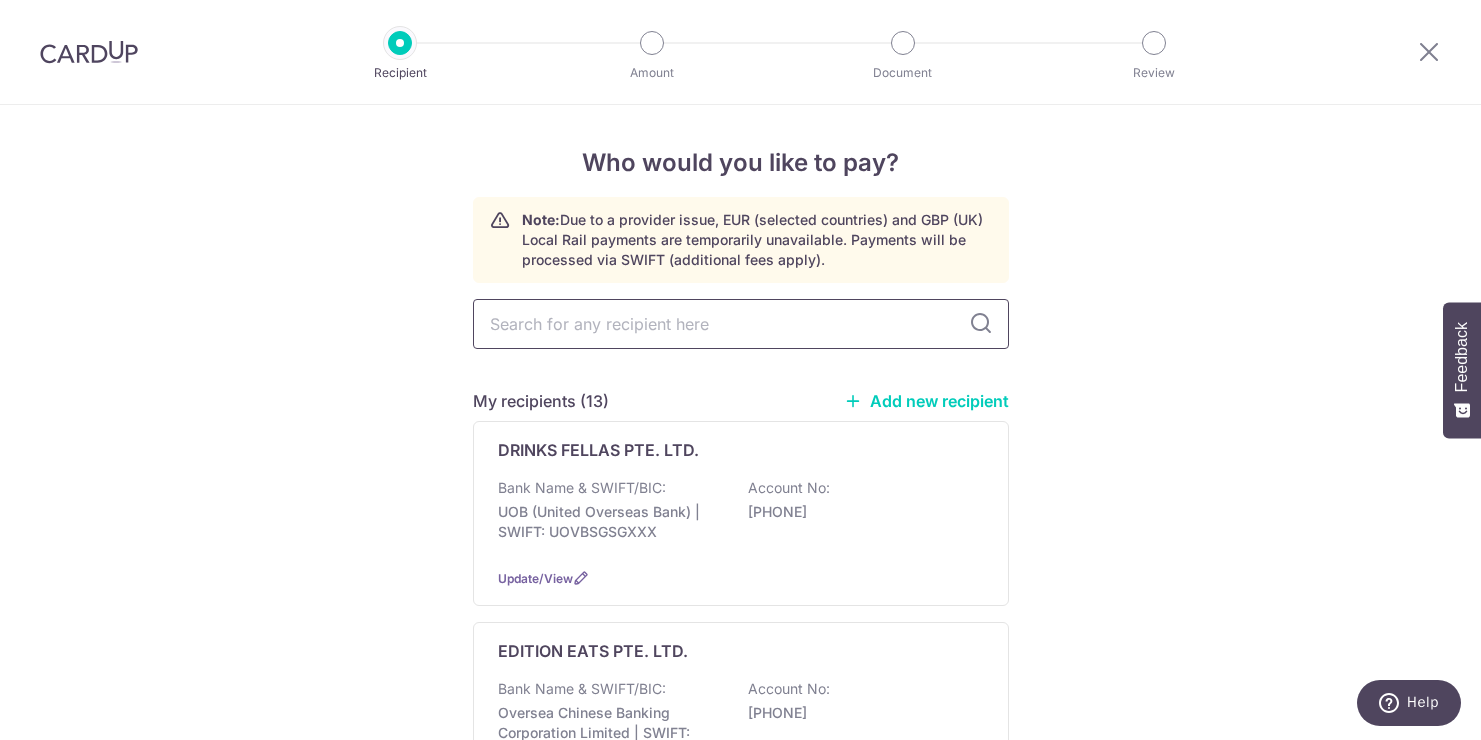 click at bounding box center (741, 324) 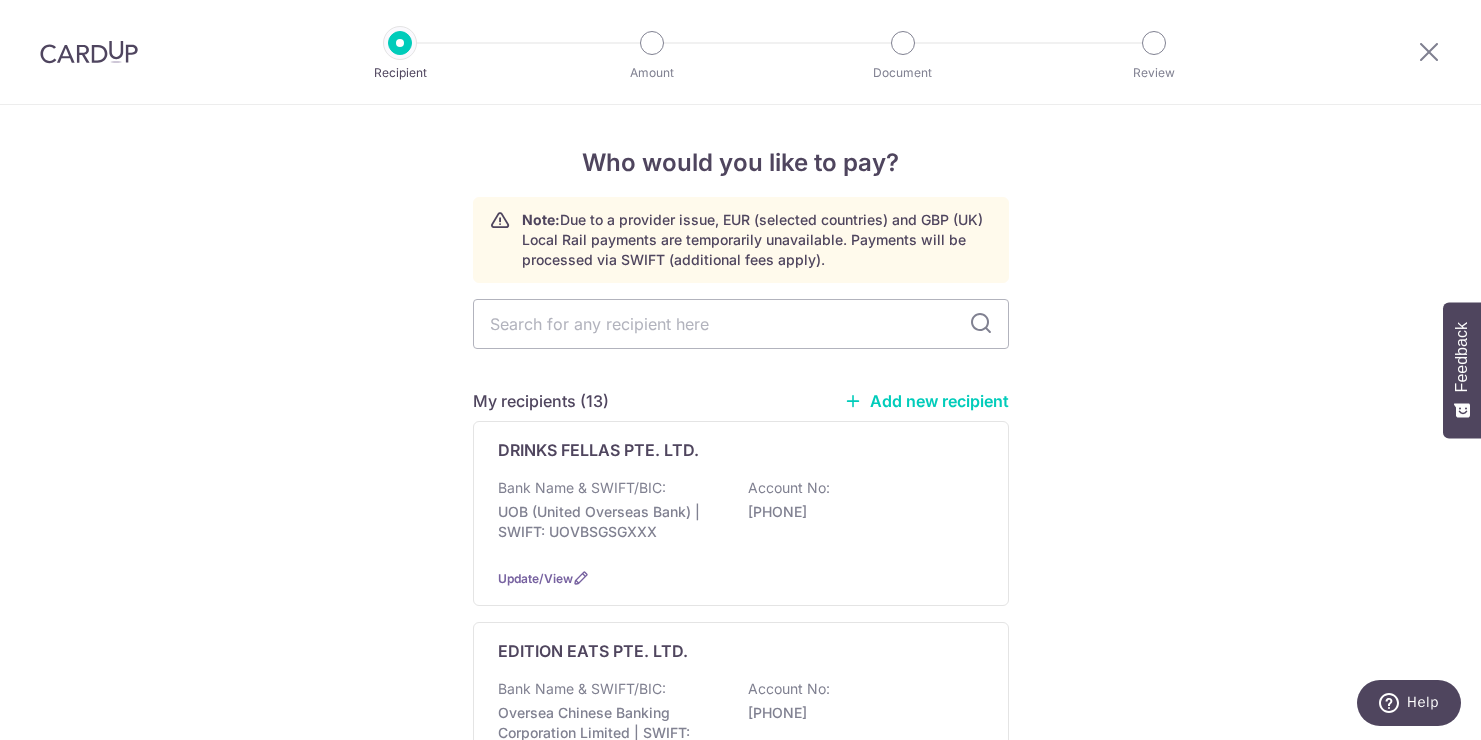 click on "Add new recipient" at bounding box center (926, 401) 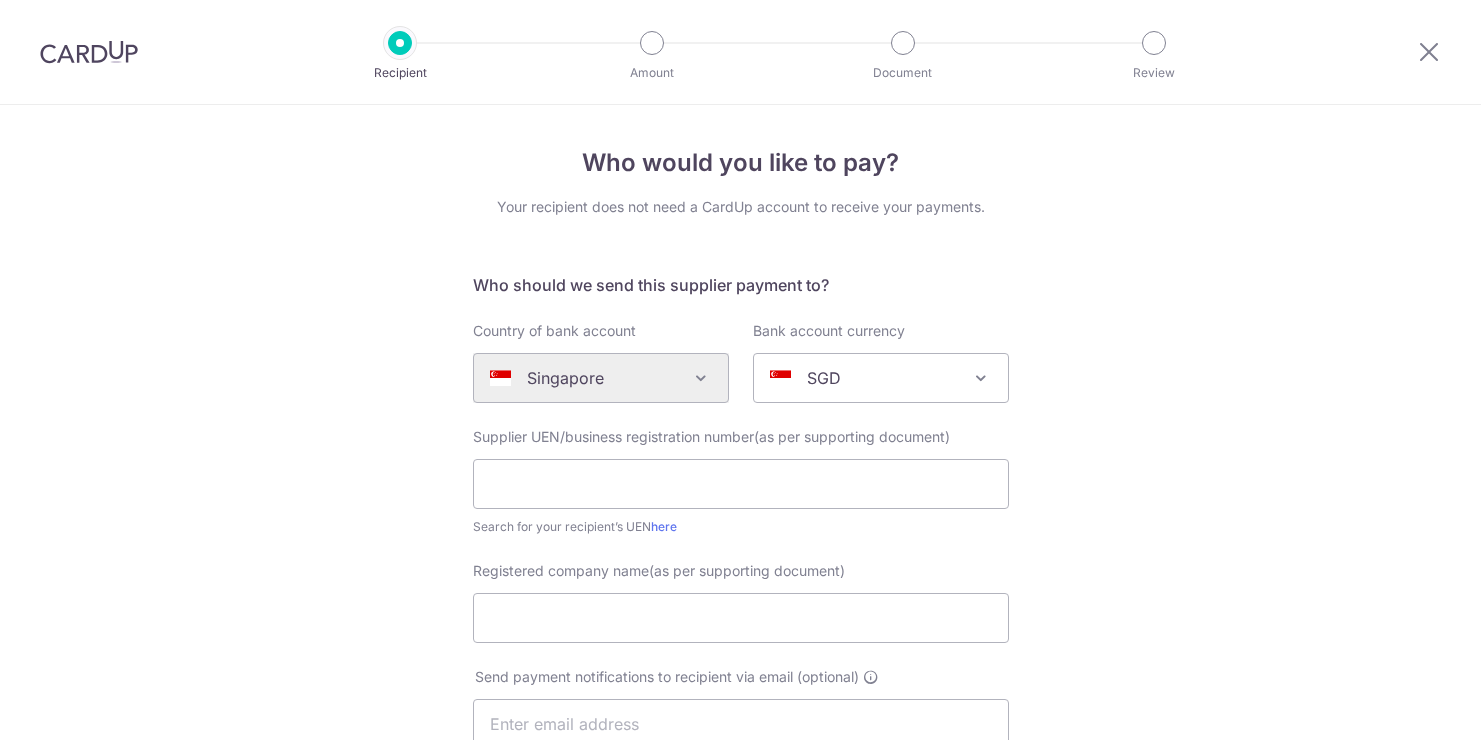 scroll, scrollTop: 0, scrollLeft: 0, axis: both 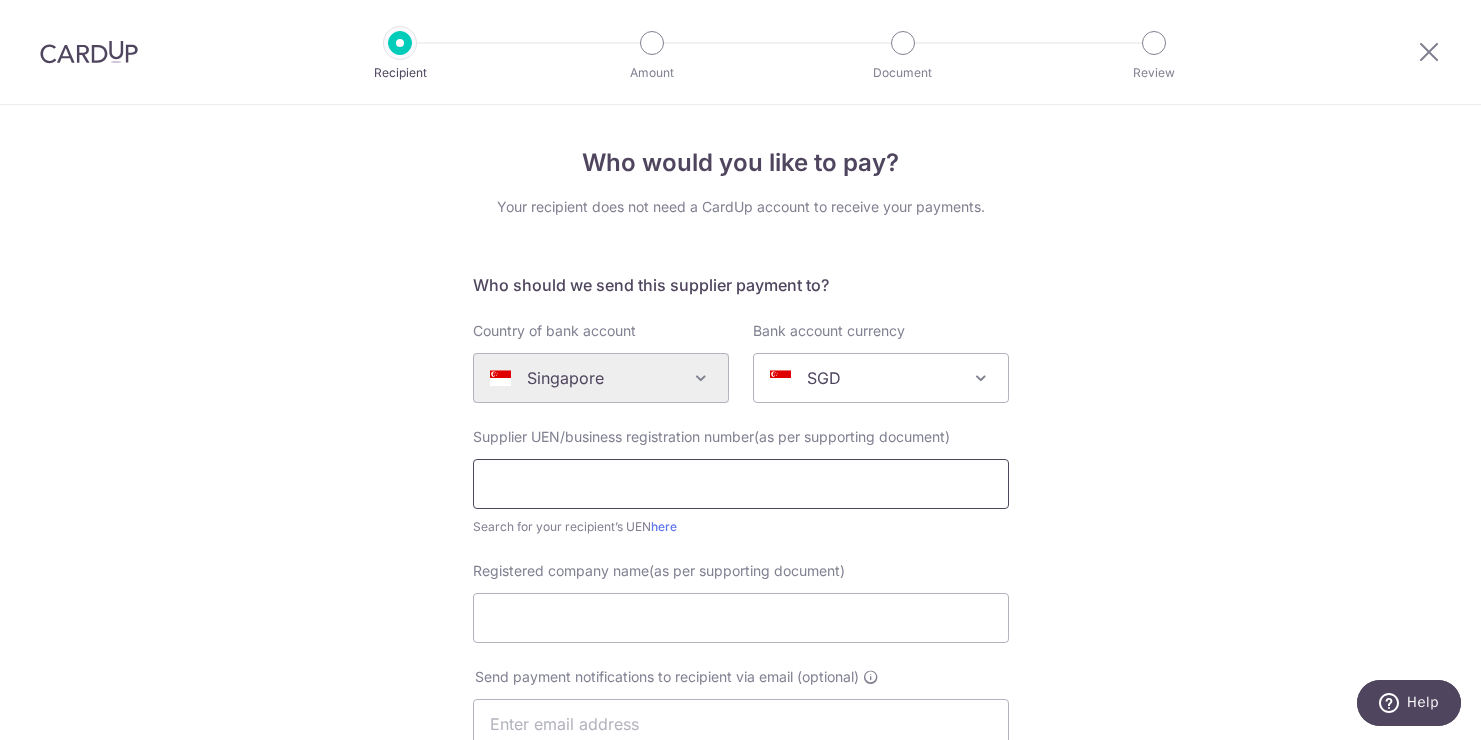 click at bounding box center [741, 484] 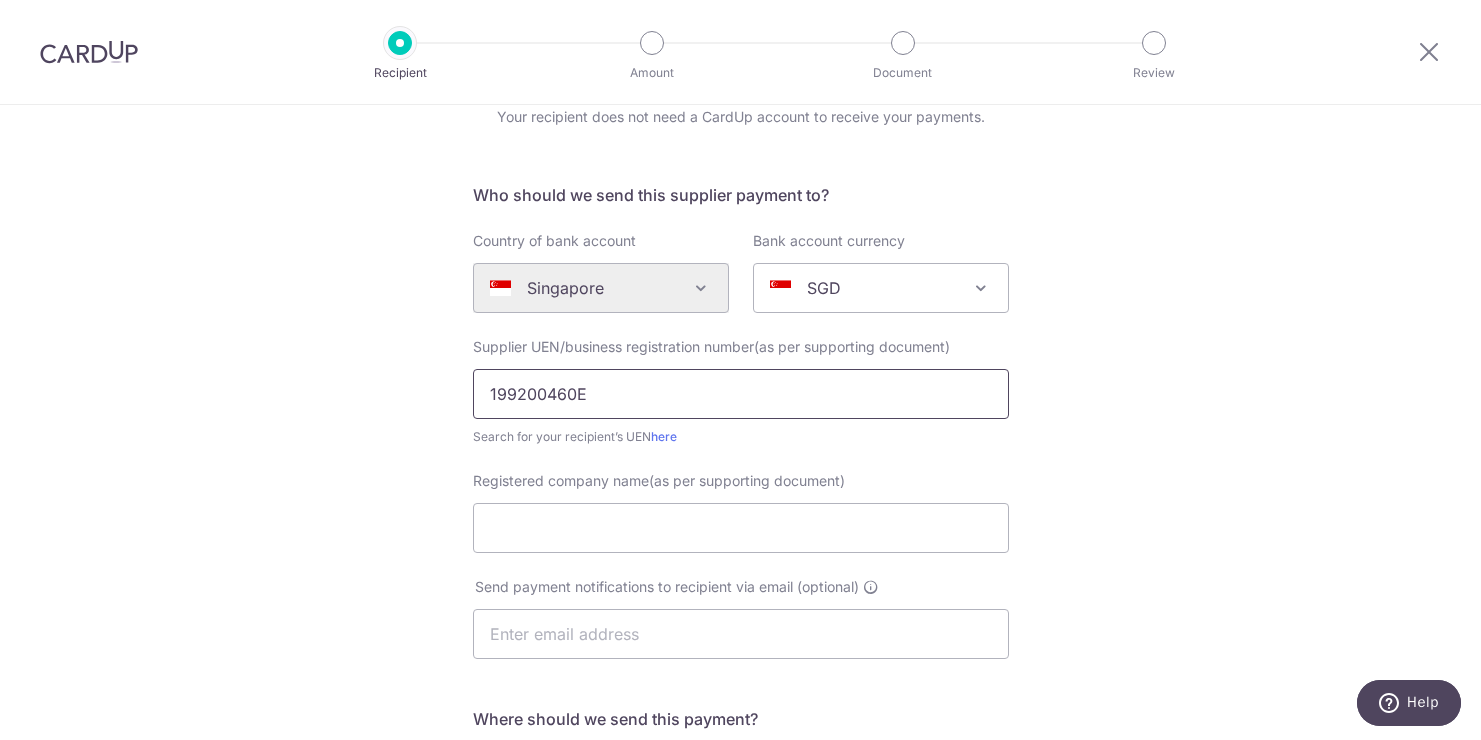 type on "199200460E" 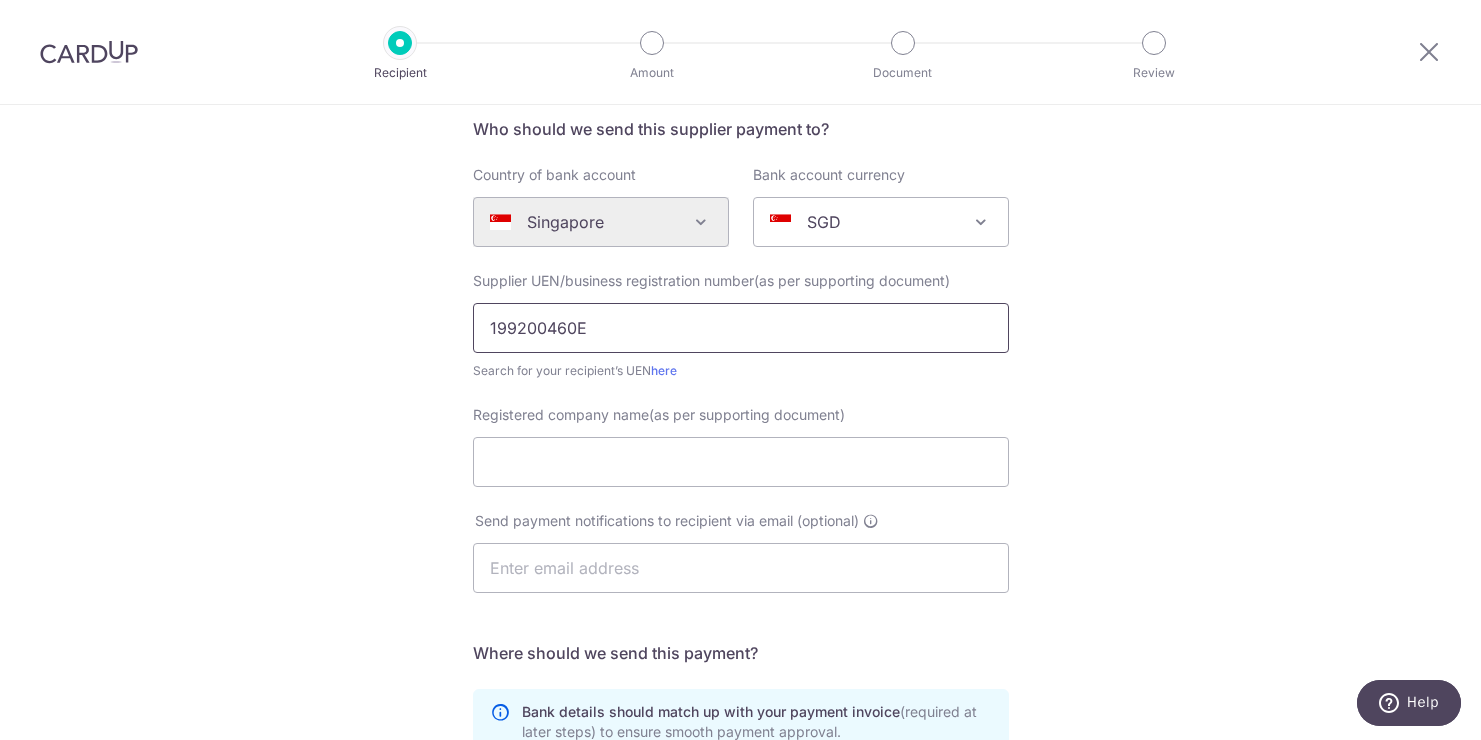 scroll, scrollTop: 176, scrollLeft: 0, axis: vertical 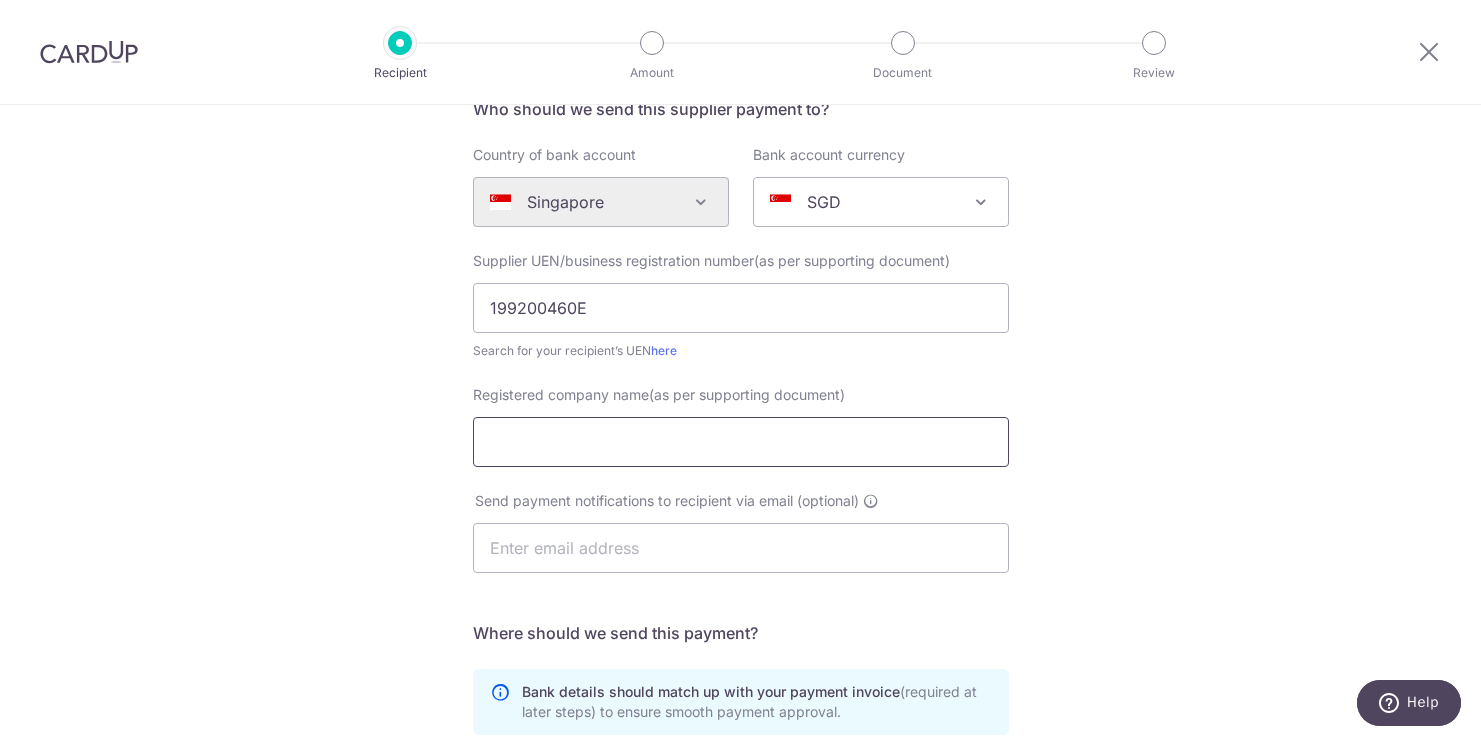 click on "Registered company name(as per supporting document)" at bounding box center (741, 442) 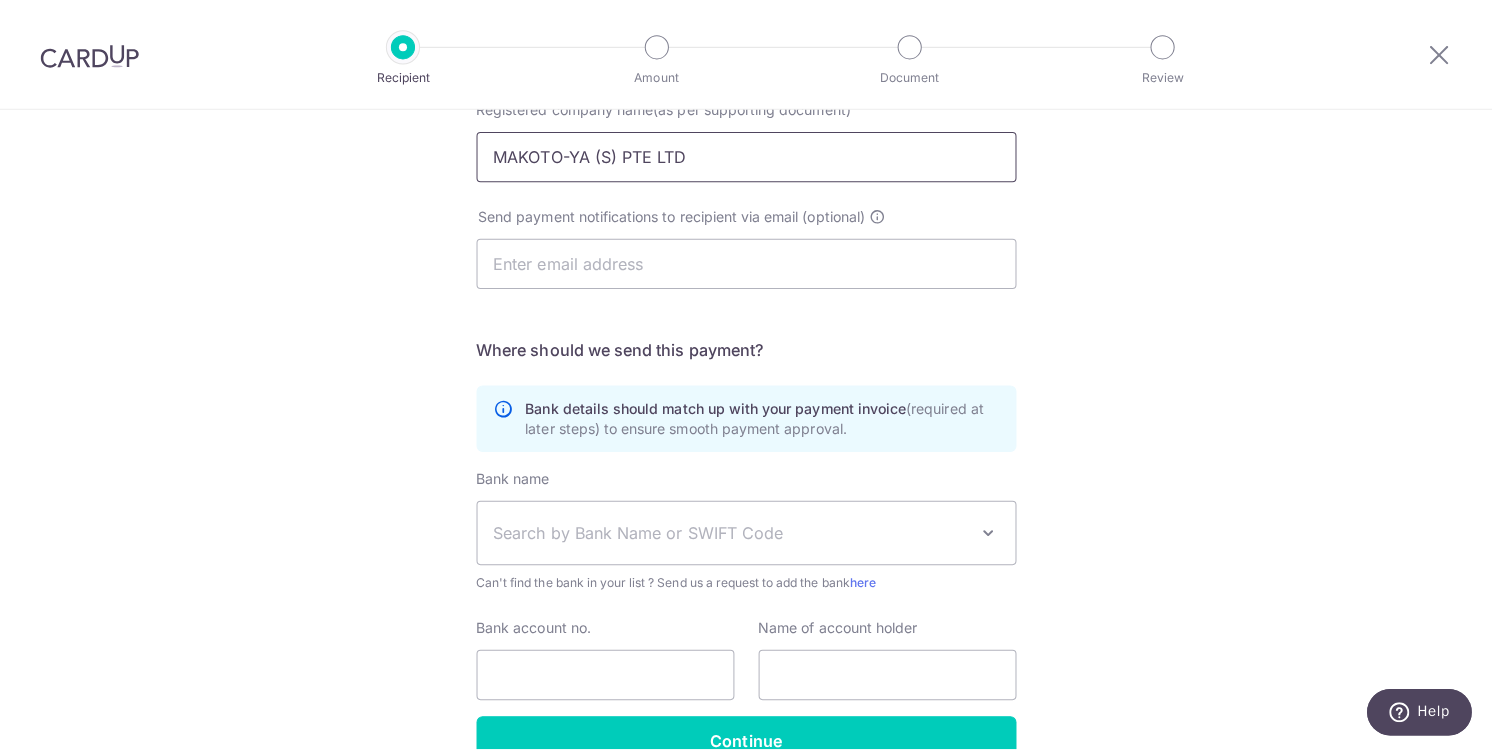 scroll, scrollTop: 577, scrollLeft: 0, axis: vertical 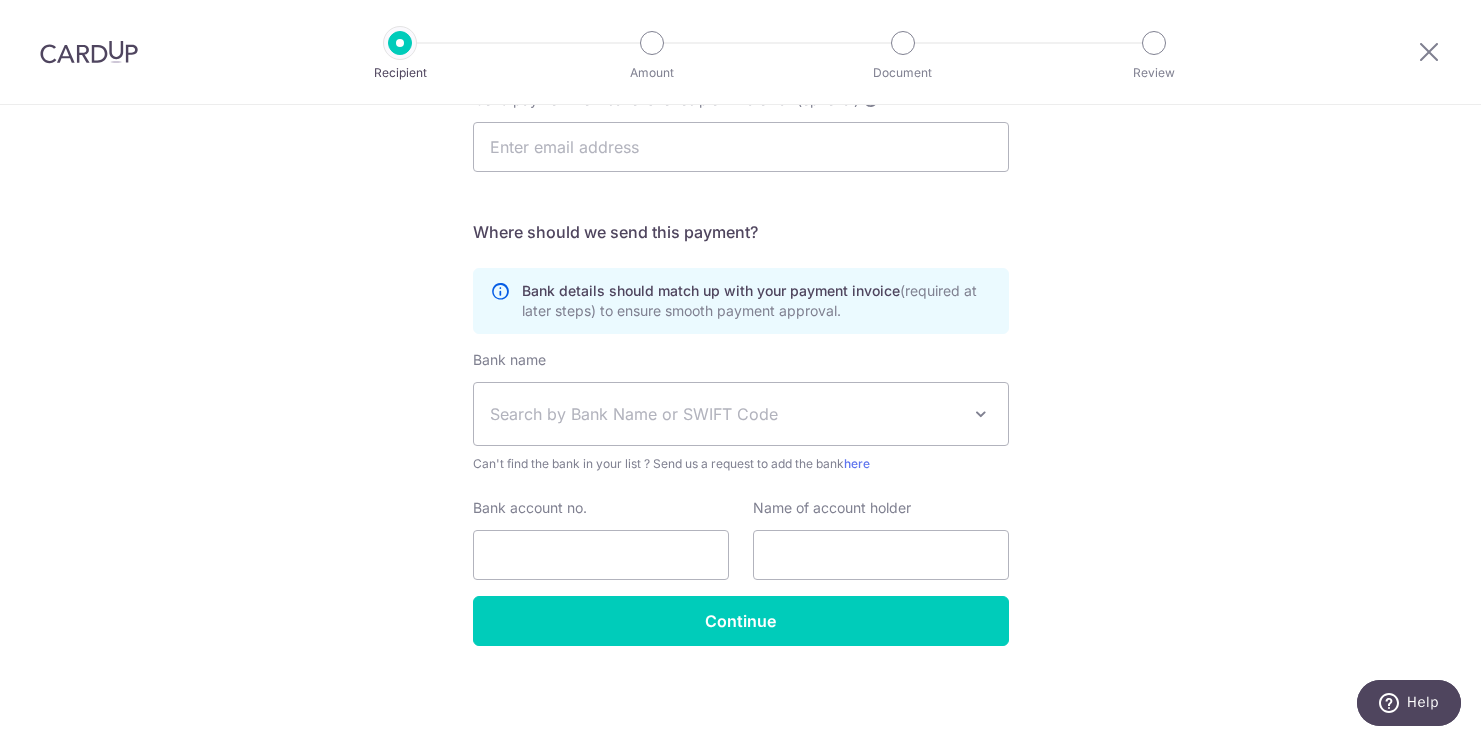 type on "MAKOTO-YA (S) PTE LTD" 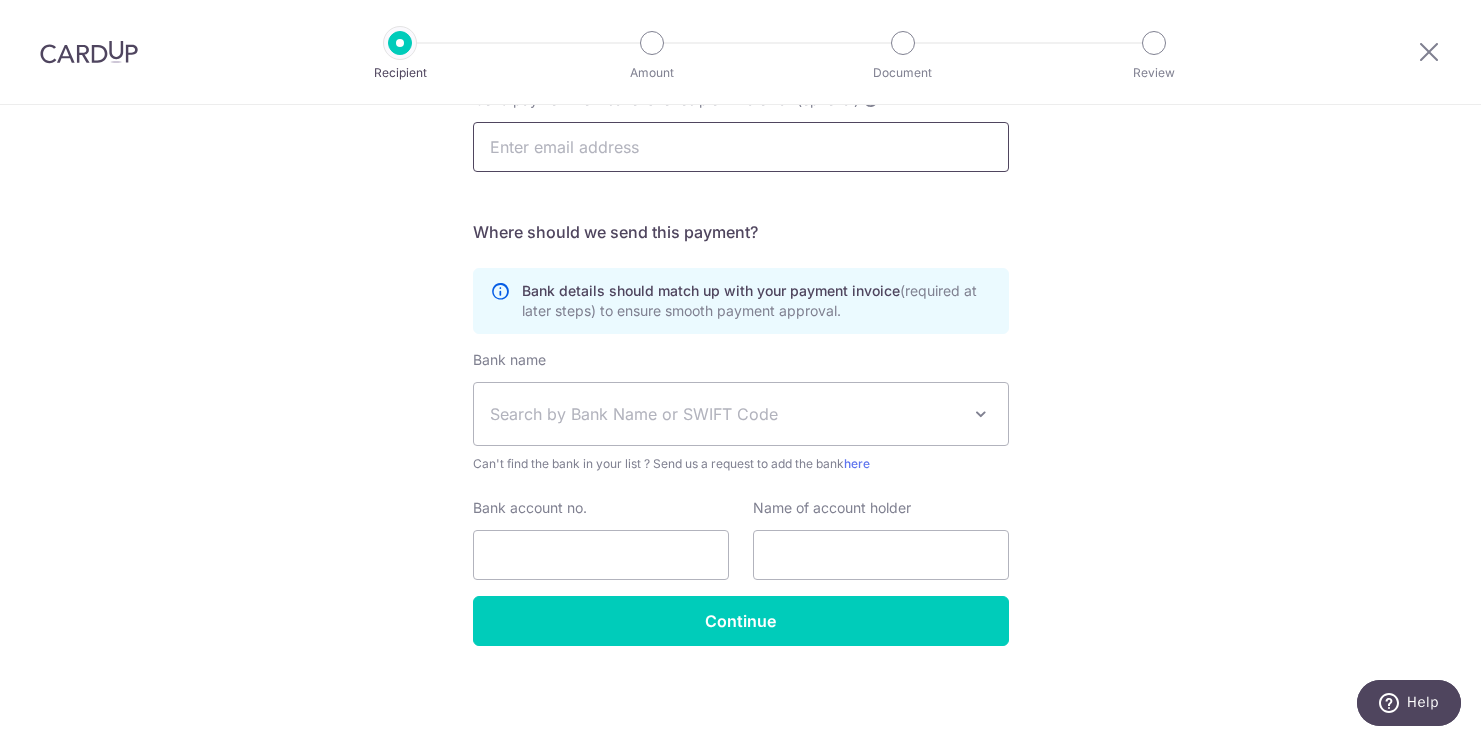 click at bounding box center [741, 147] 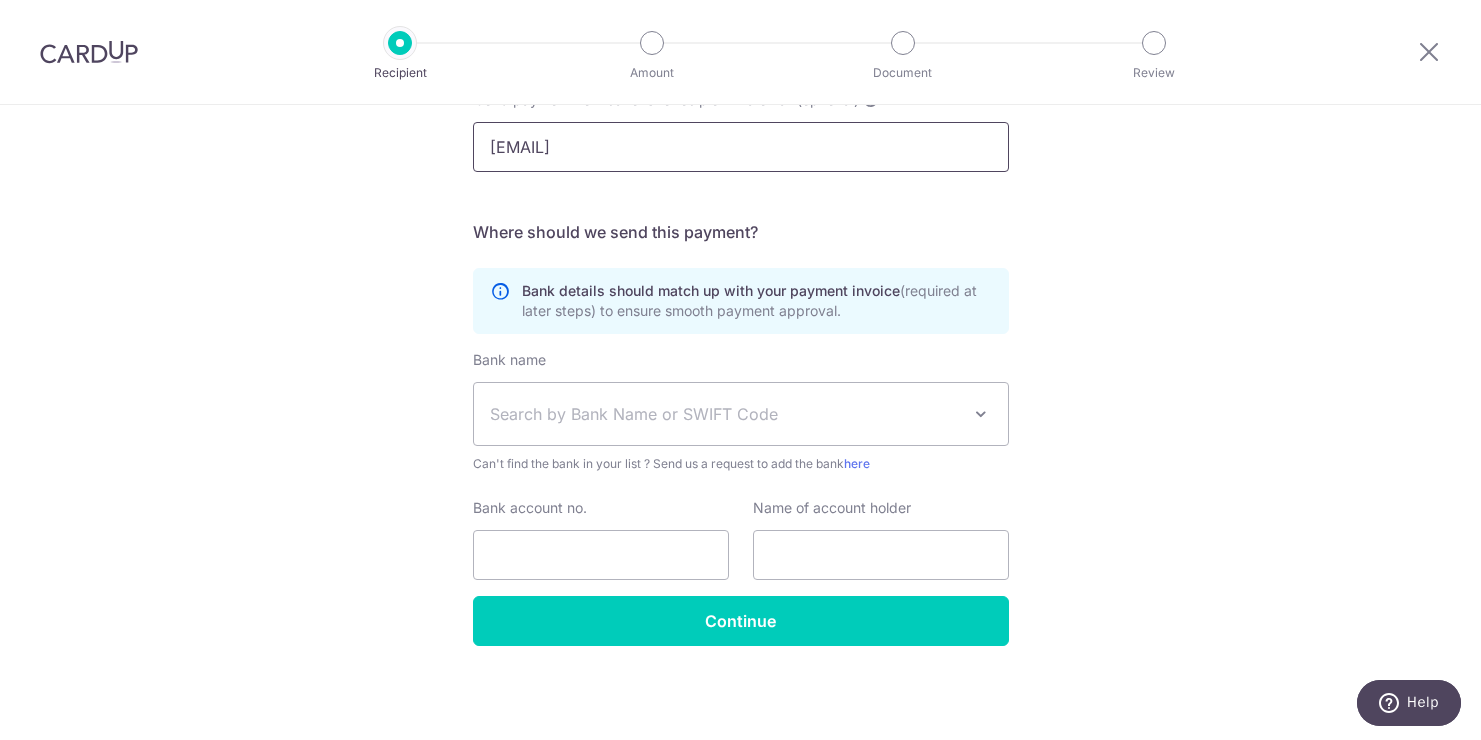 type on "accounts@makoto-ya.com.sg" 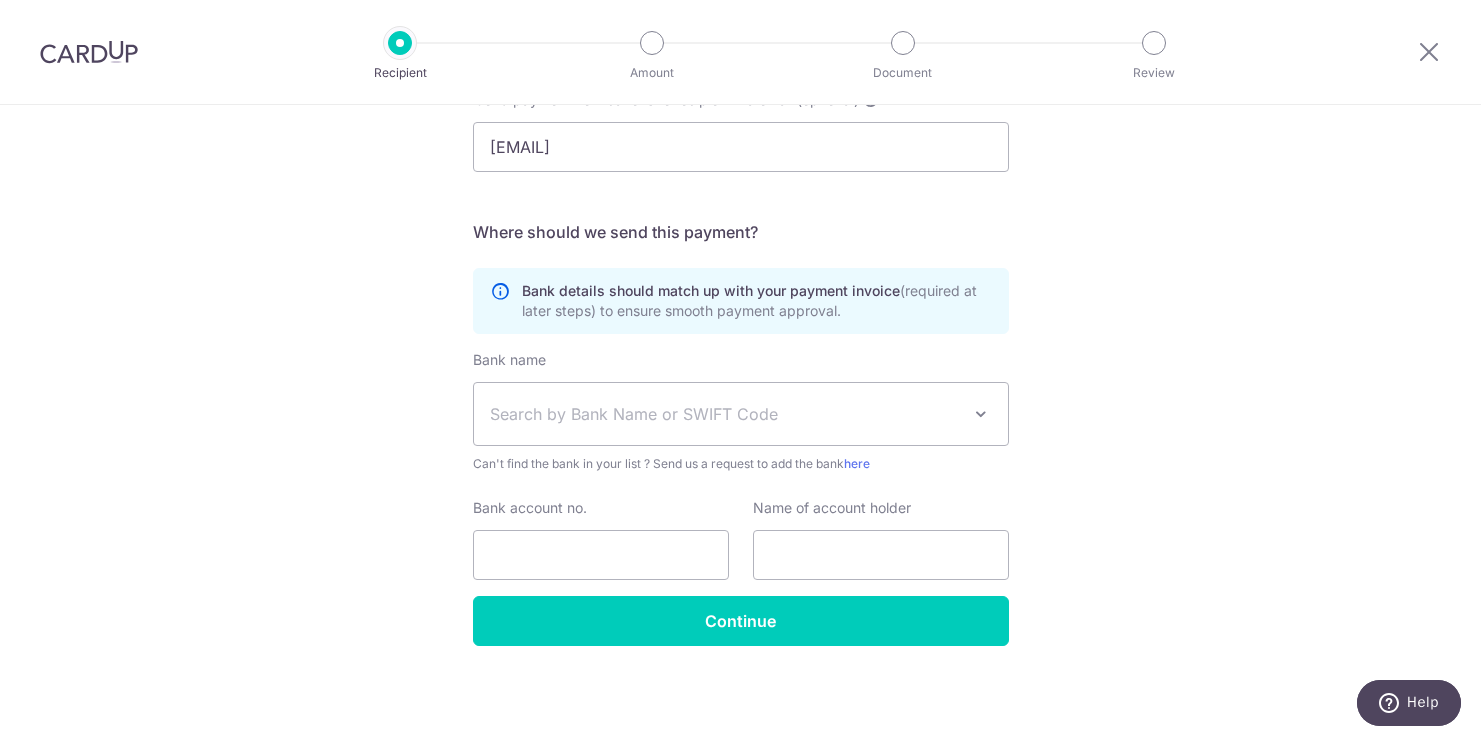 click at bounding box center [981, 414] 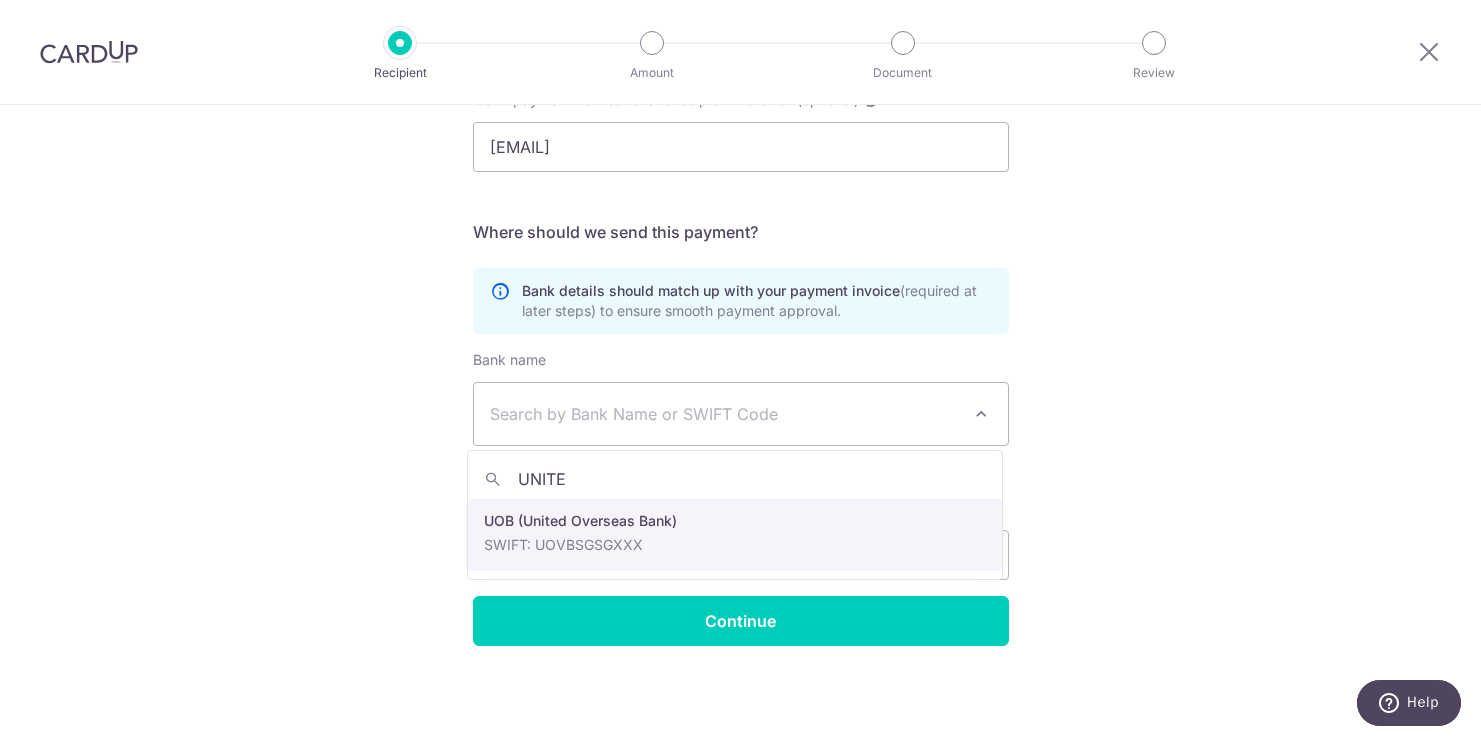 type on "UNITED" 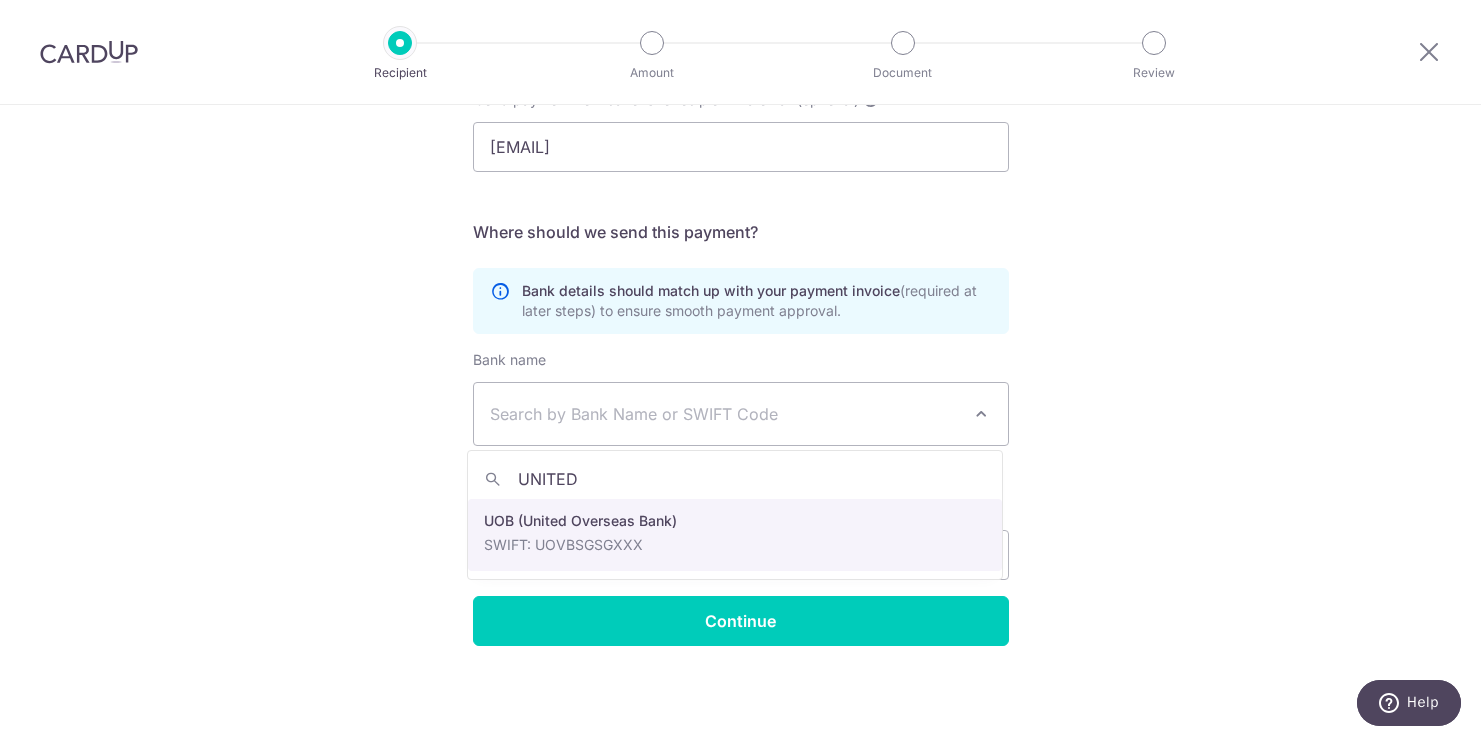 select on "18" 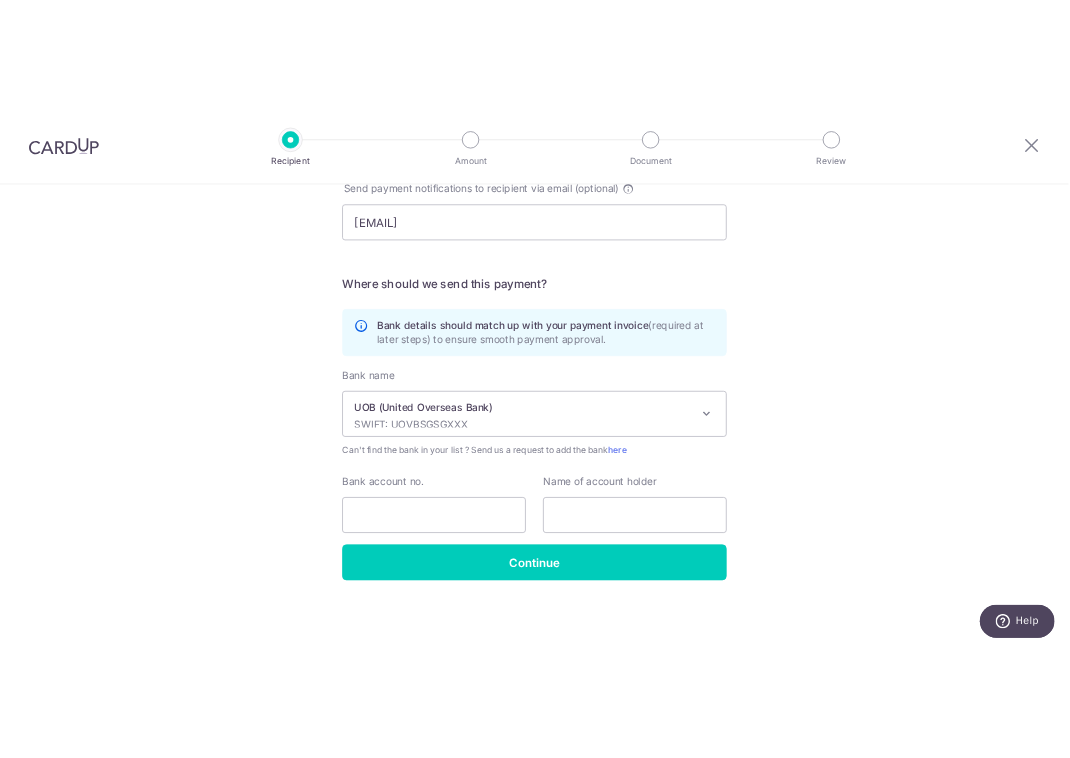 scroll, scrollTop: 559, scrollLeft: 0, axis: vertical 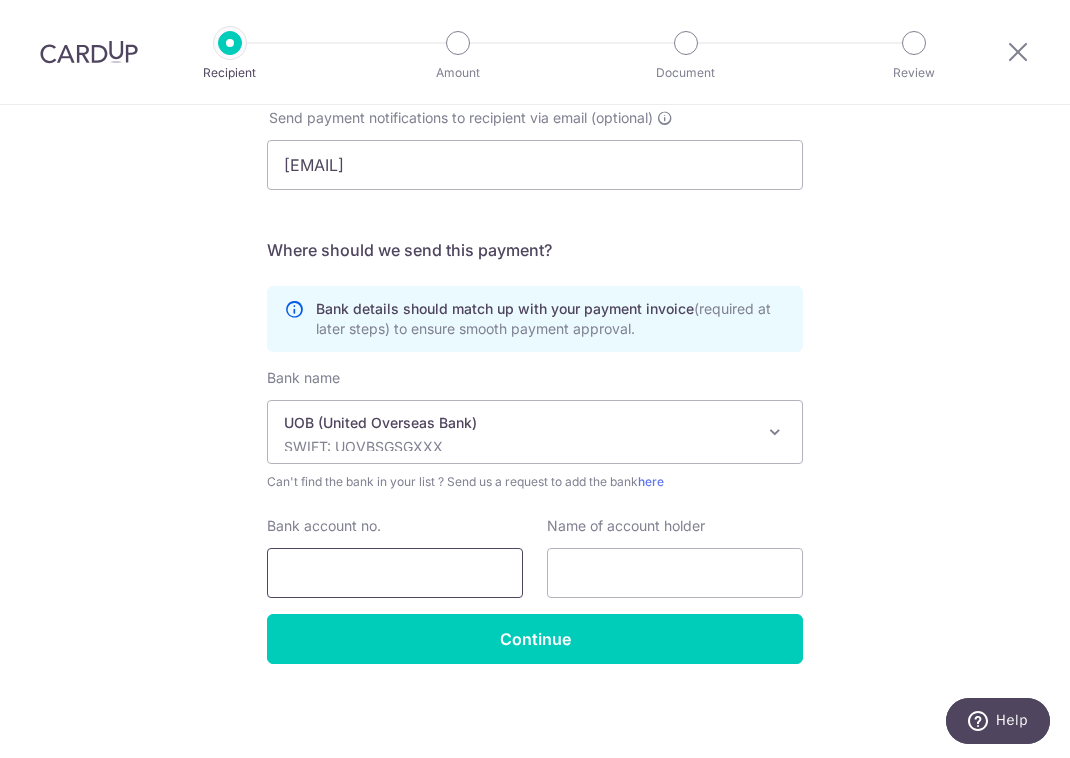 click on "Bank account no." at bounding box center [395, 573] 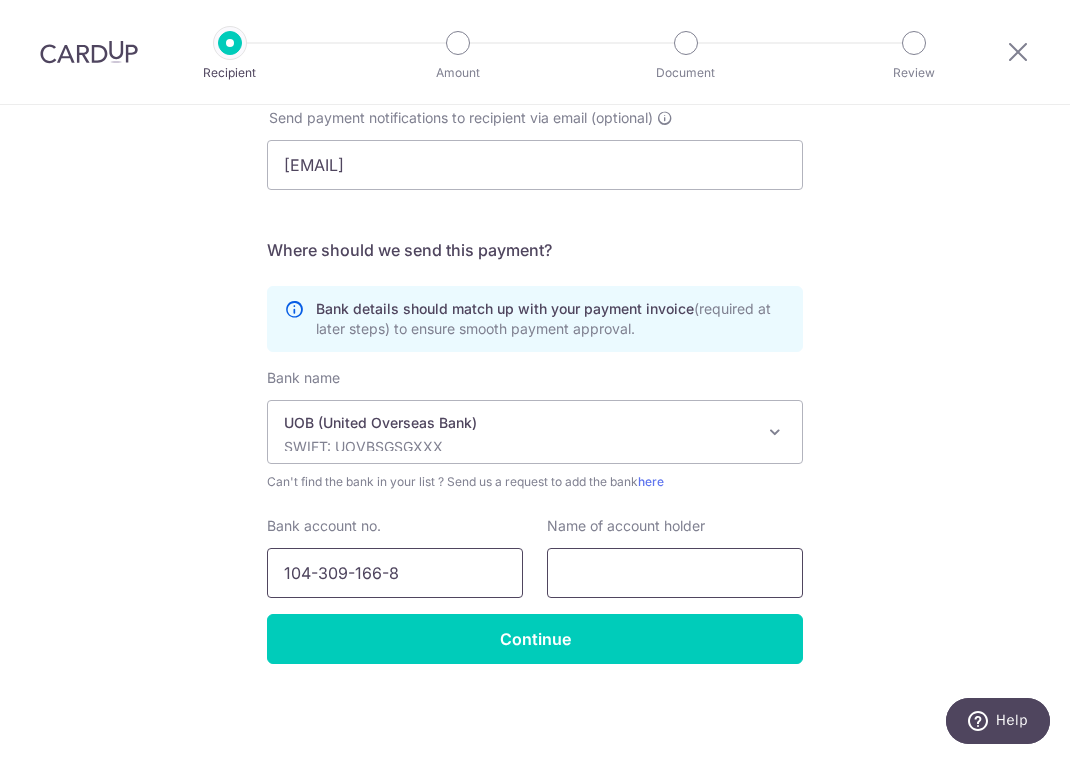 type on "104-309-166-8" 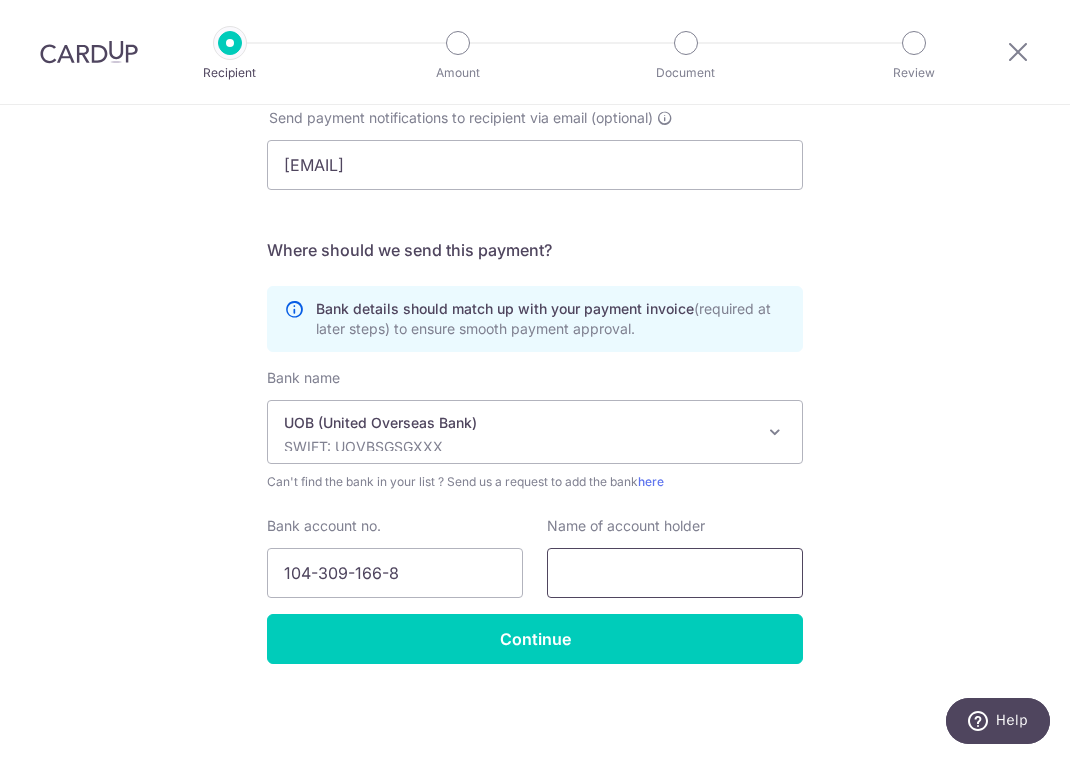 click at bounding box center (675, 573) 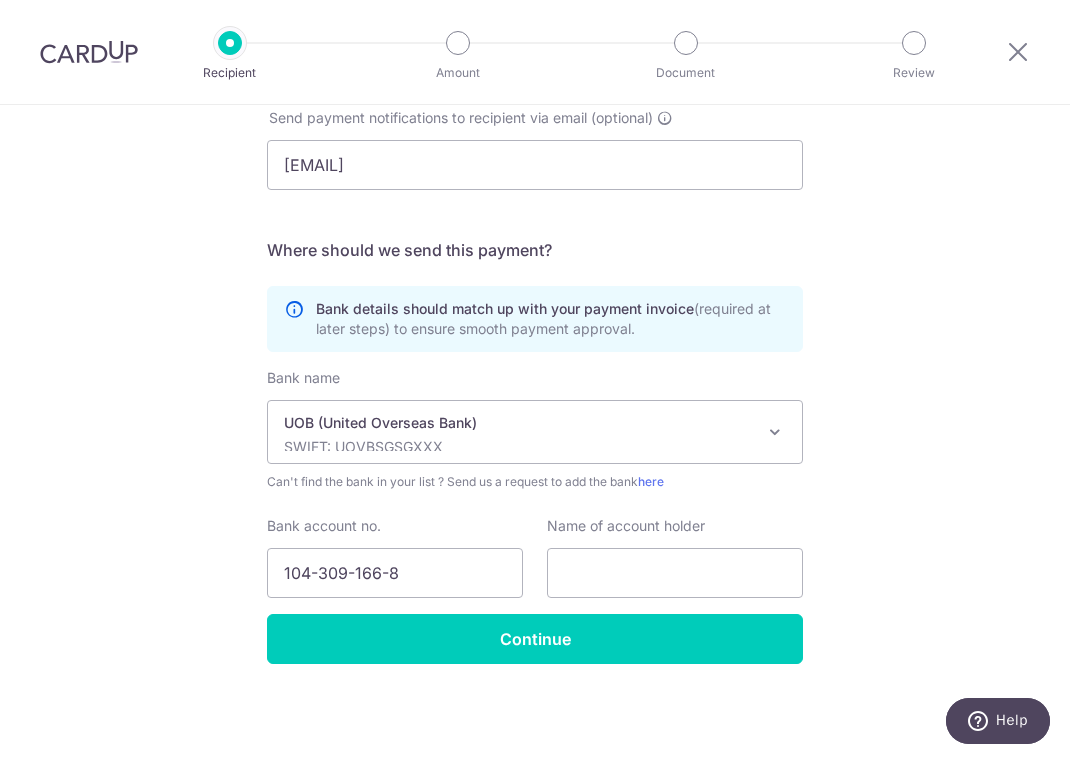 click on "Who would you like to pay?
Your recipient does not need a CardUp account to receive your payments.
Who should we send this supplier payment to?
Country of bank account
Algeria
Andorra
Angola
Anguilla
Argentina
Armenia
Aruba
Australia
Austria
Azerbaijan
Bahrain
Bangladesh
Belgium
Bolivia
Bosnia and Herzegovina
Brazil
British Virgin Islands
Bulgaria
Canada
Chile
China
Colombia
Costa Rica
Croatia
Cyprus
Czech Republic
Denmark
Dominica
Dominican Republic
East Timor
Ecuador
Egypt
Estonia
Faroe Islands
Fiji
Finland
France
French Guiana
French Polynesia
French Southern Territories
Georgia
Germany
Greece
Greenland
Grenada
Guernsey
Guyana
Honduras
Hong Kong
Hungary
Iceland
India
Indonesia
Ireland
Isle of Man
Israel
Italy
Japan
Jersey
Kazakhstan
Kosovo
Kuwait
Kyrgyzstan" at bounding box center (535, 152) 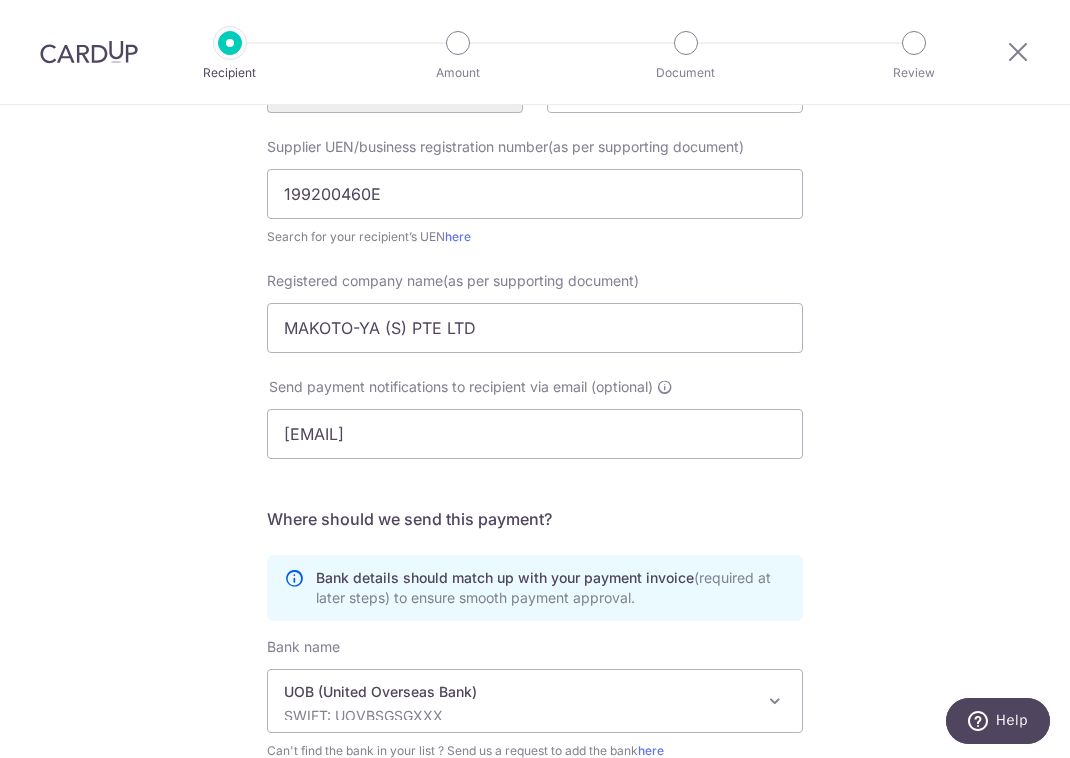scroll, scrollTop: 0, scrollLeft: 0, axis: both 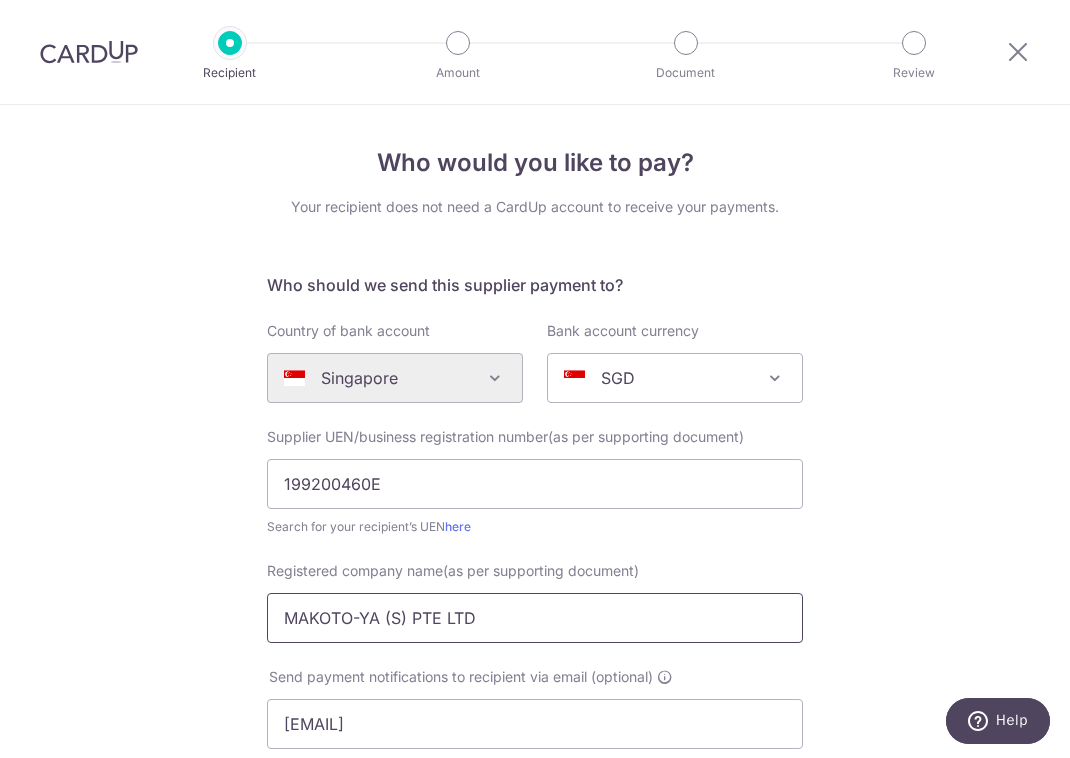 click on "MAKOTO-YA (S) PTE LTD" at bounding box center (535, 618) 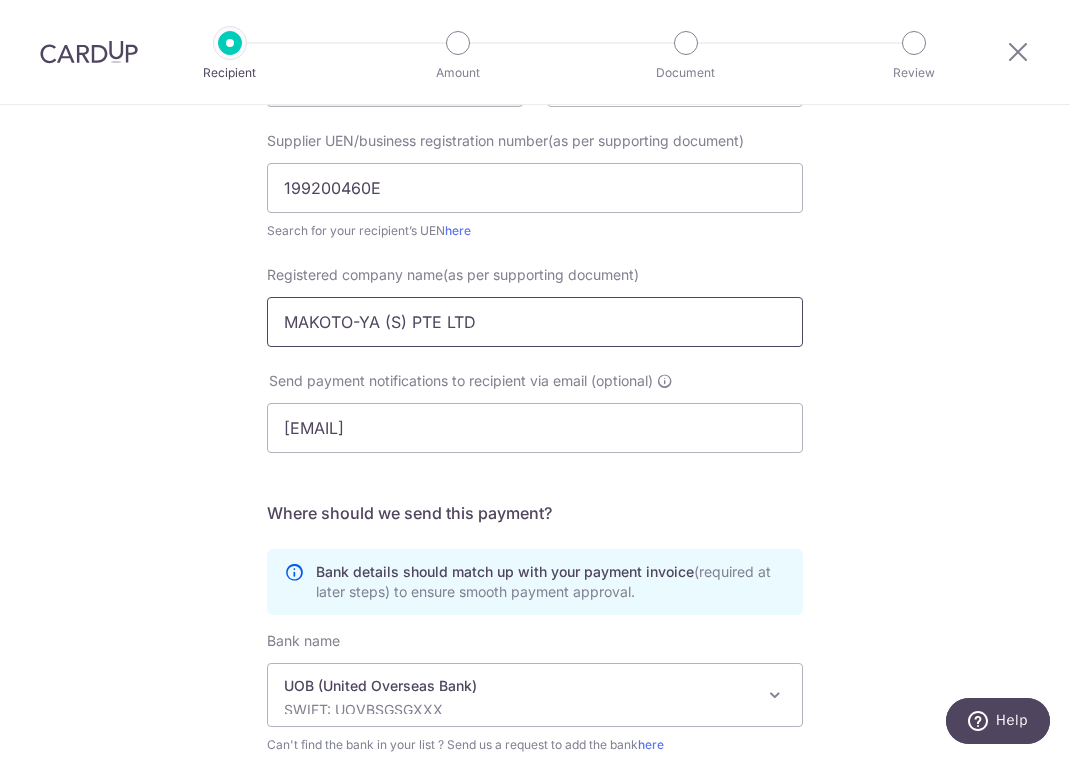 scroll, scrollTop: 559, scrollLeft: 0, axis: vertical 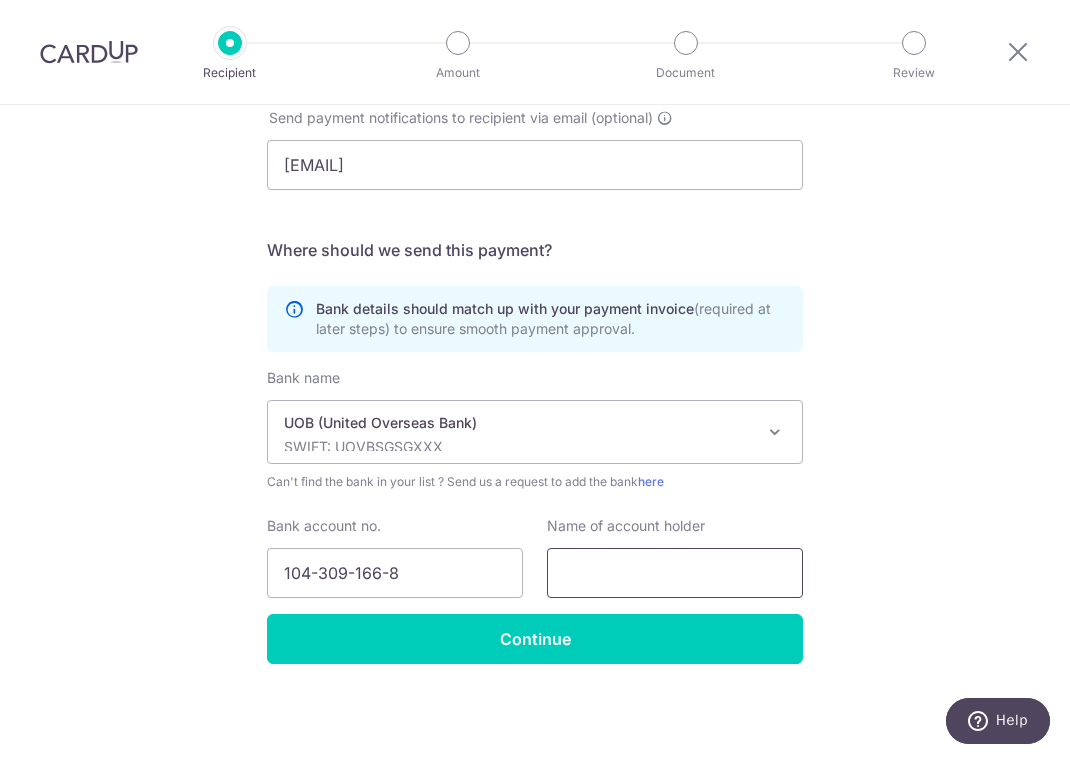 click at bounding box center [675, 573] 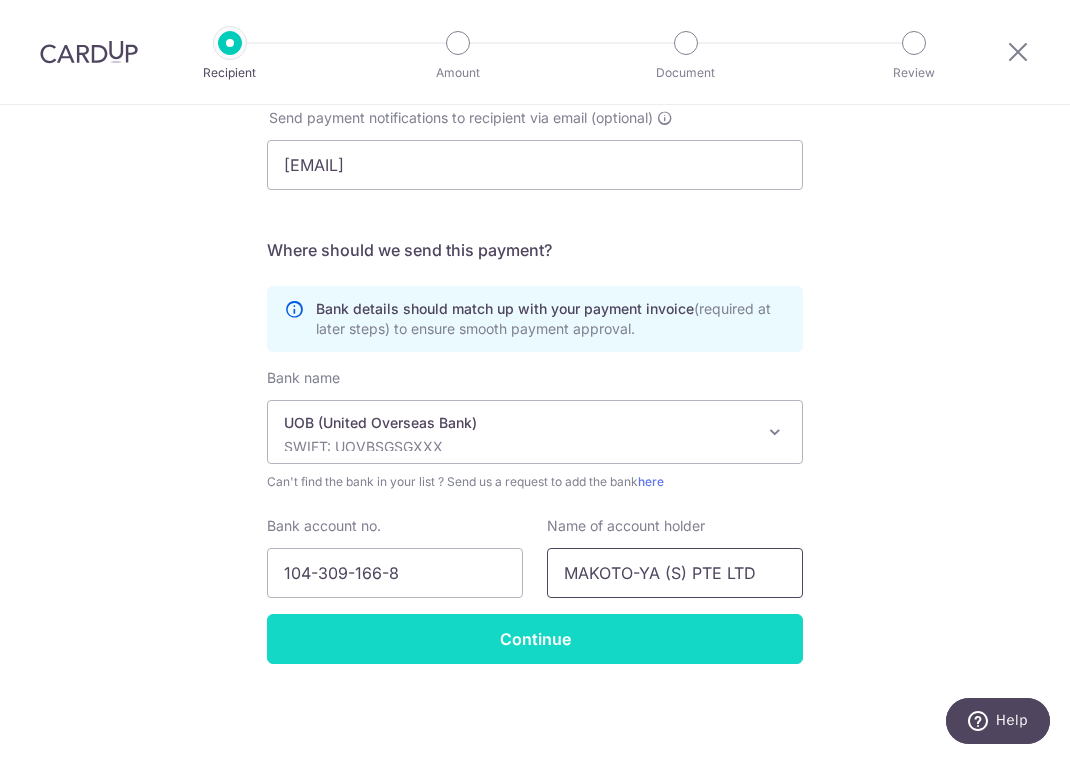type on "MAKOTO-YA (S) PTE LTD" 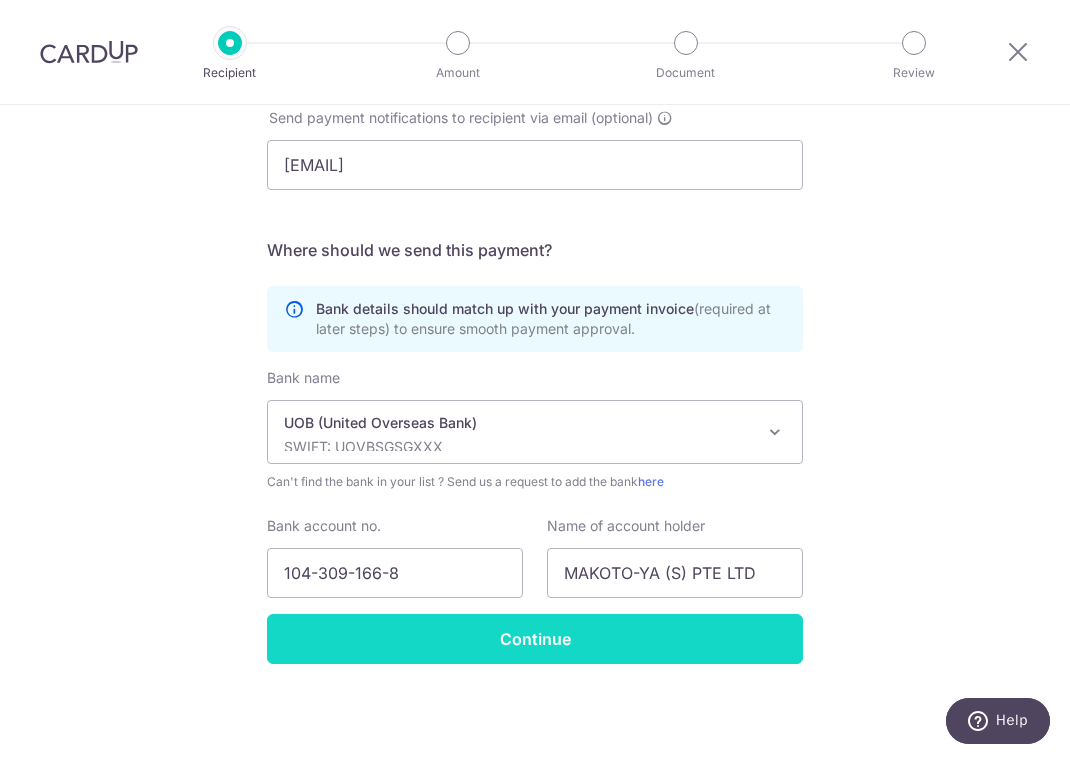 click on "Continue" at bounding box center [535, 639] 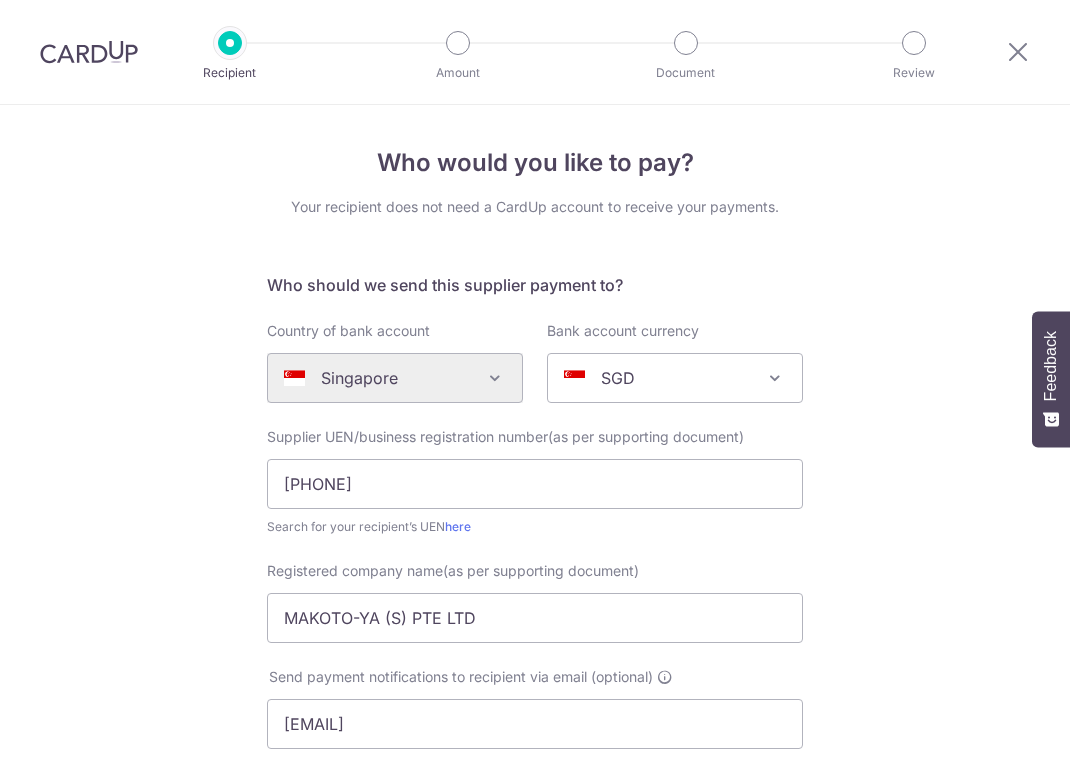 scroll, scrollTop: 0, scrollLeft: 0, axis: both 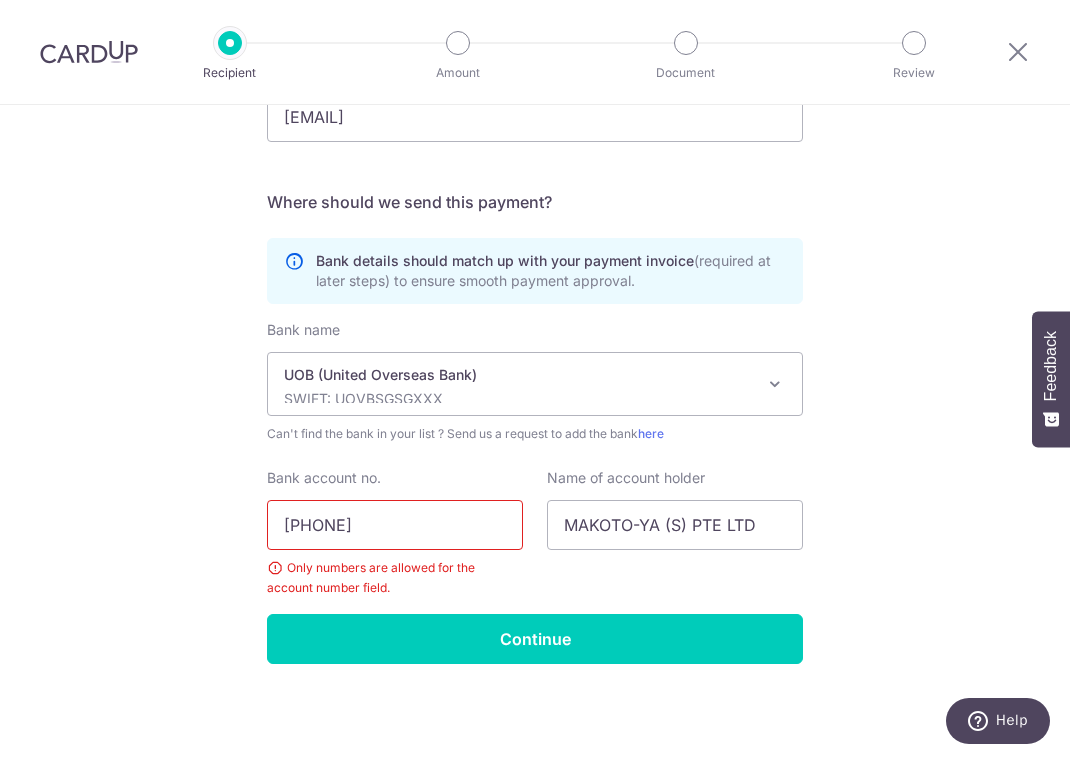 click on "104-309-166-8" at bounding box center (395, 525) 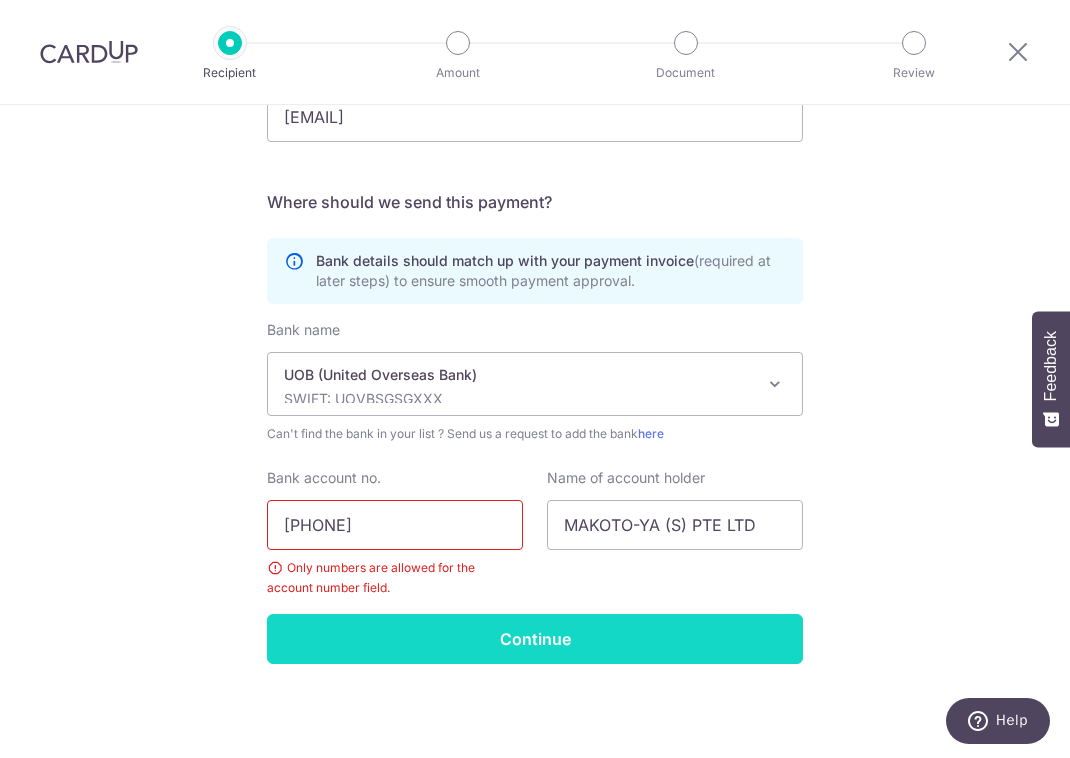 type on "1043091668" 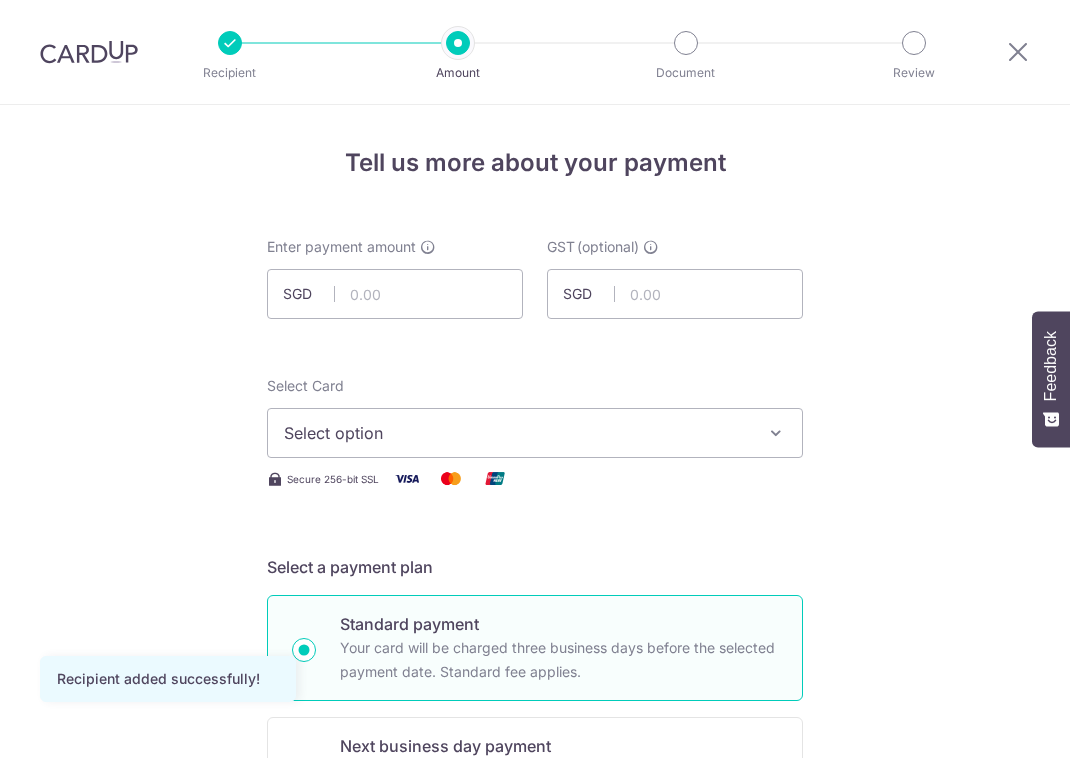 scroll, scrollTop: 0, scrollLeft: 0, axis: both 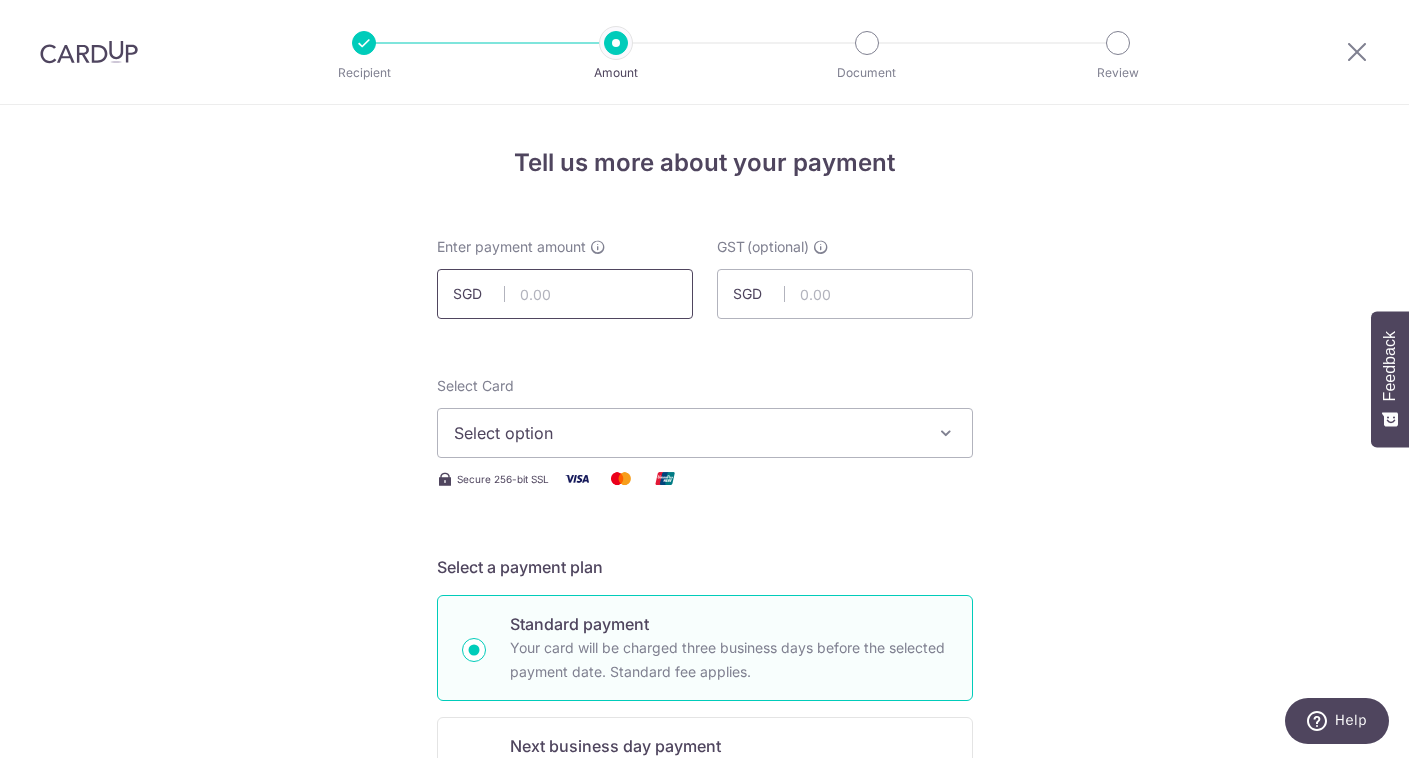 click at bounding box center [565, 294] 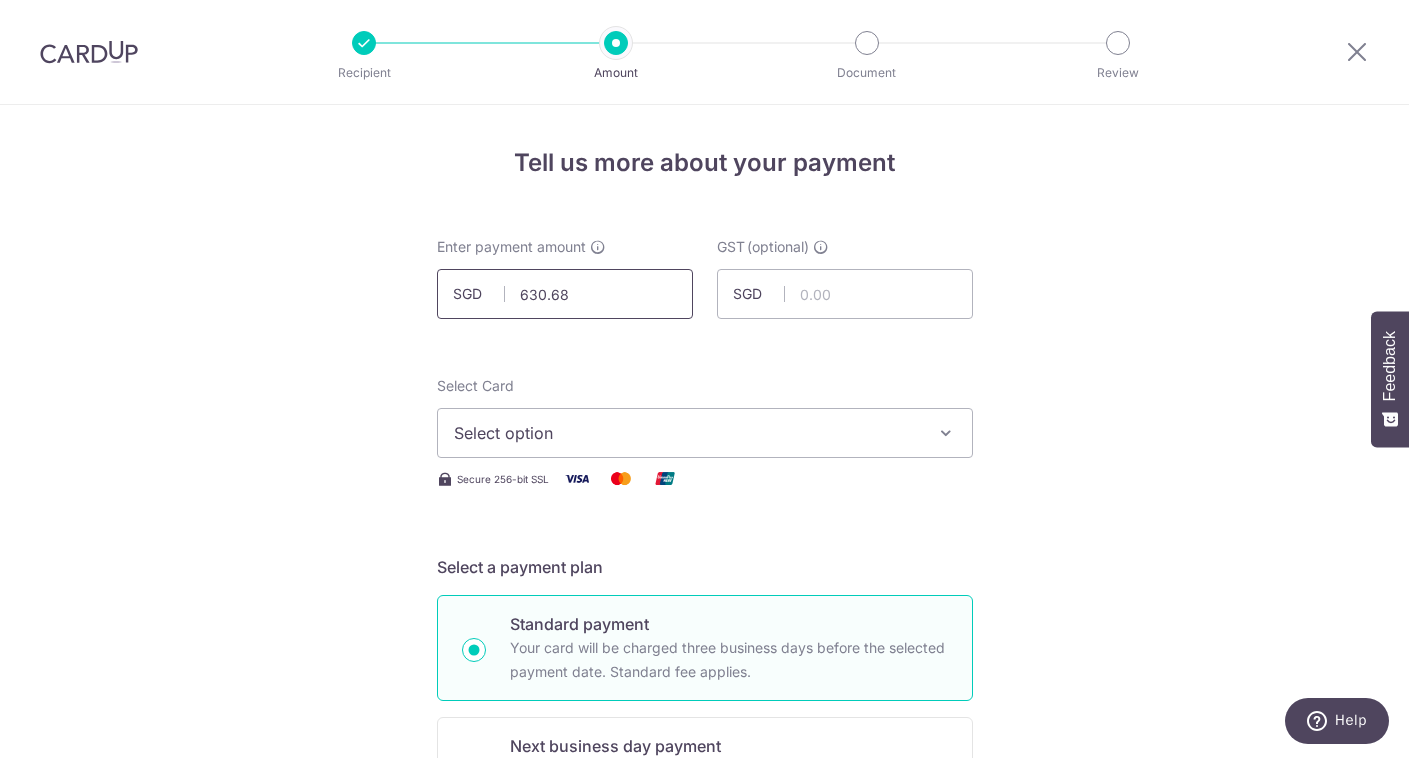 type on "630.68" 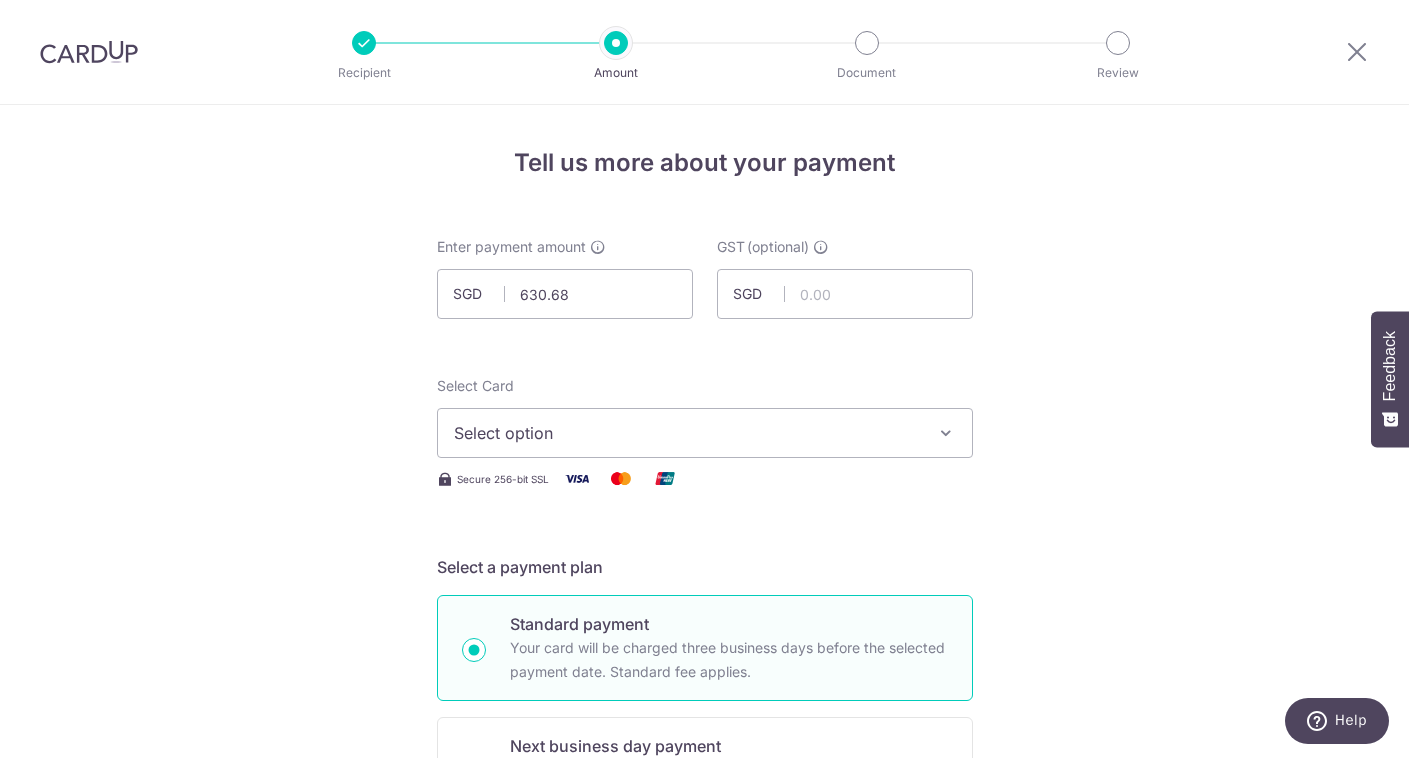 click on "Select option" at bounding box center (687, 433) 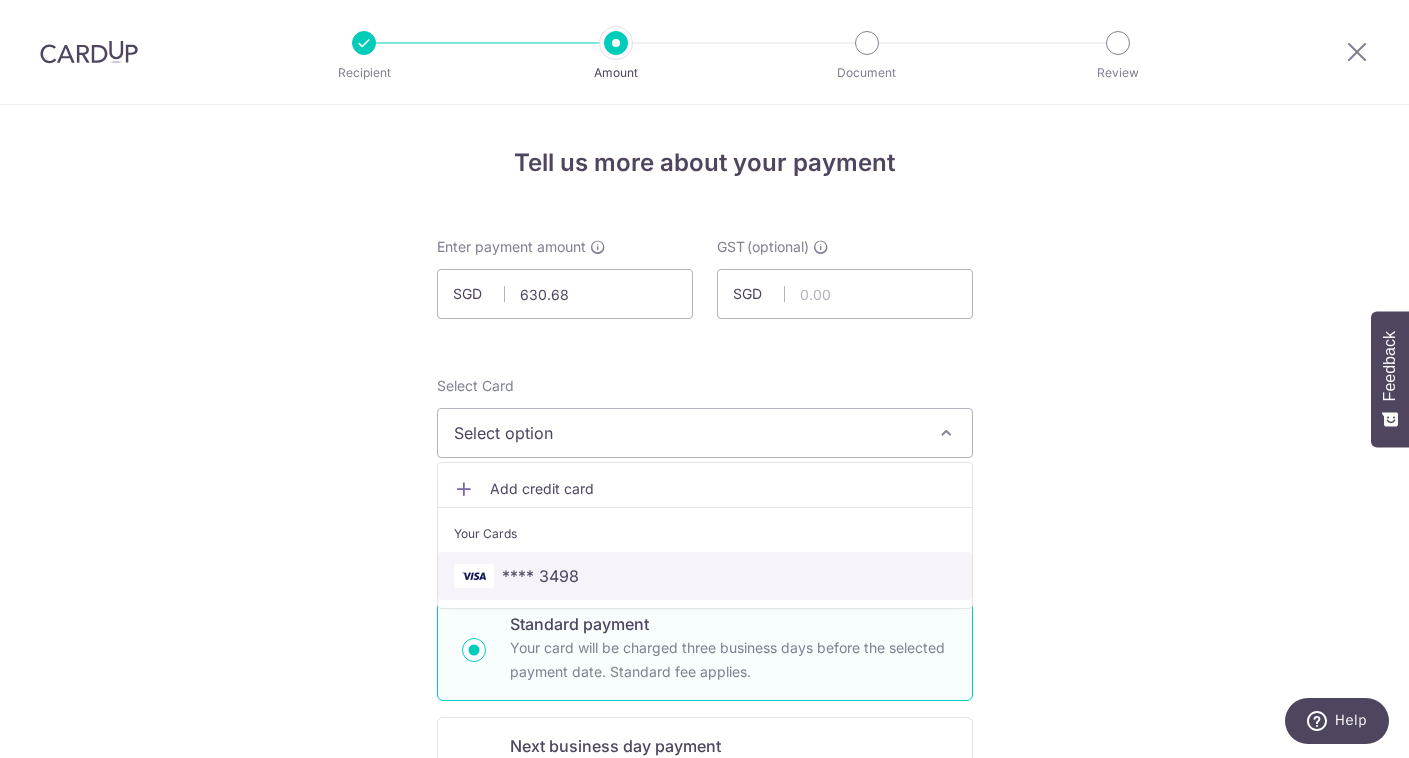 click on "**** 3498" at bounding box center (705, 576) 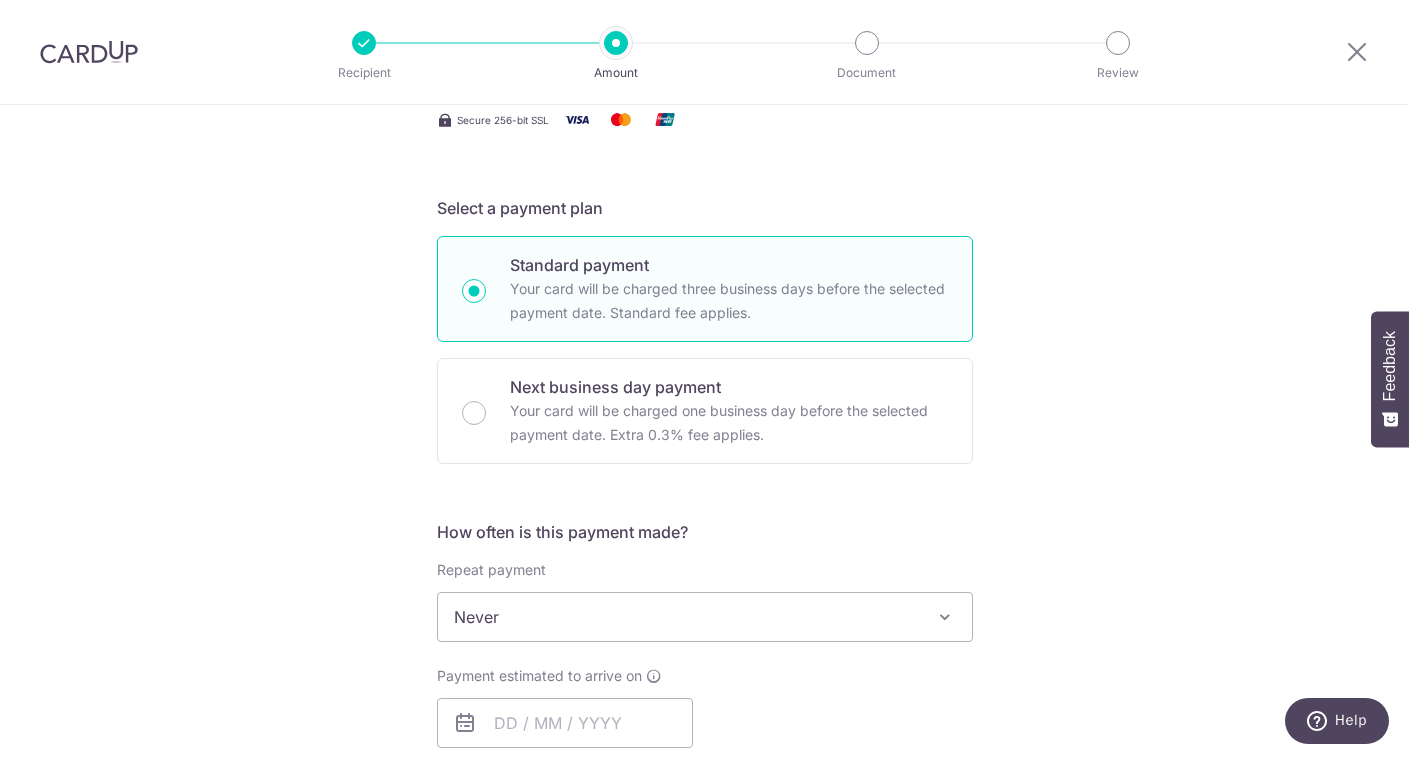 scroll, scrollTop: 419, scrollLeft: 0, axis: vertical 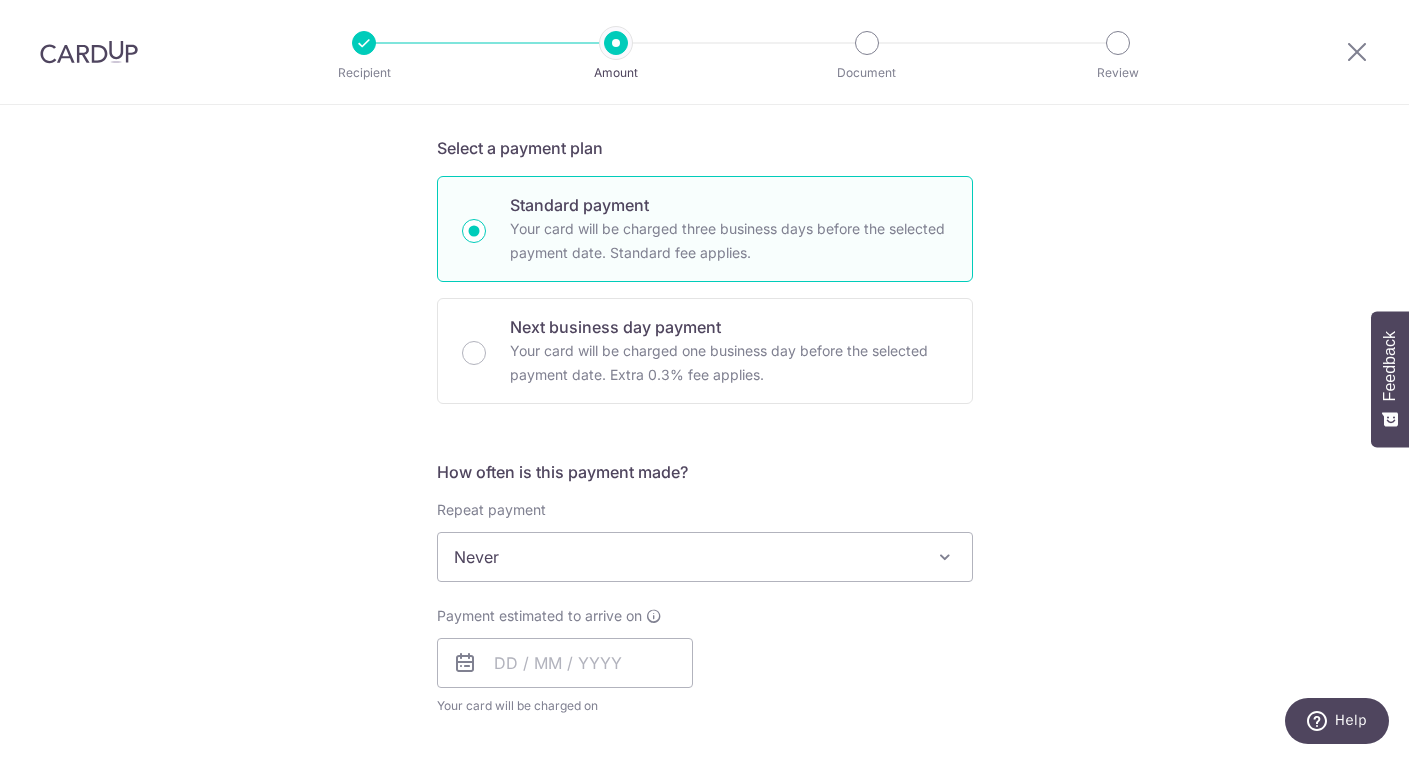 click on "Never" at bounding box center [705, 557] 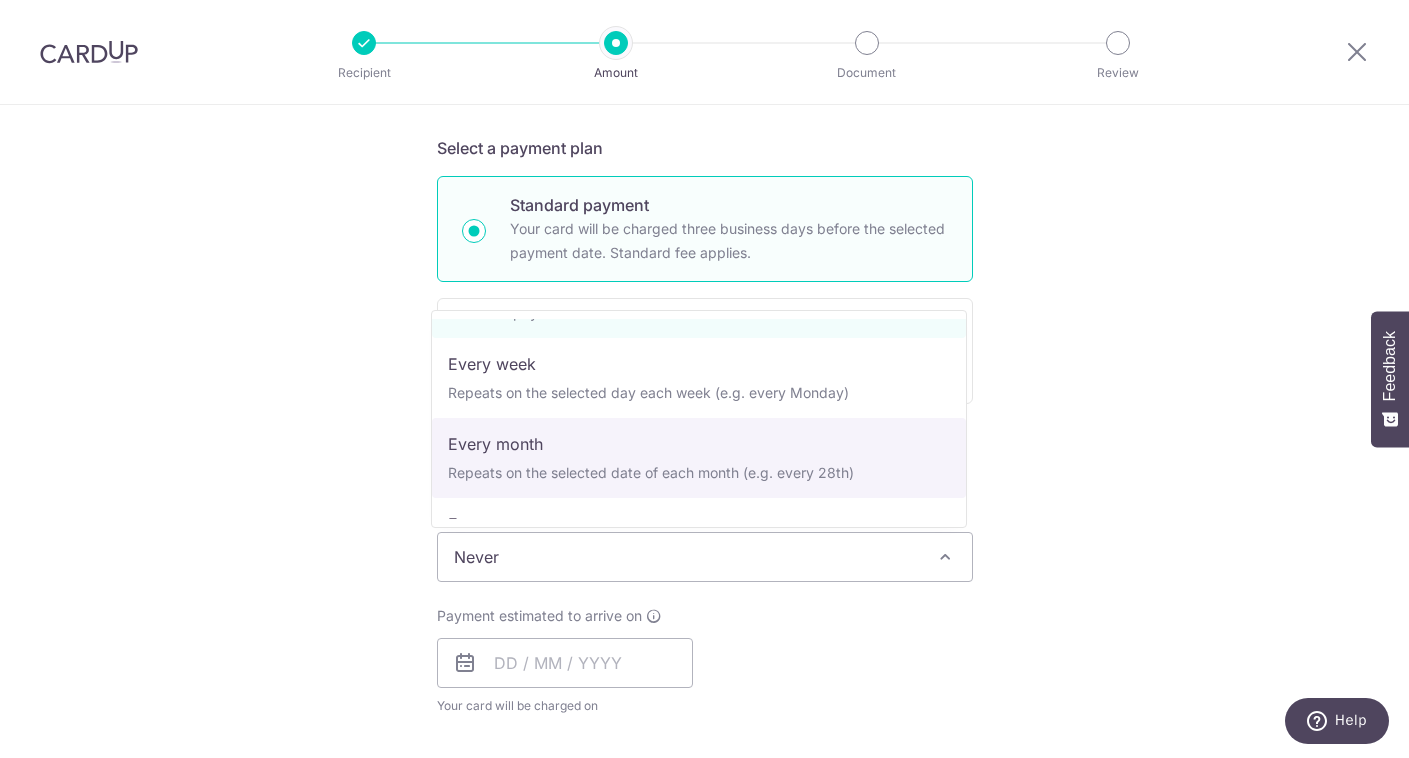 scroll, scrollTop: 134, scrollLeft: 0, axis: vertical 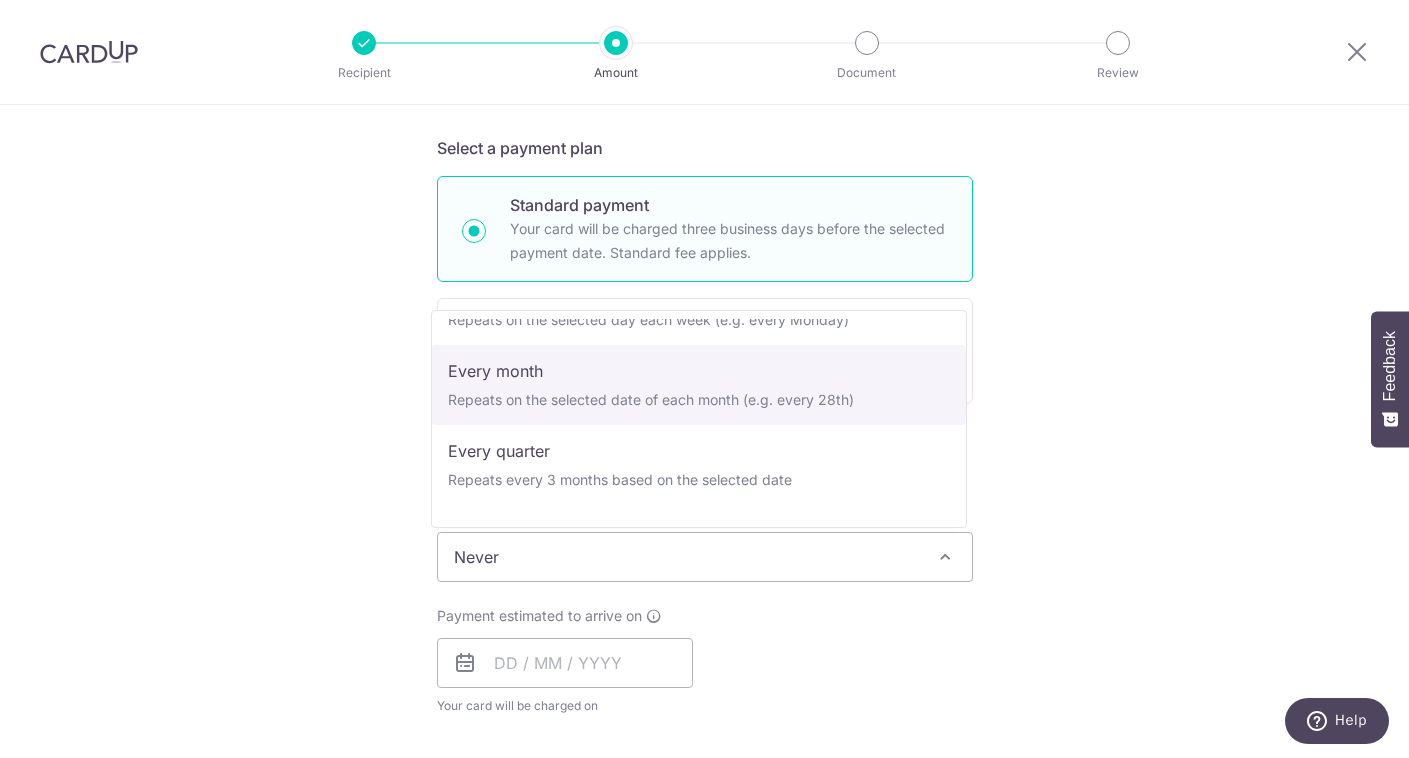 select on "3" 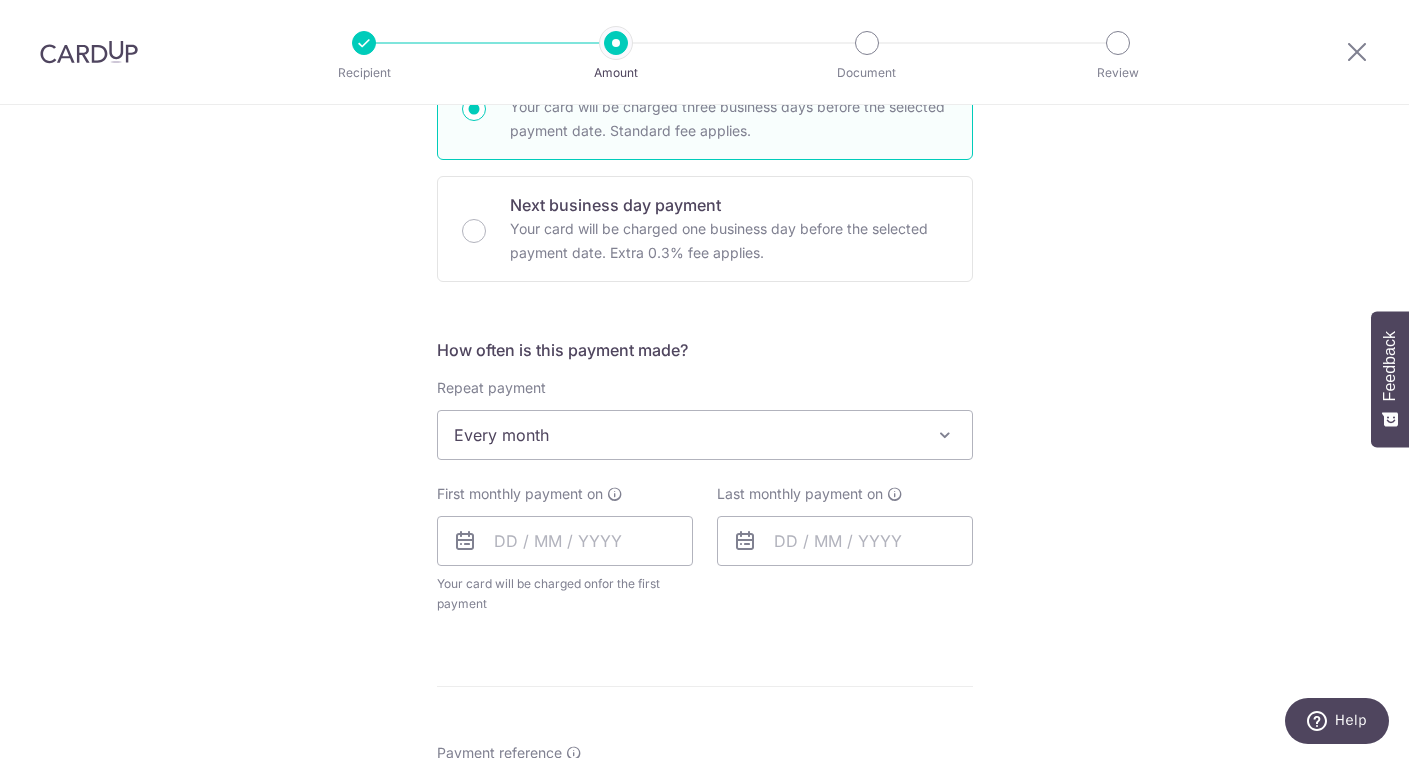 scroll, scrollTop: 685, scrollLeft: 0, axis: vertical 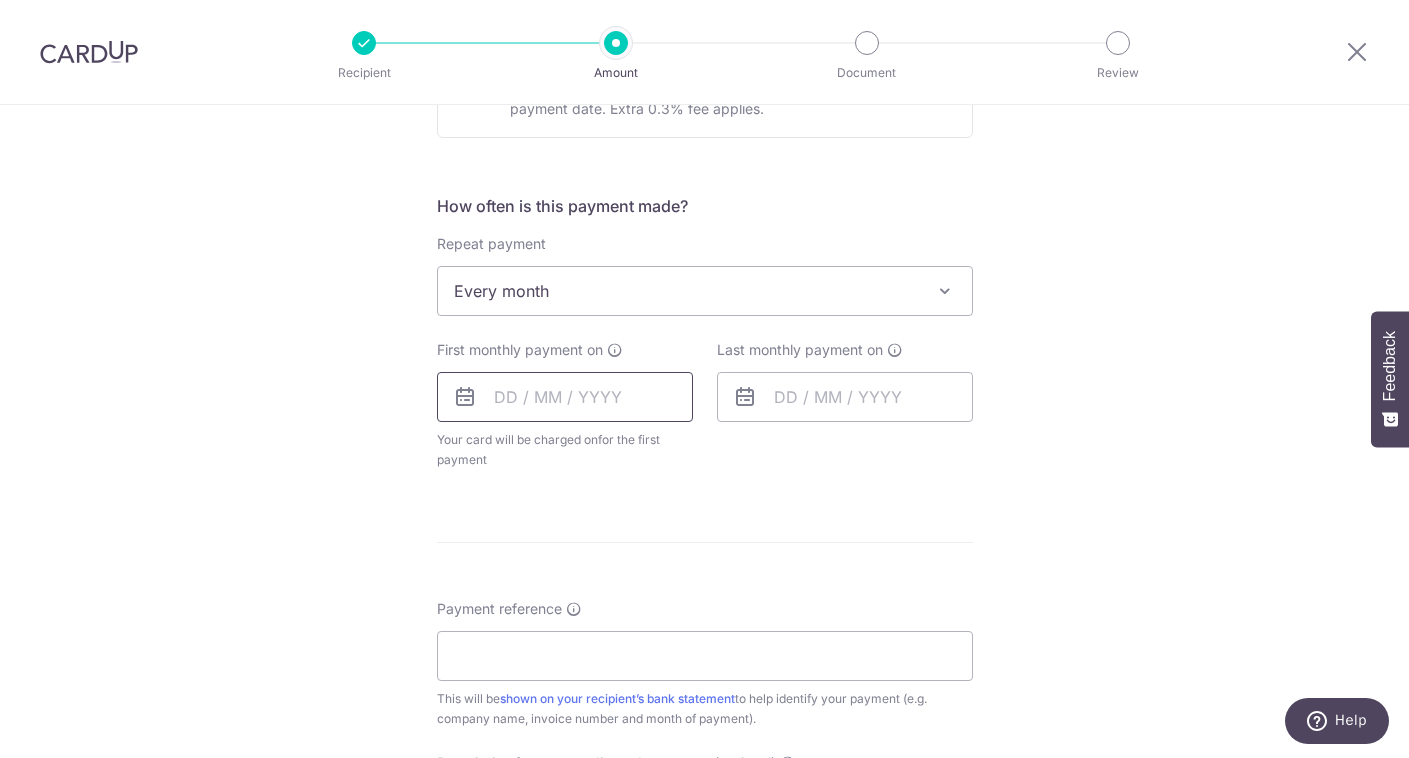 click at bounding box center [565, 397] 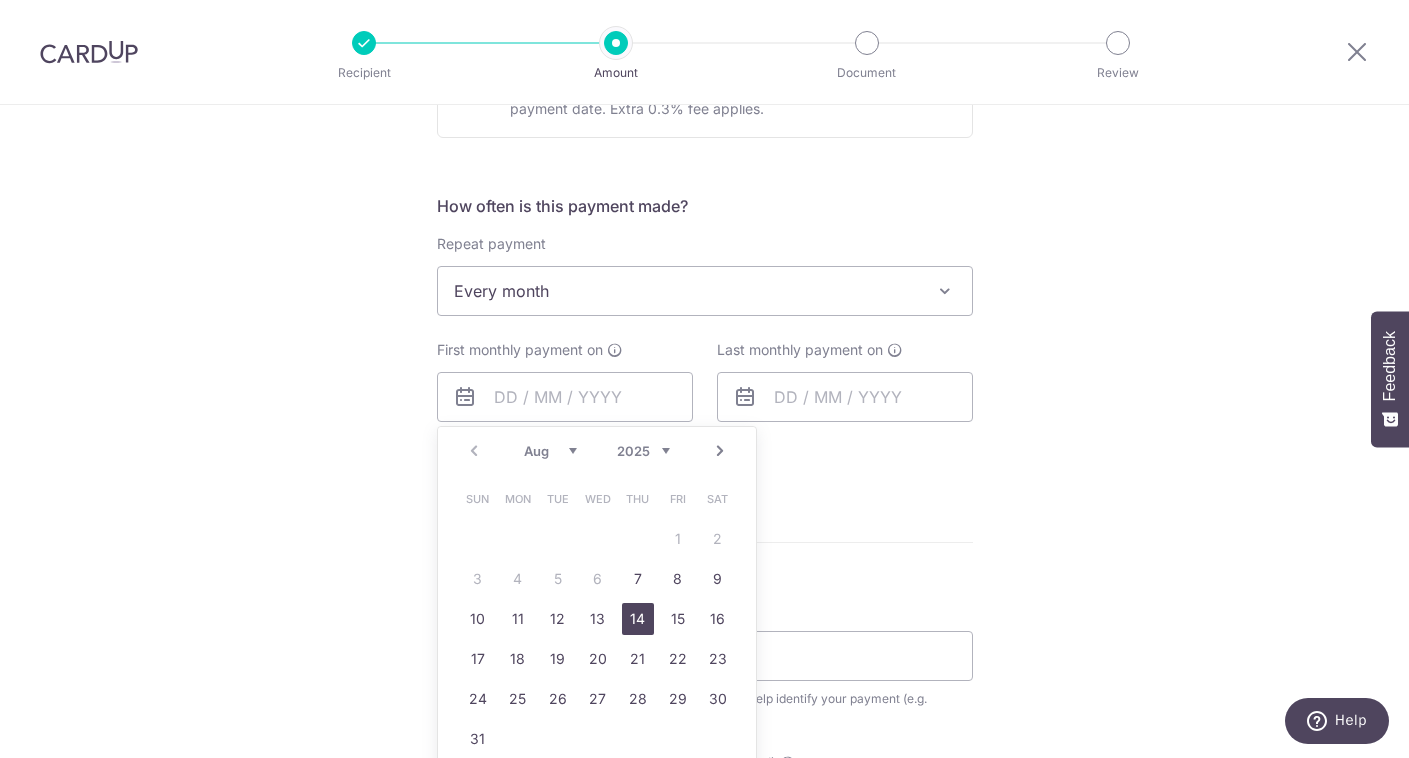 click on "14" at bounding box center [638, 619] 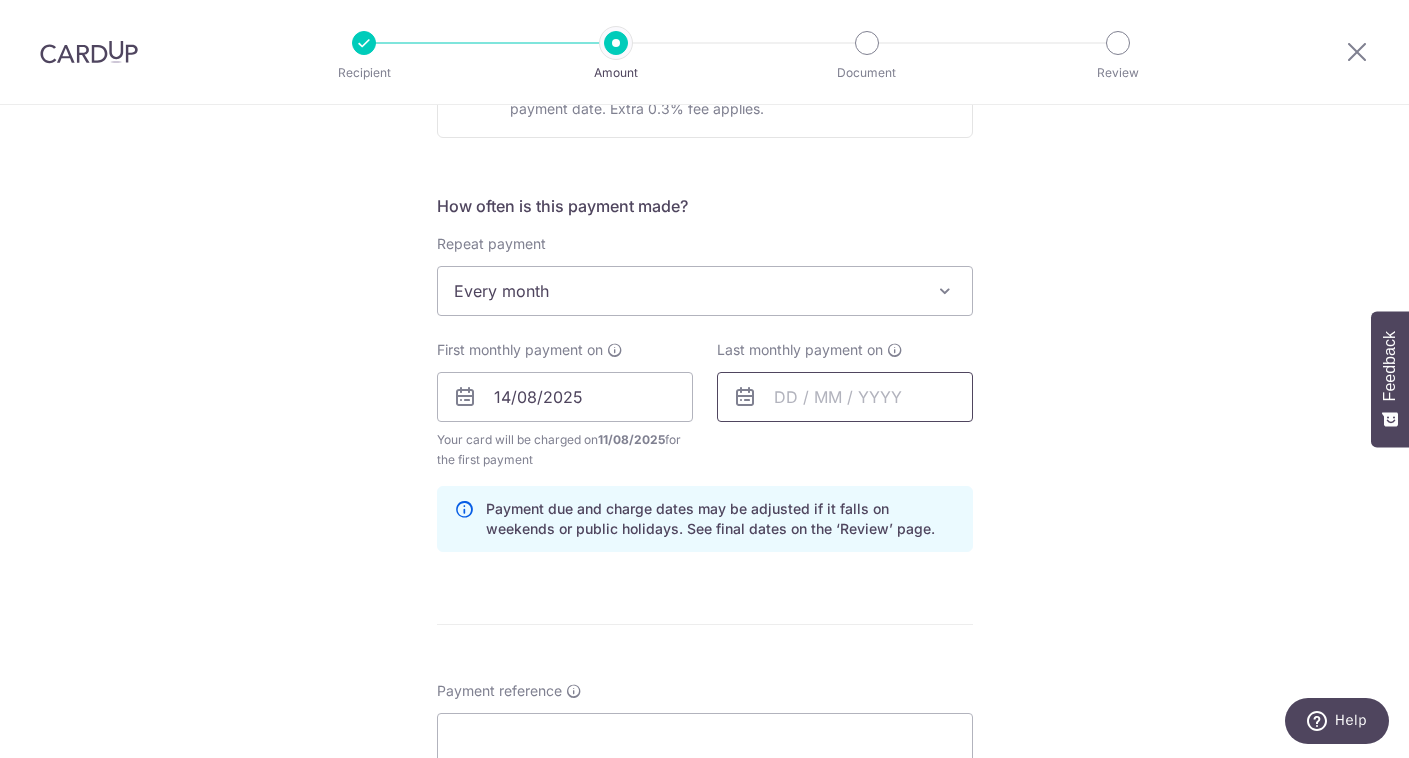 click at bounding box center (845, 397) 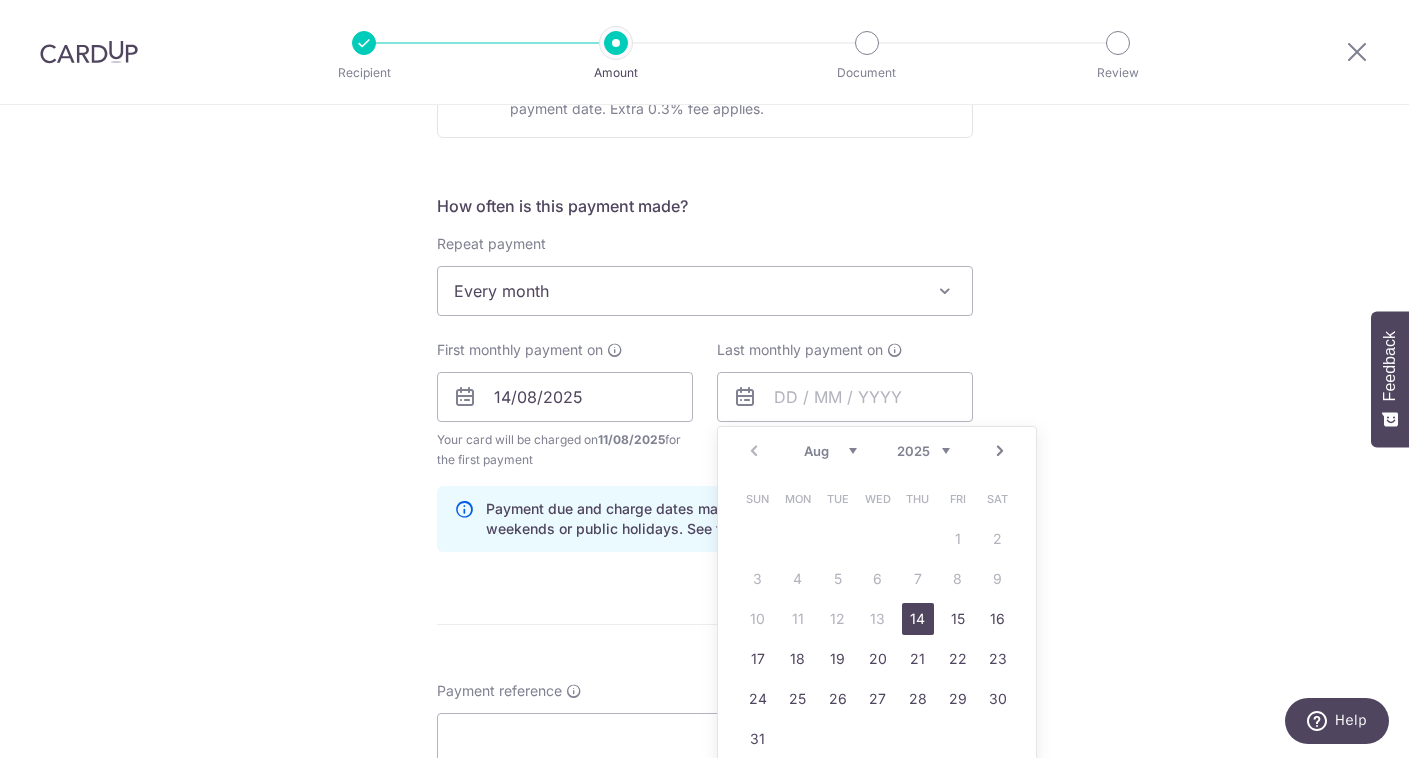 click on "Aug Sep Oct Nov Dec" at bounding box center (830, 451) 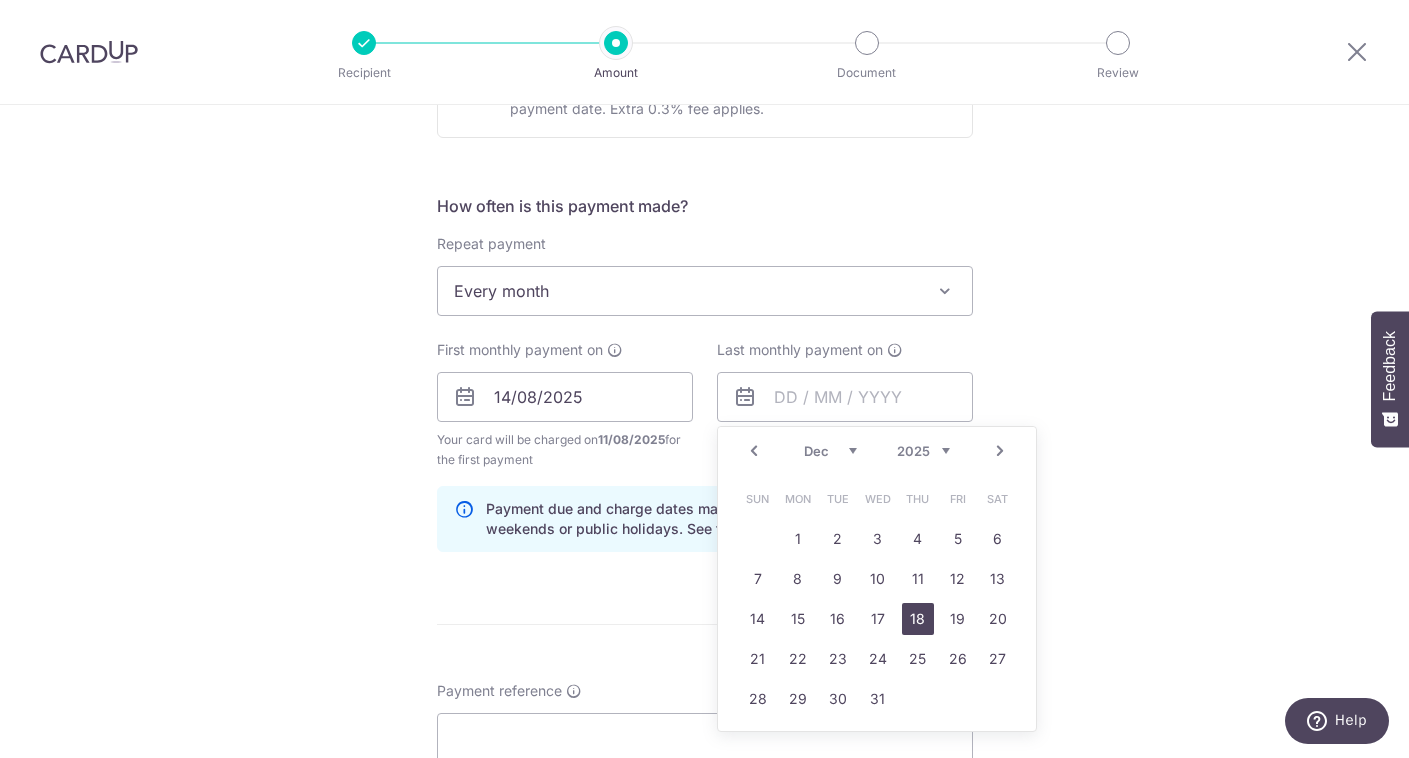 click on "18" at bounding box center (918, 619) 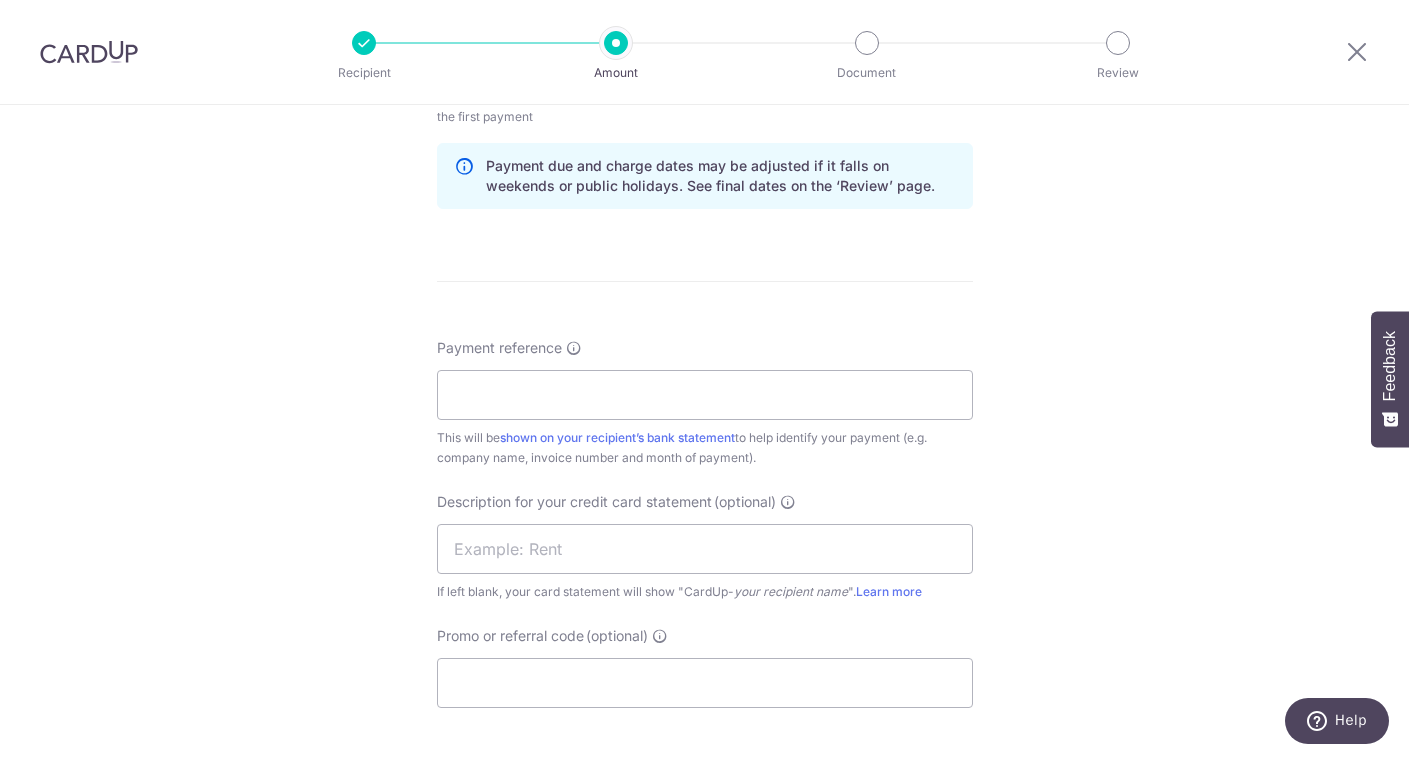 scroll, scrollTop: 1037, scrollLeft: 0, axis: vertical 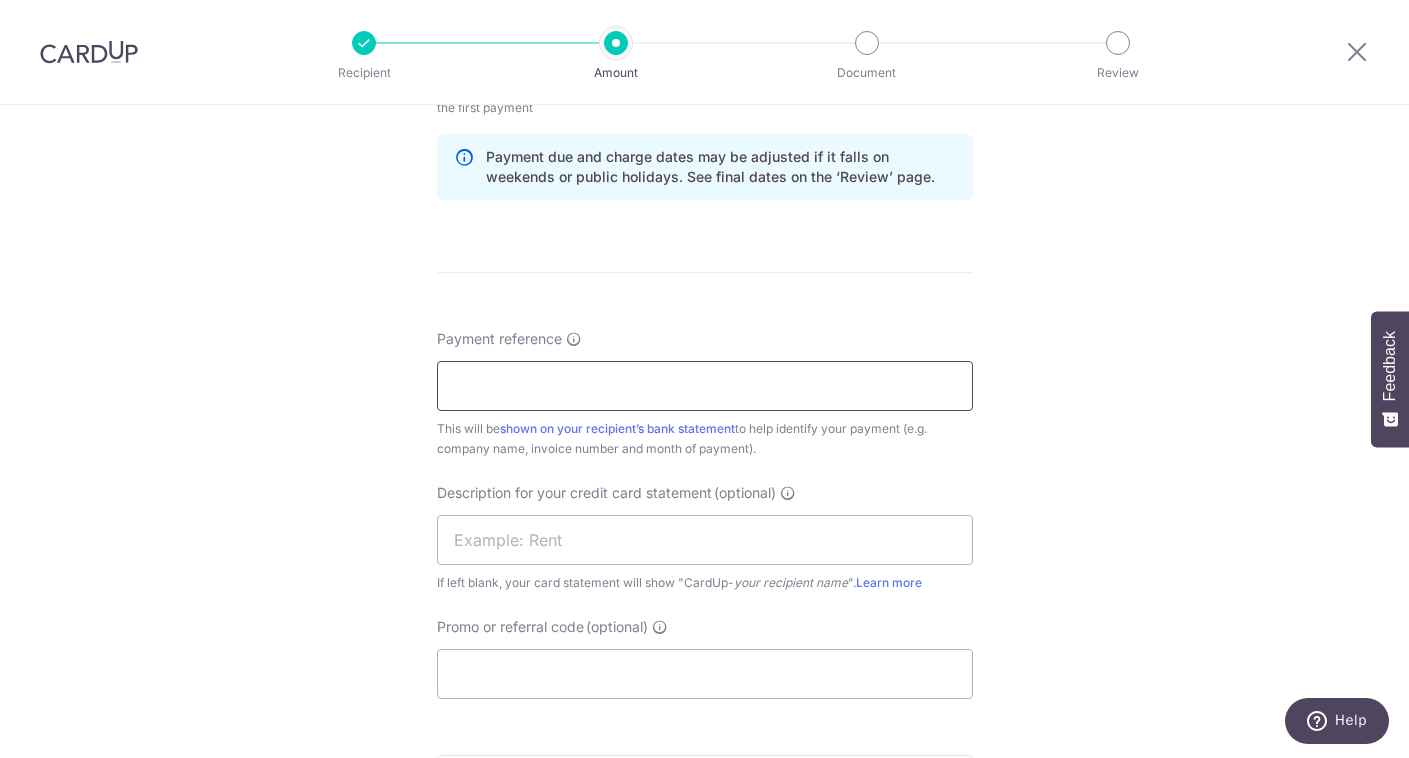 click on "Payment reference" at bounding box center (705, 386) 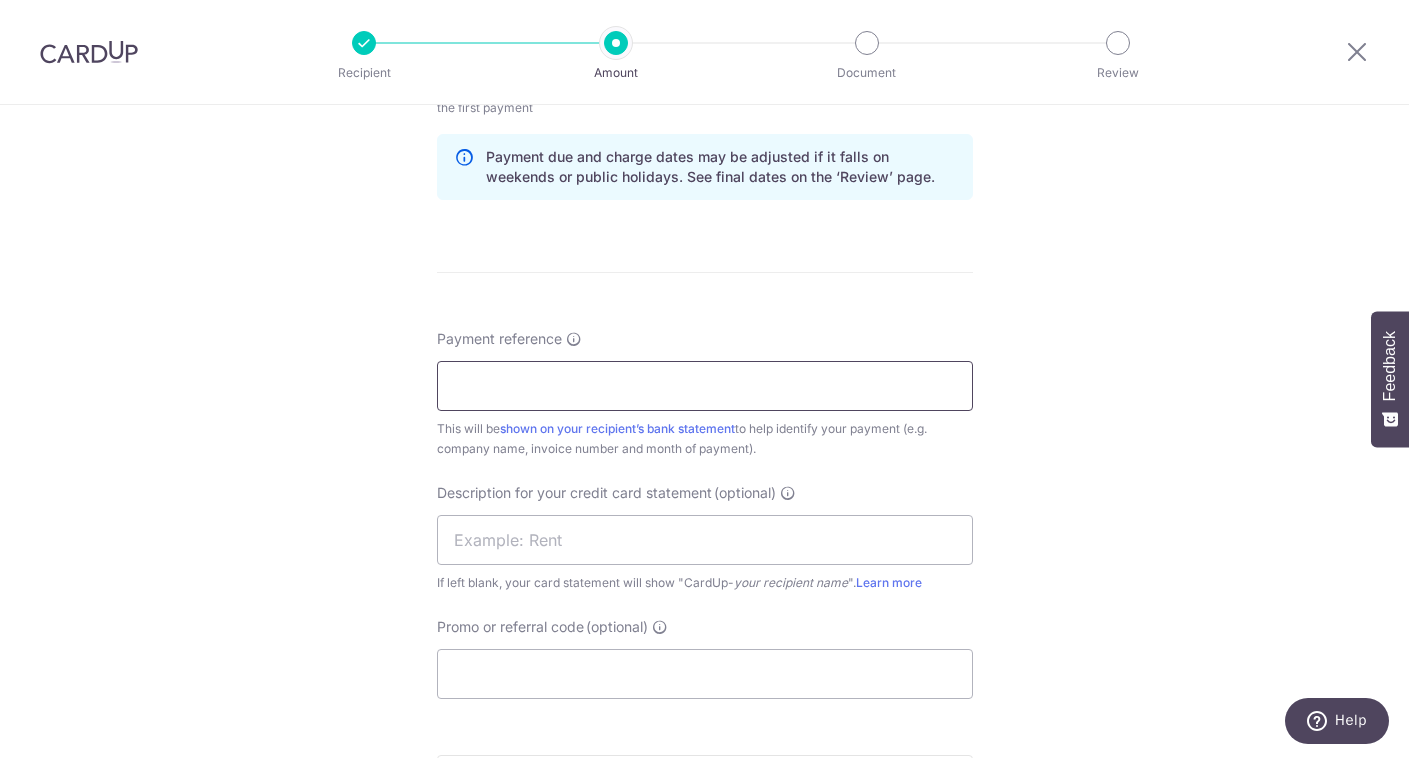 type on "KIZUNA (STARDUSZT DESIGNS PTE LTD)" 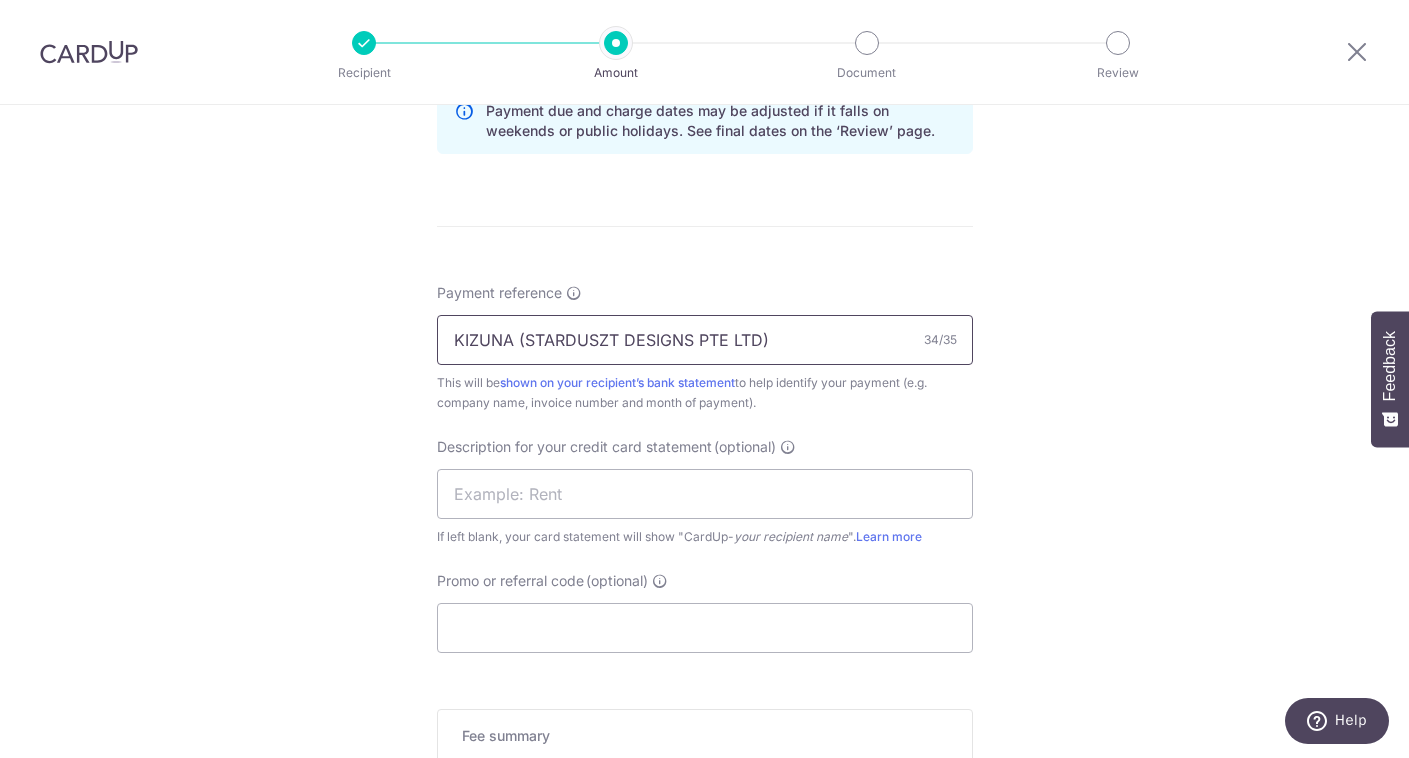 scroll, scrollTop: 1099, scrollLeft: 0, axis: vertical 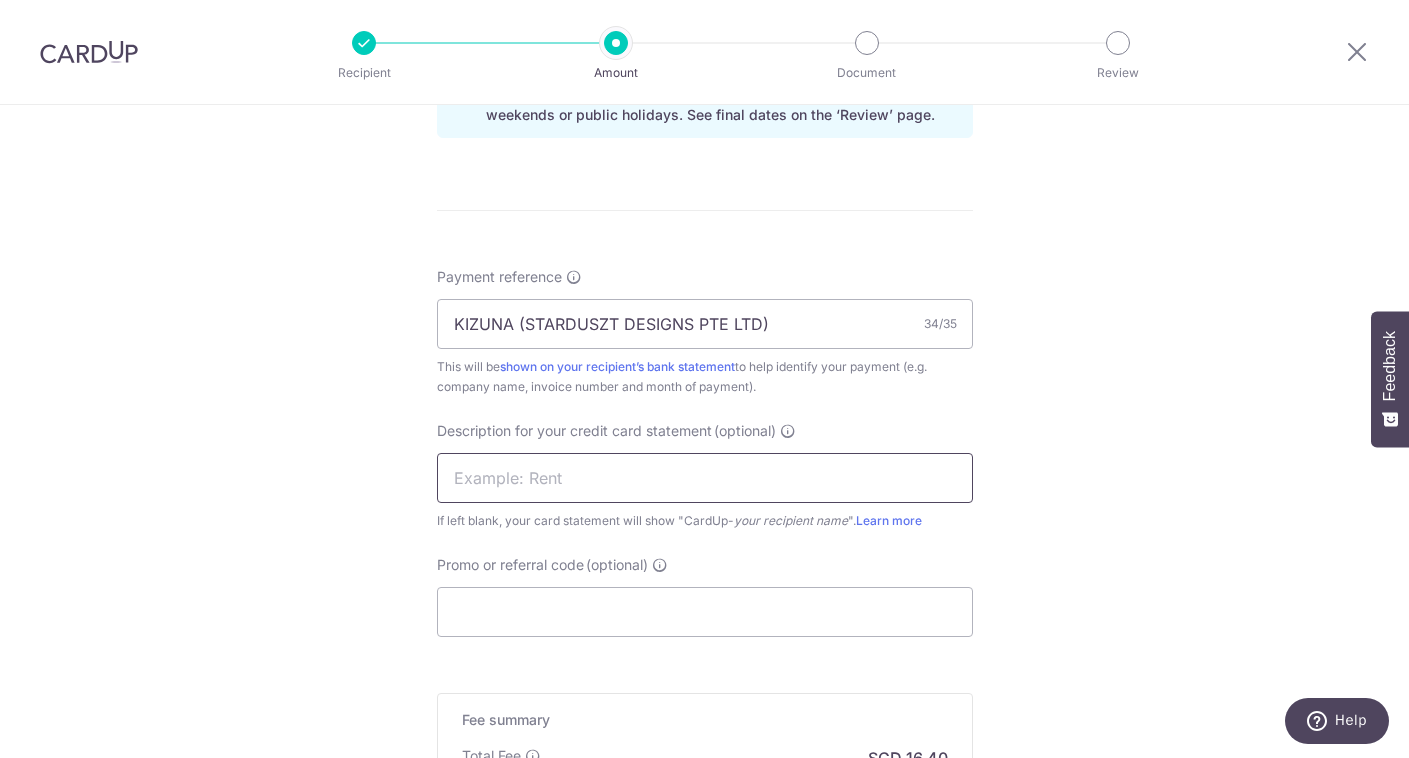 click at bounding box center (705, 478) 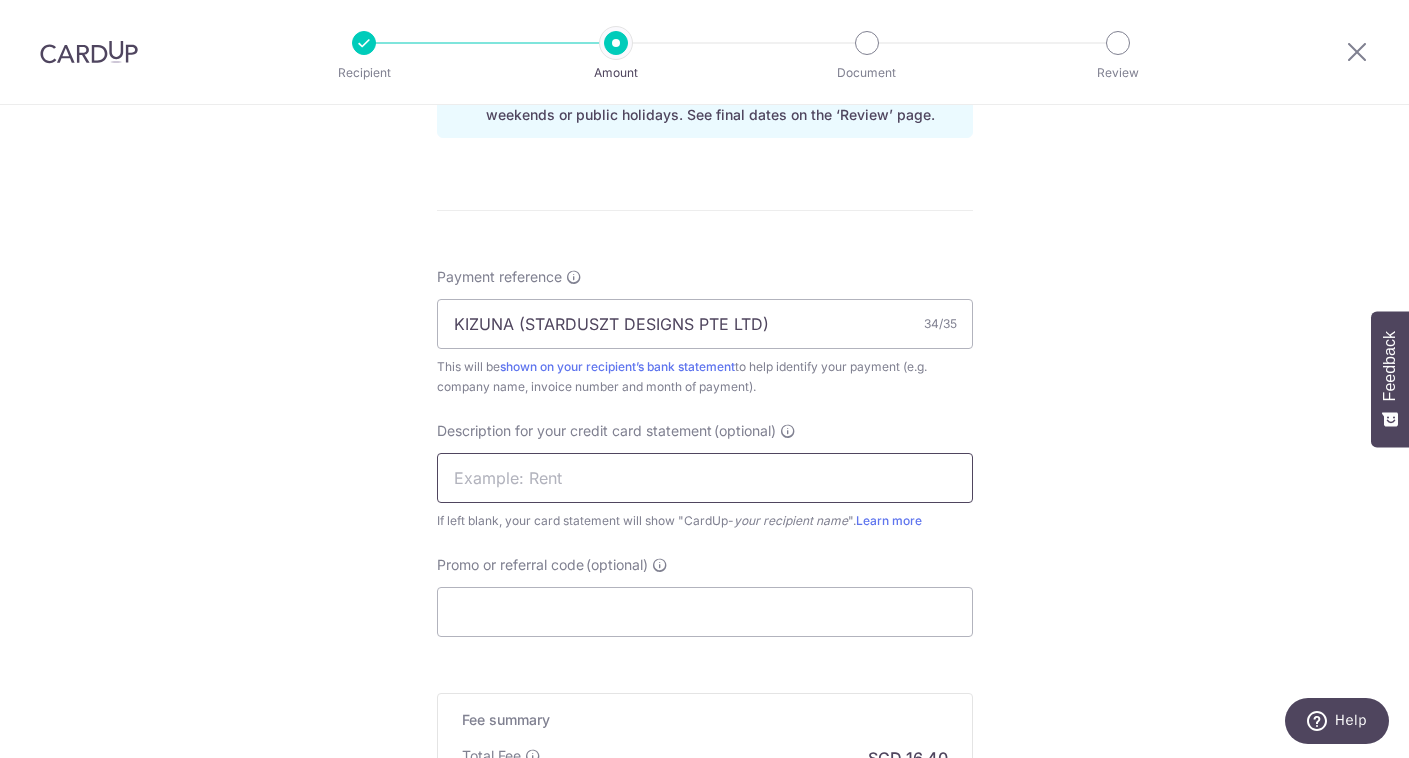 paste on "MAKOTO-YA (S) P" 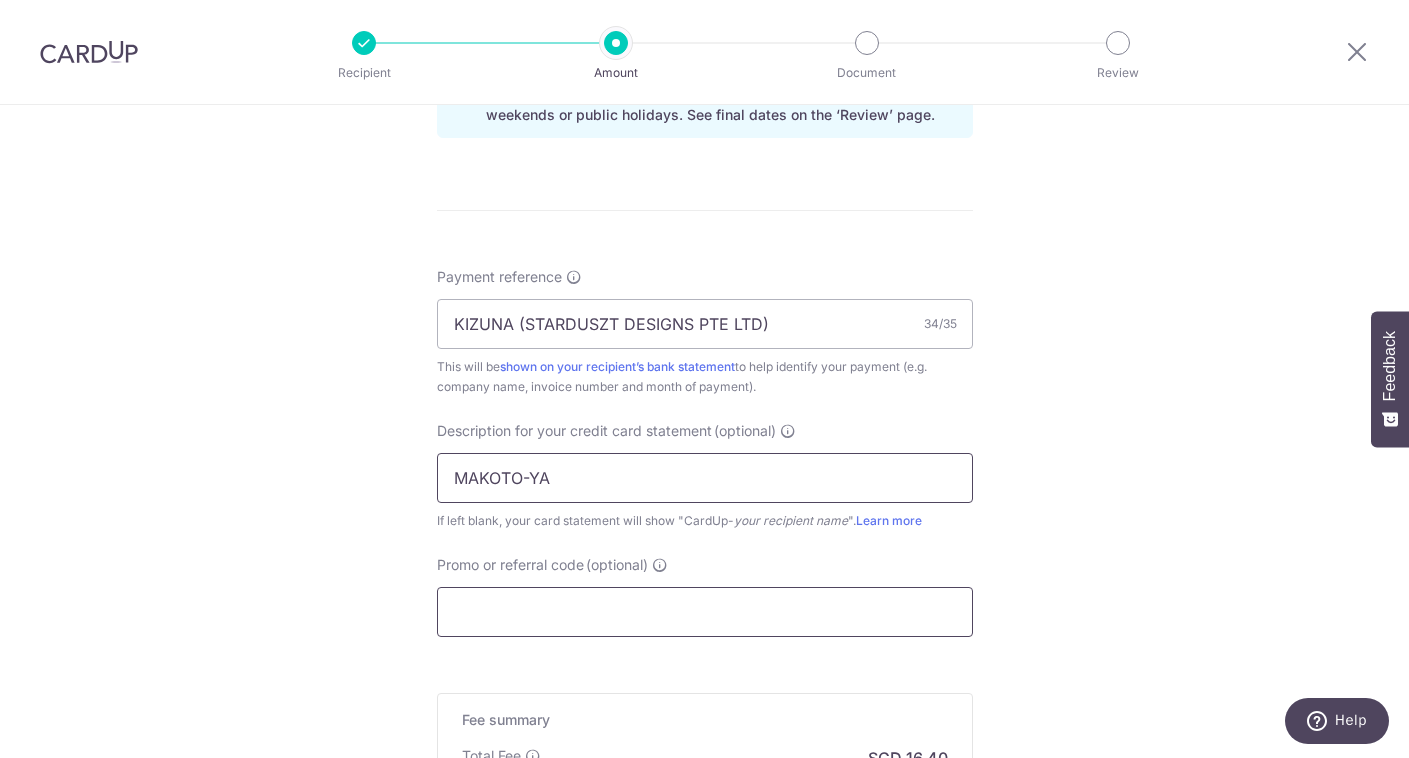 type on "MAKOTO-YA" 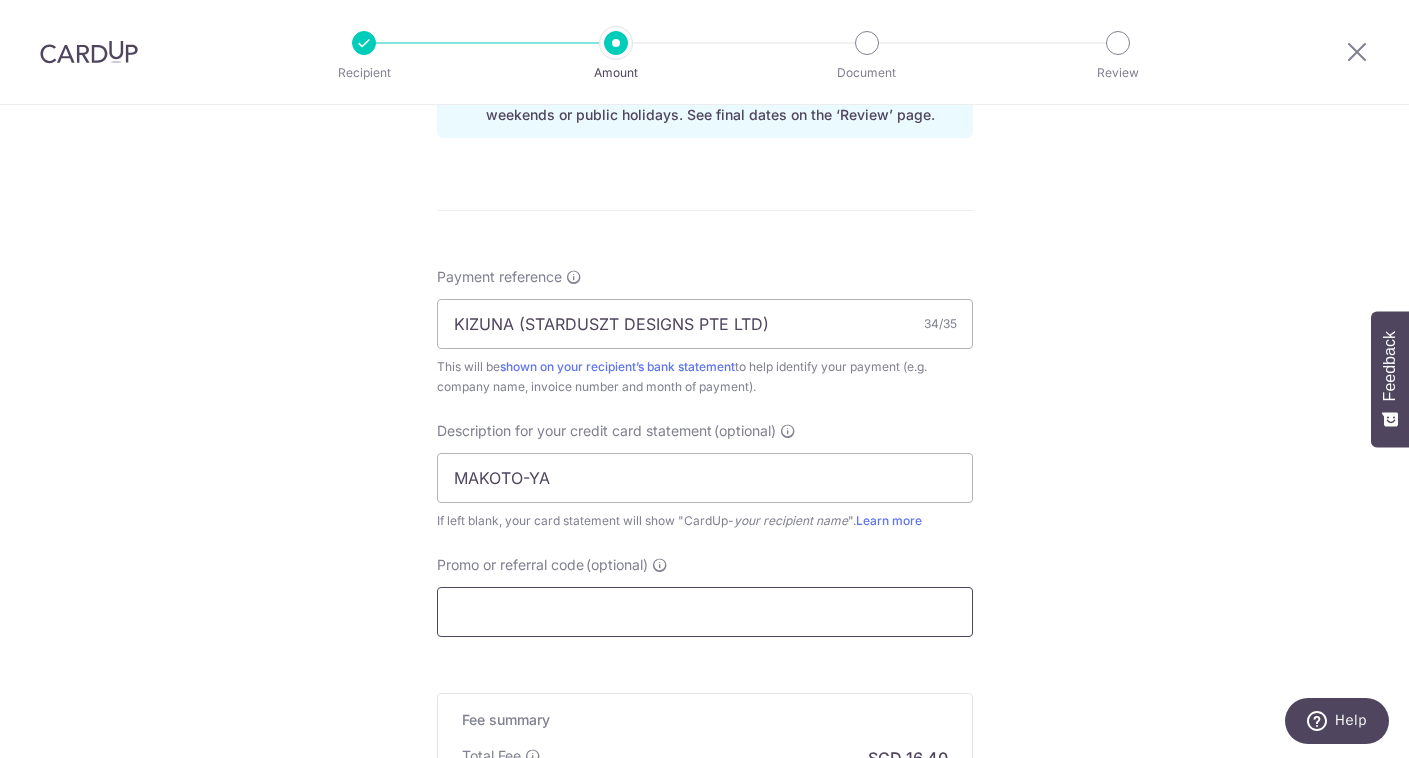 click on "Promo or referral code
(optional)" at bounding box center [705, 612] 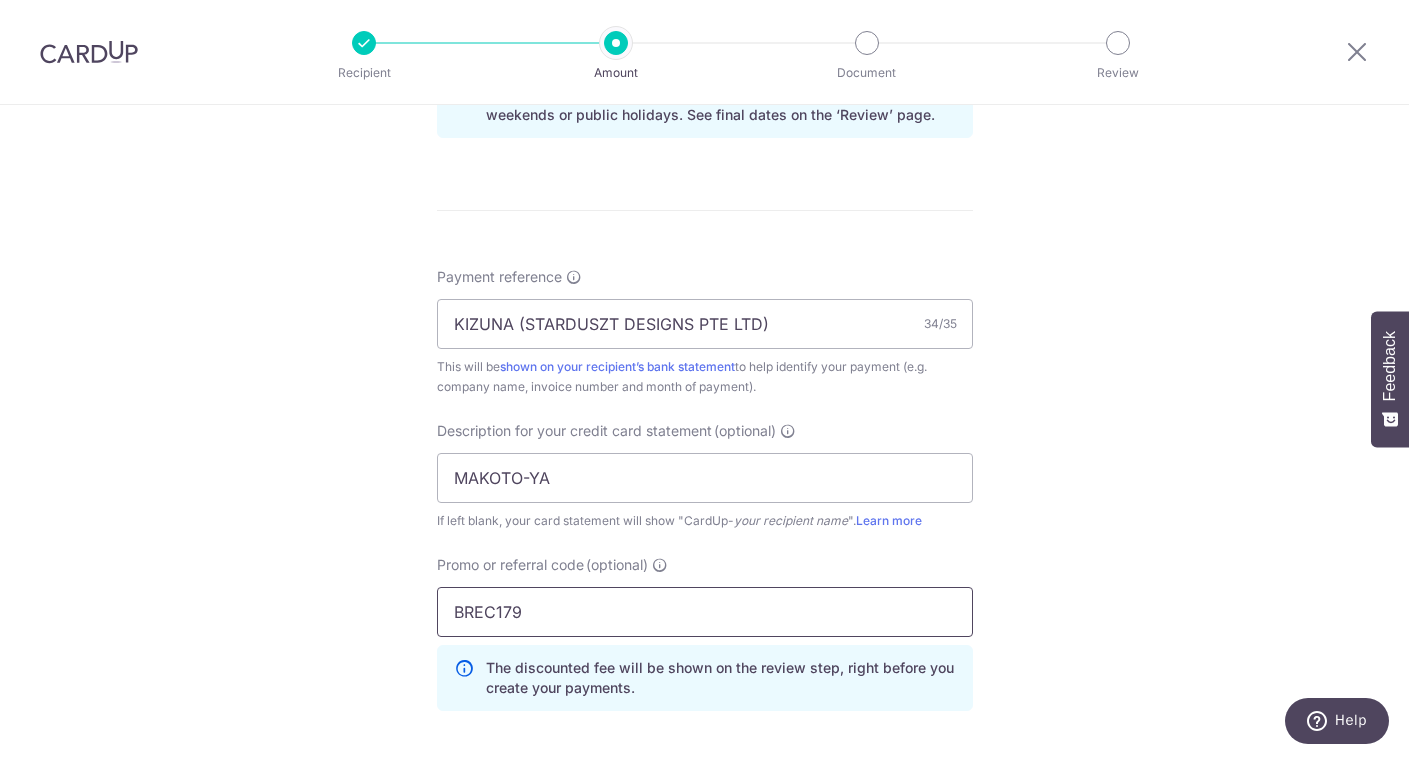 type on "BREC179" 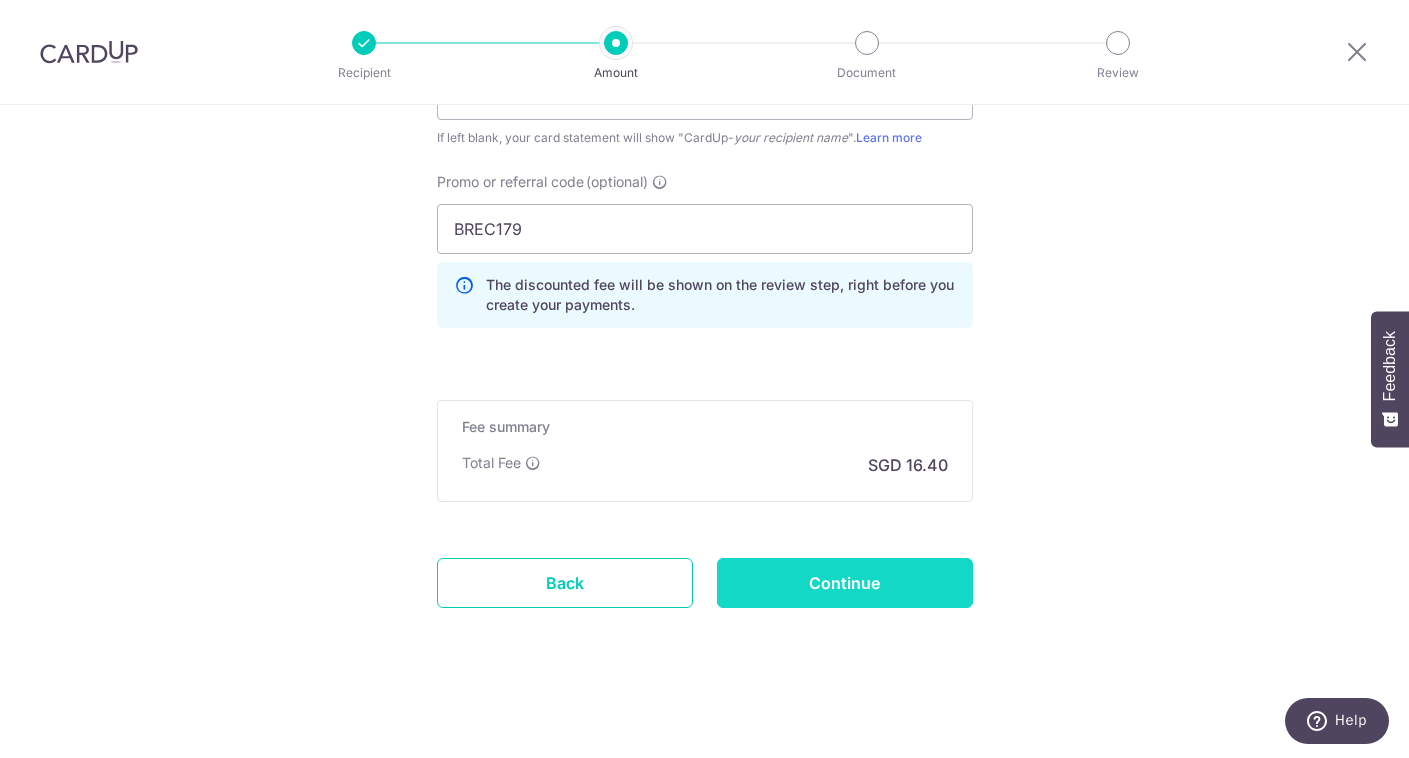 click on "Continue" at bounding box center (845, 583) 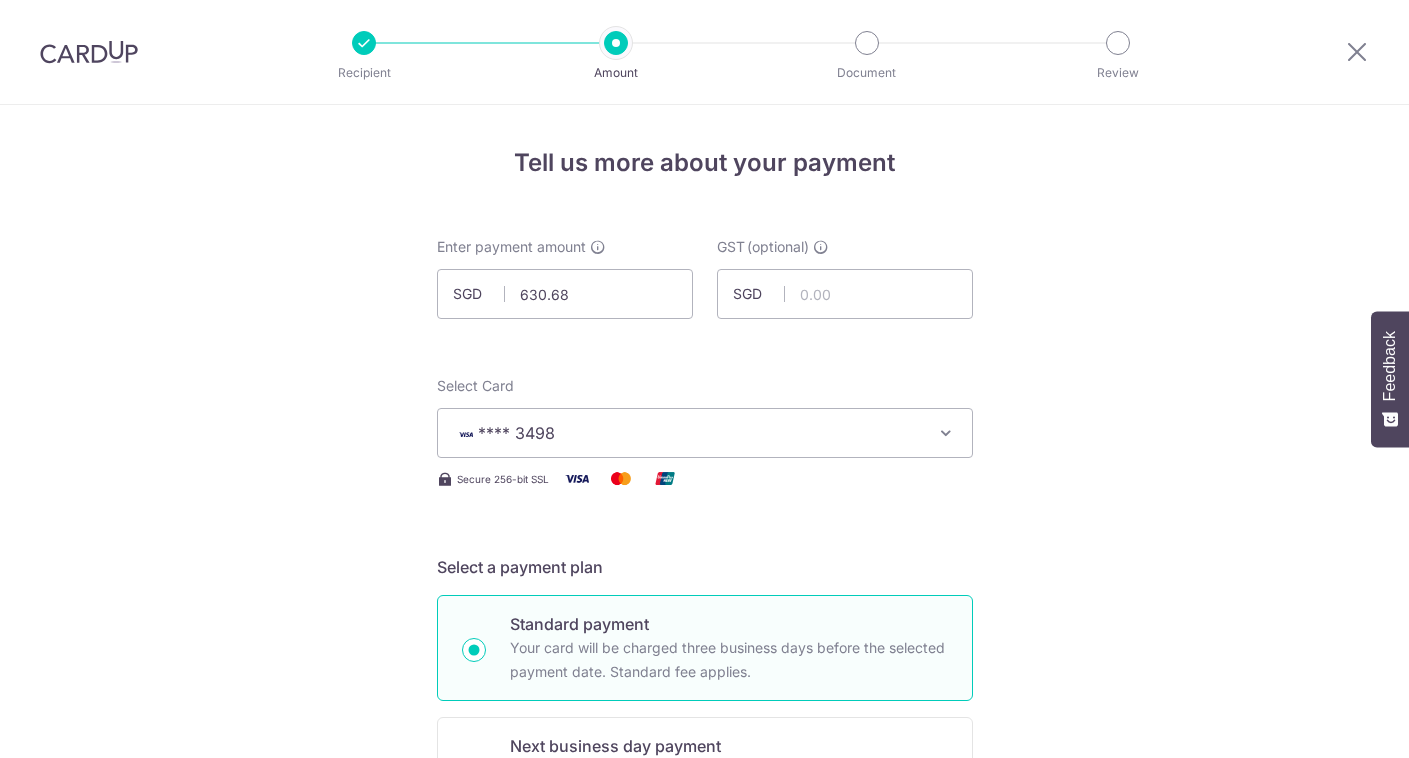scroll, scrollTop: 0, scrollLeft: 0, axis: both 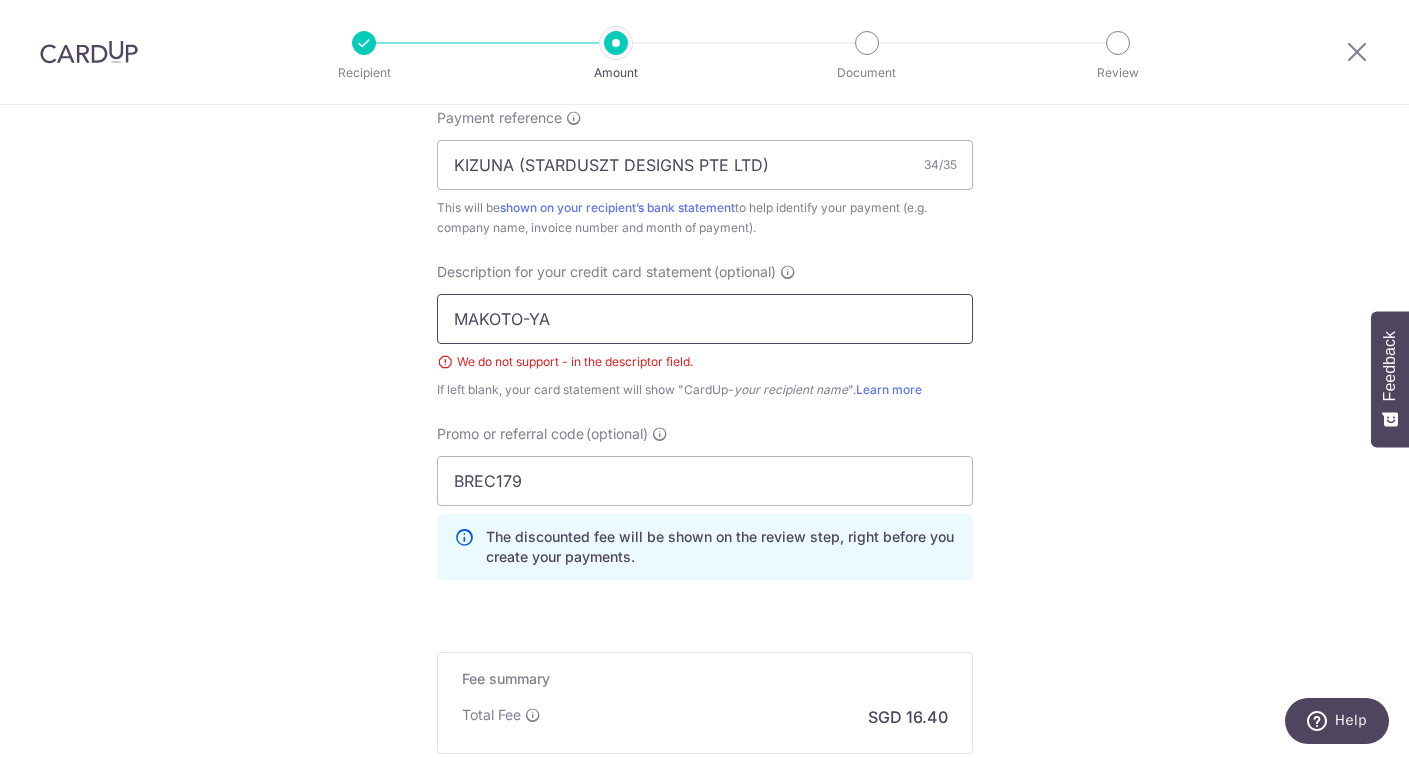 click on "MAKOTO-YA" at bounding box center [705, 319] 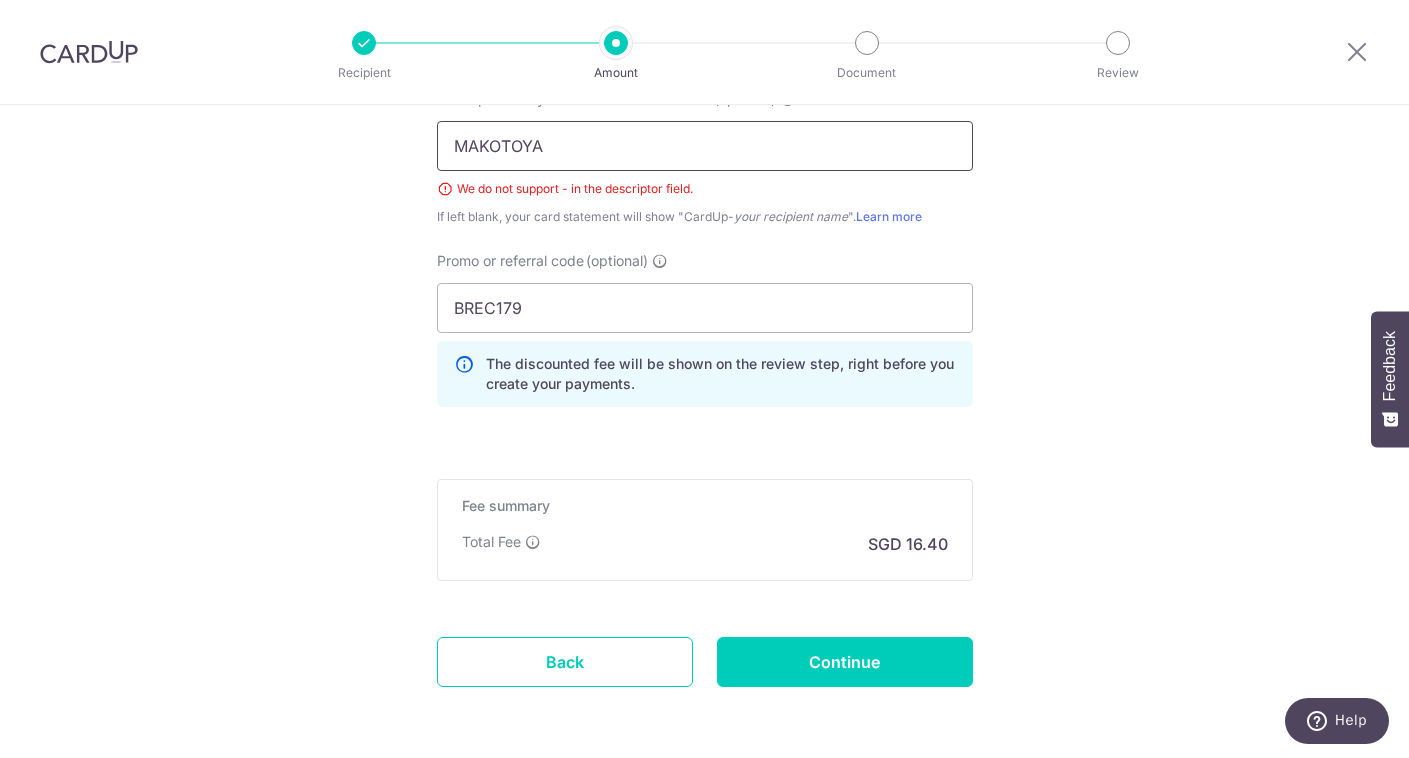 scroll, scrollTop: 1408, scrollLeft: 0, axis: vertical 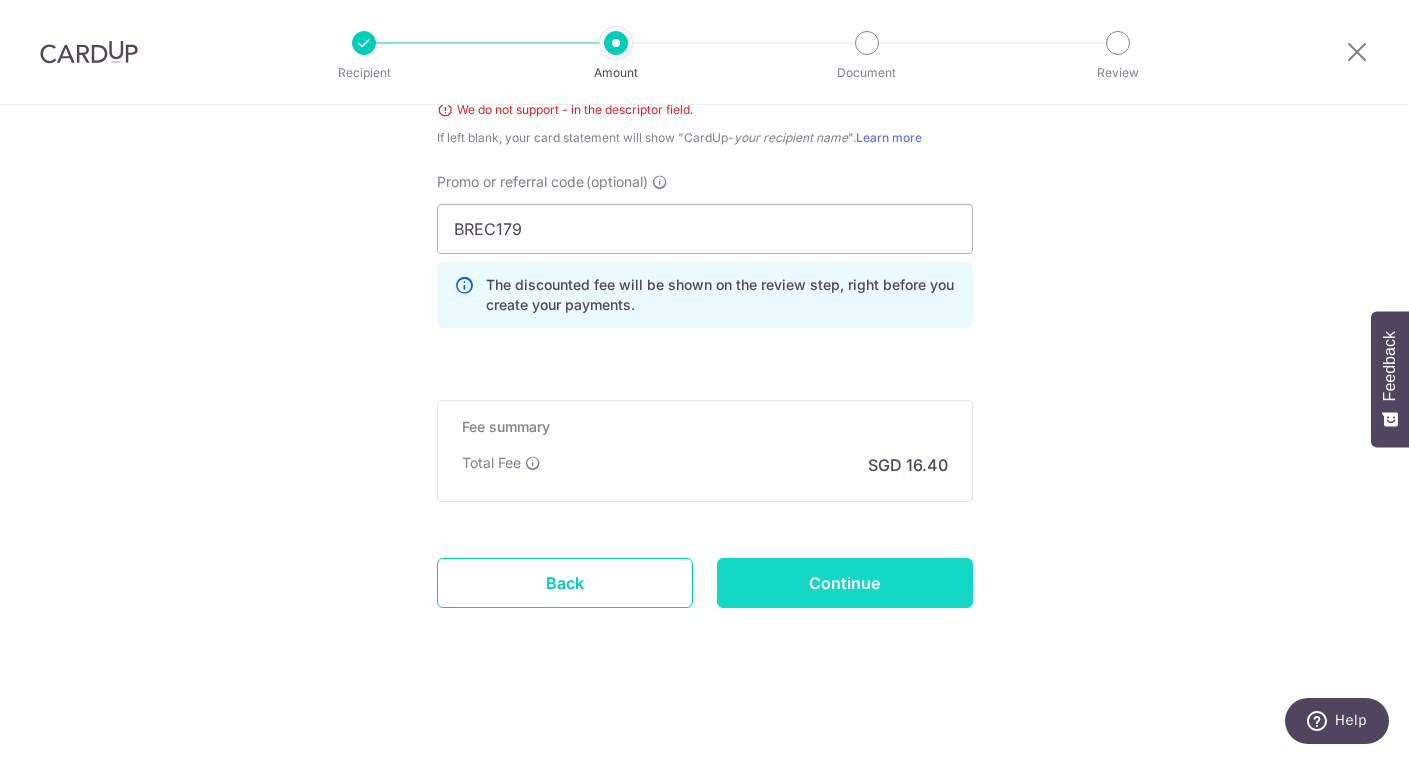 type on "MAKOTOYA" 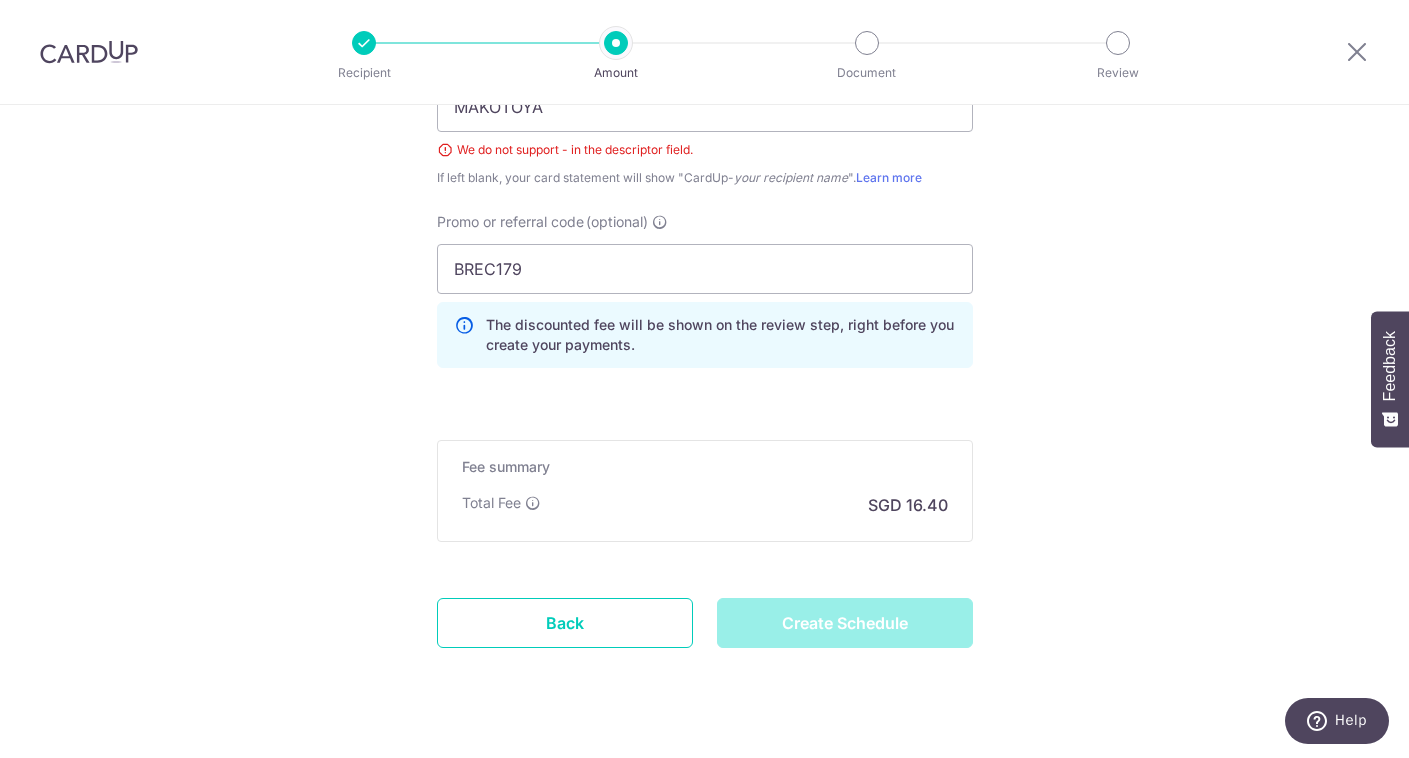 scroll, scrollTop: 1408, scrollLeft: 0, axis: vertical 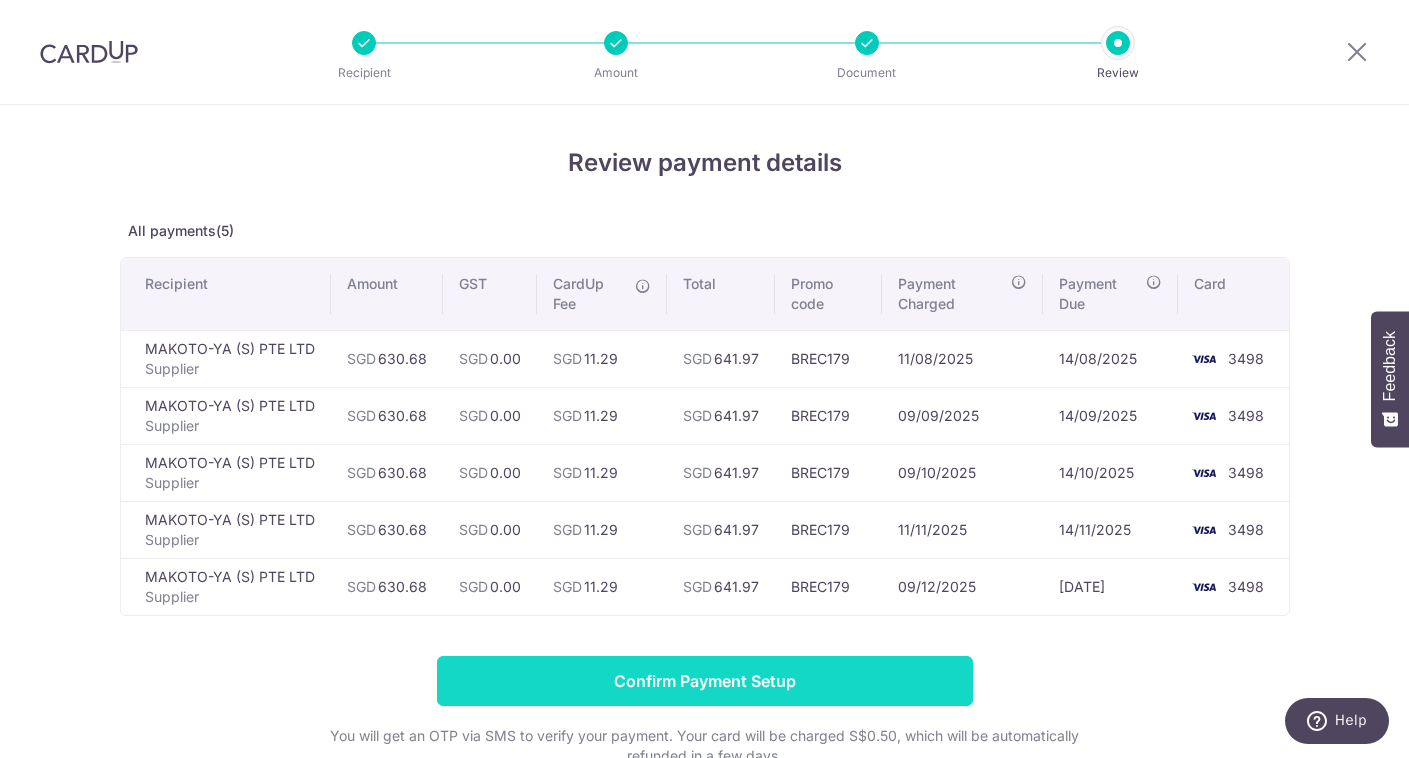 click on "Confirm Payment Setup" at bounding box center [705, 681] 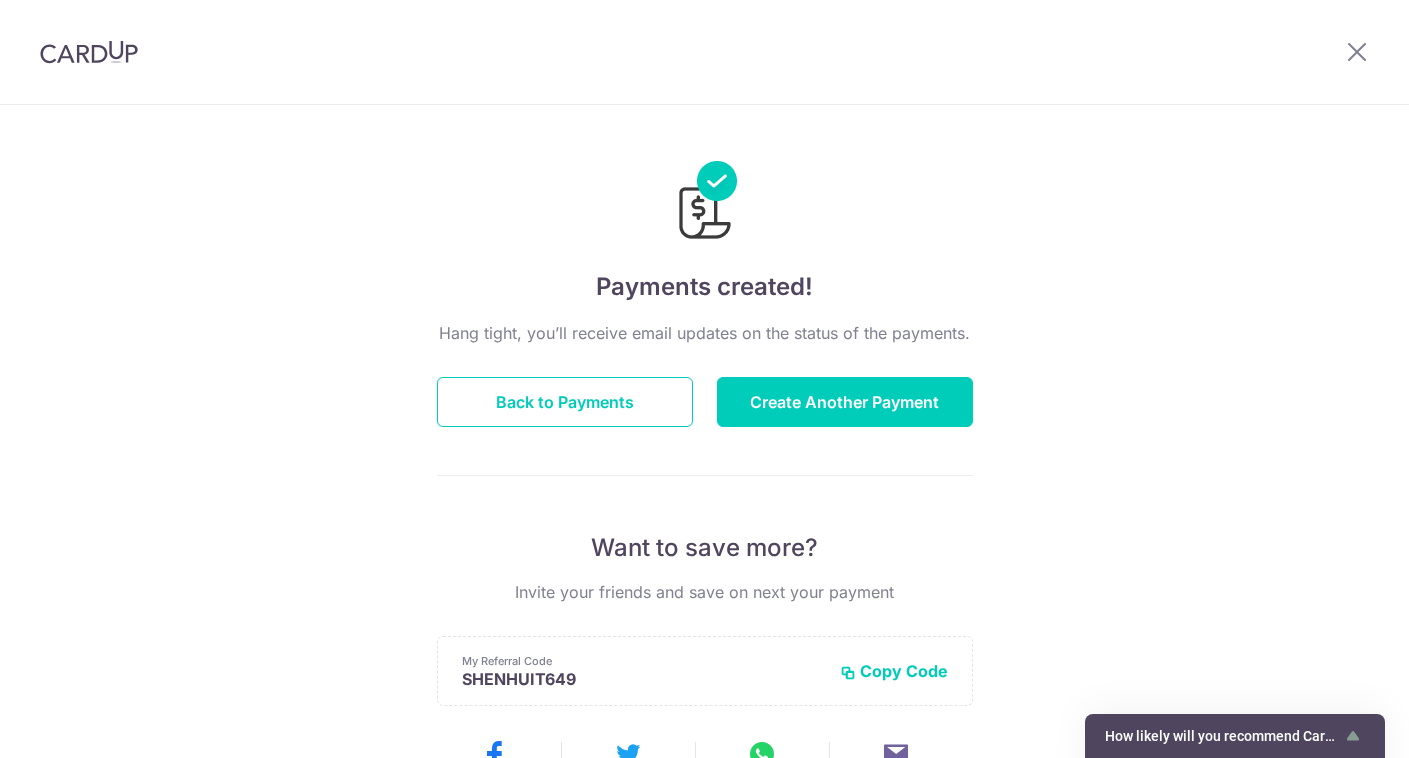 scroll, scrollTop: 0, scrollLeft: 0, axis: both 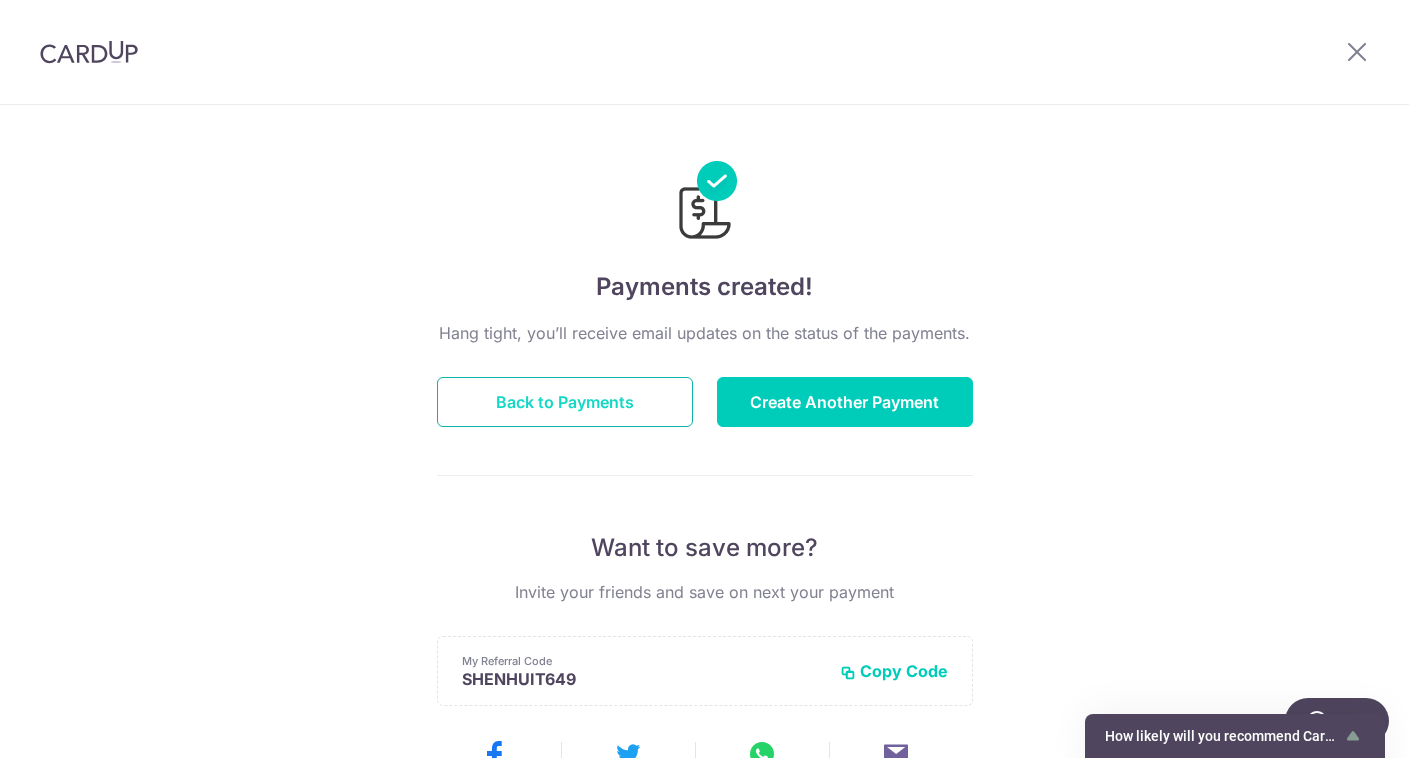 click on "Back to Payments" at bounding box center [565, 402] 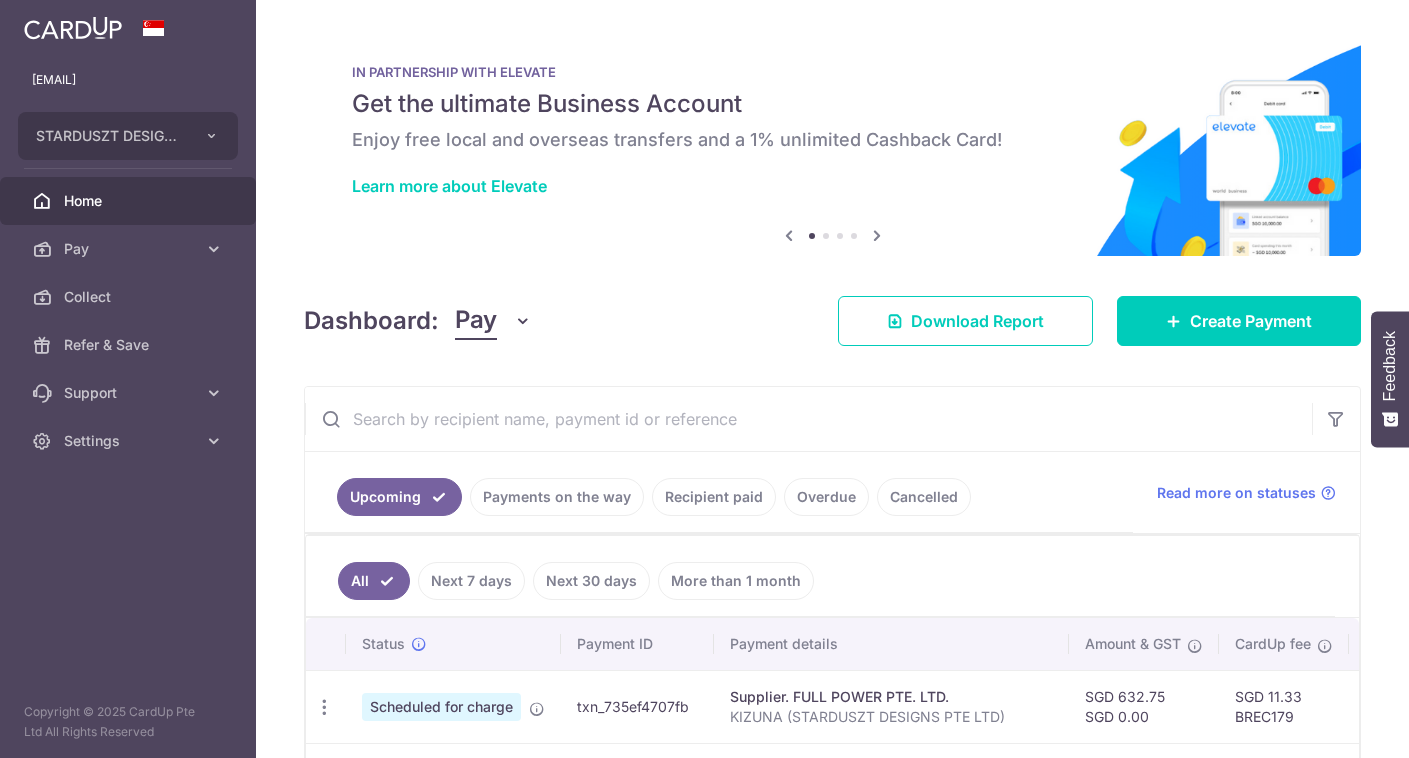scroll, scrollTop: 0, scrollLeft: 0, axis: both 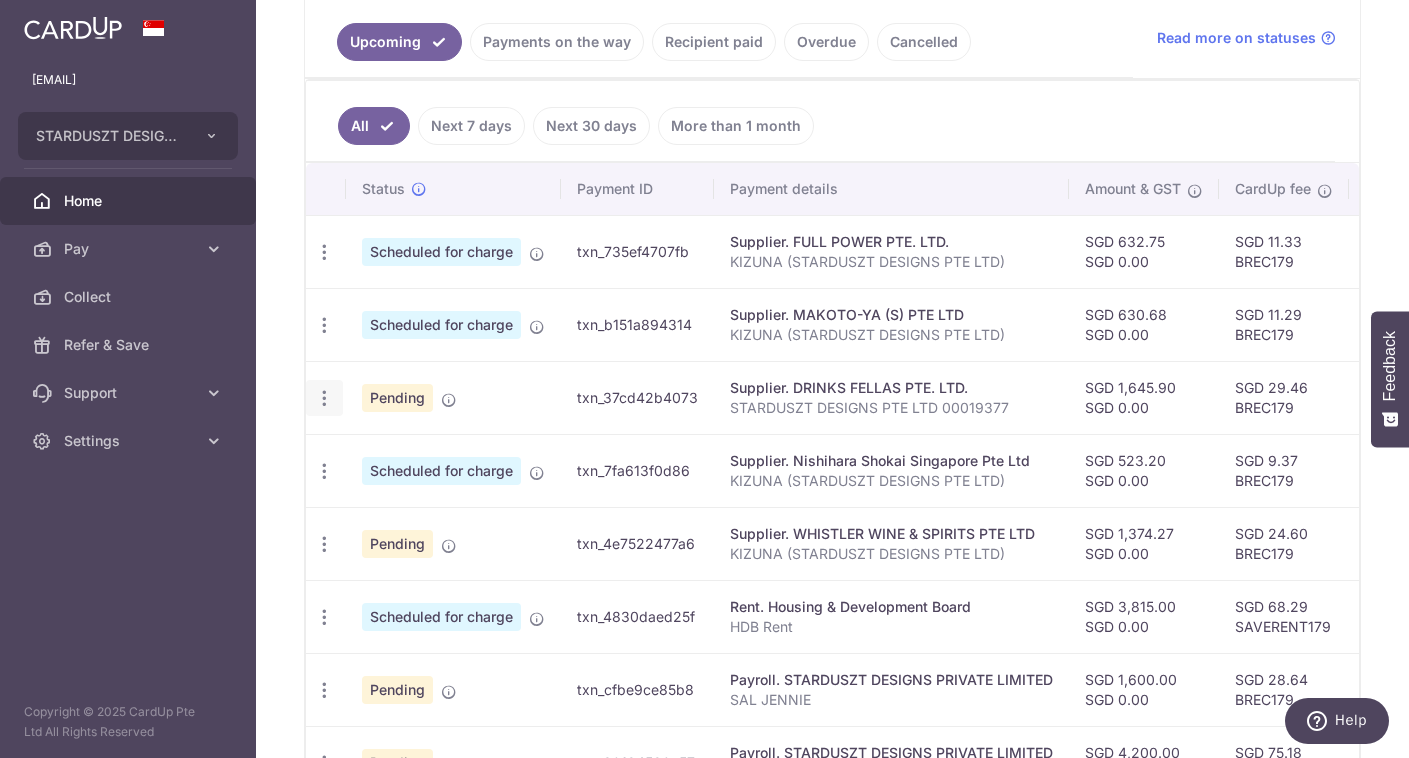 click at bounding box center [324, 252] 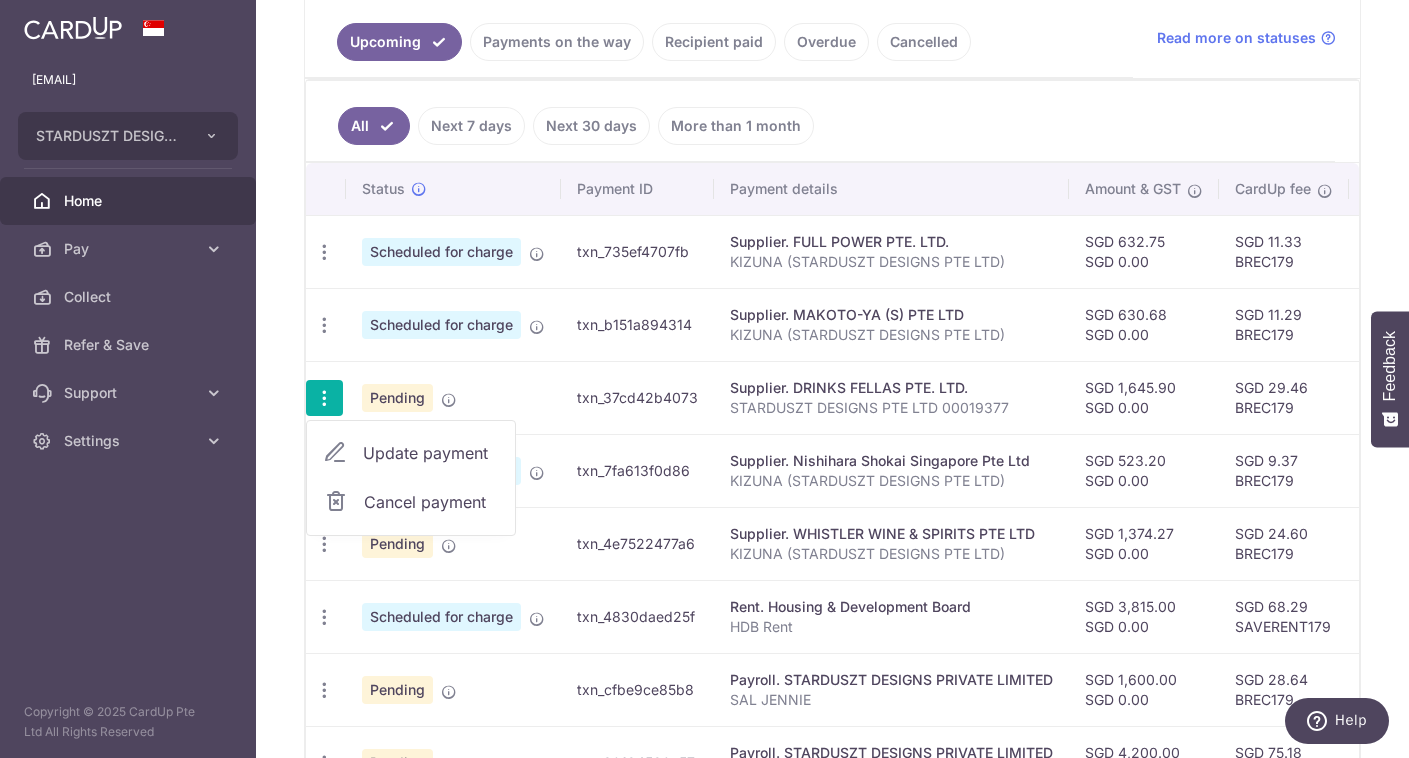 click on "Update payment" at bounding box center (431, 453) 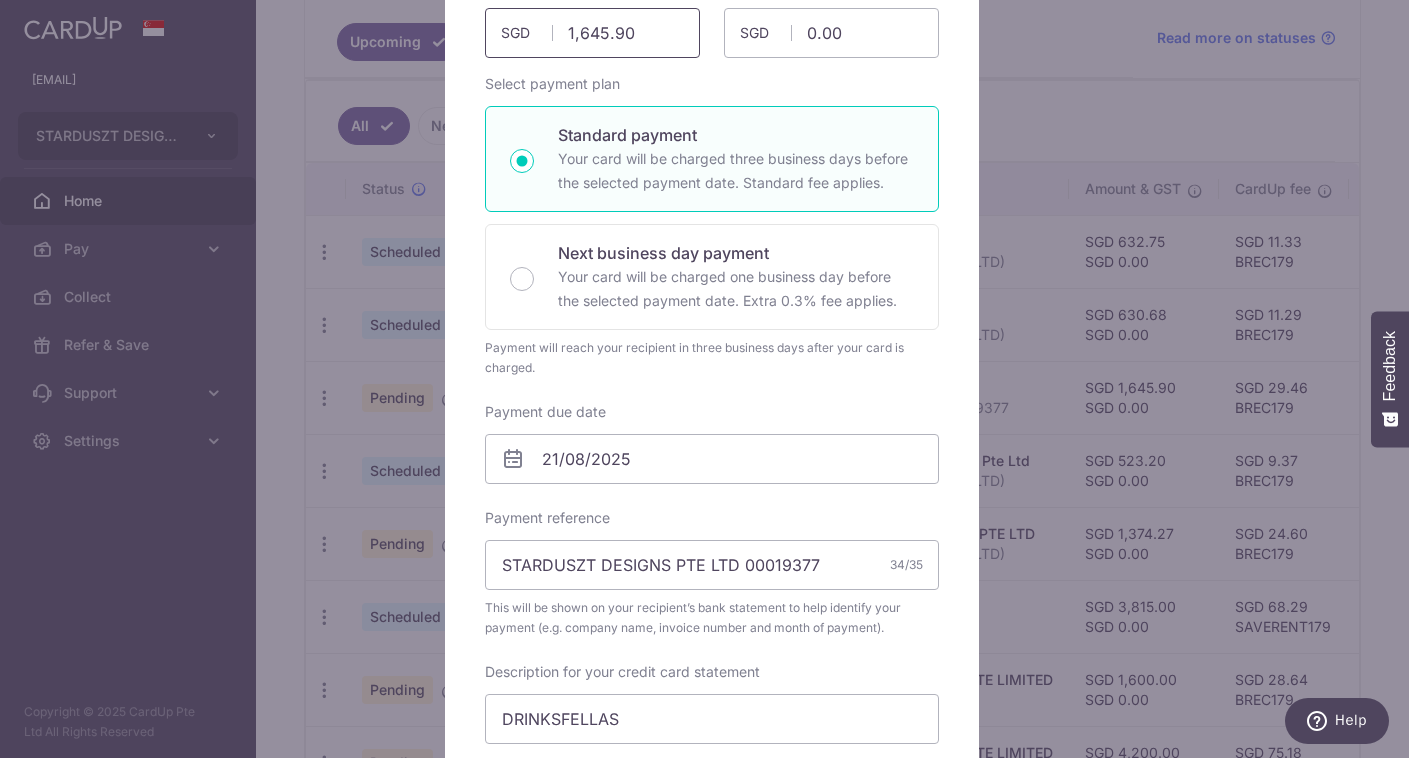 scroll, scrollTop: 0, scrollLeft: 0, axis: both 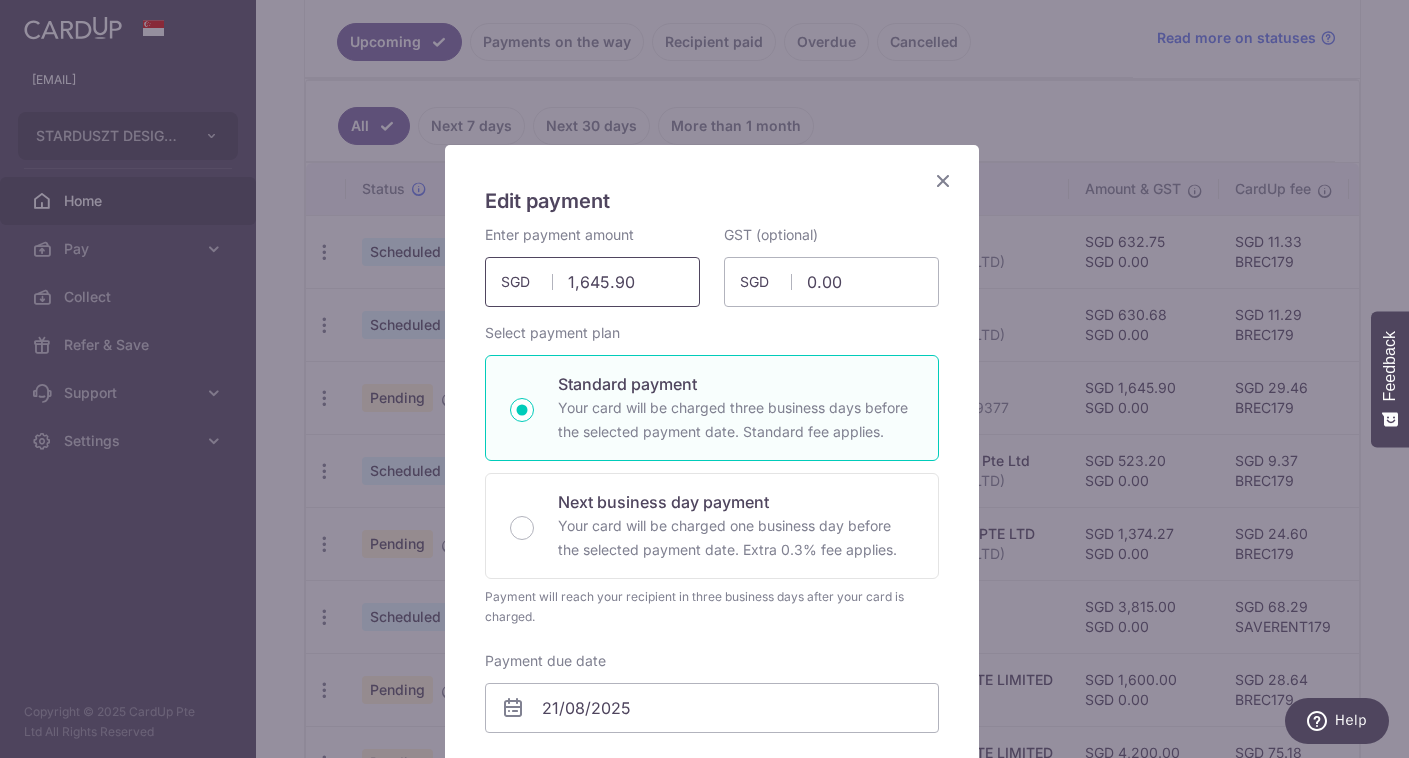 click on "1,645.90" at bounding box center [592, 282] 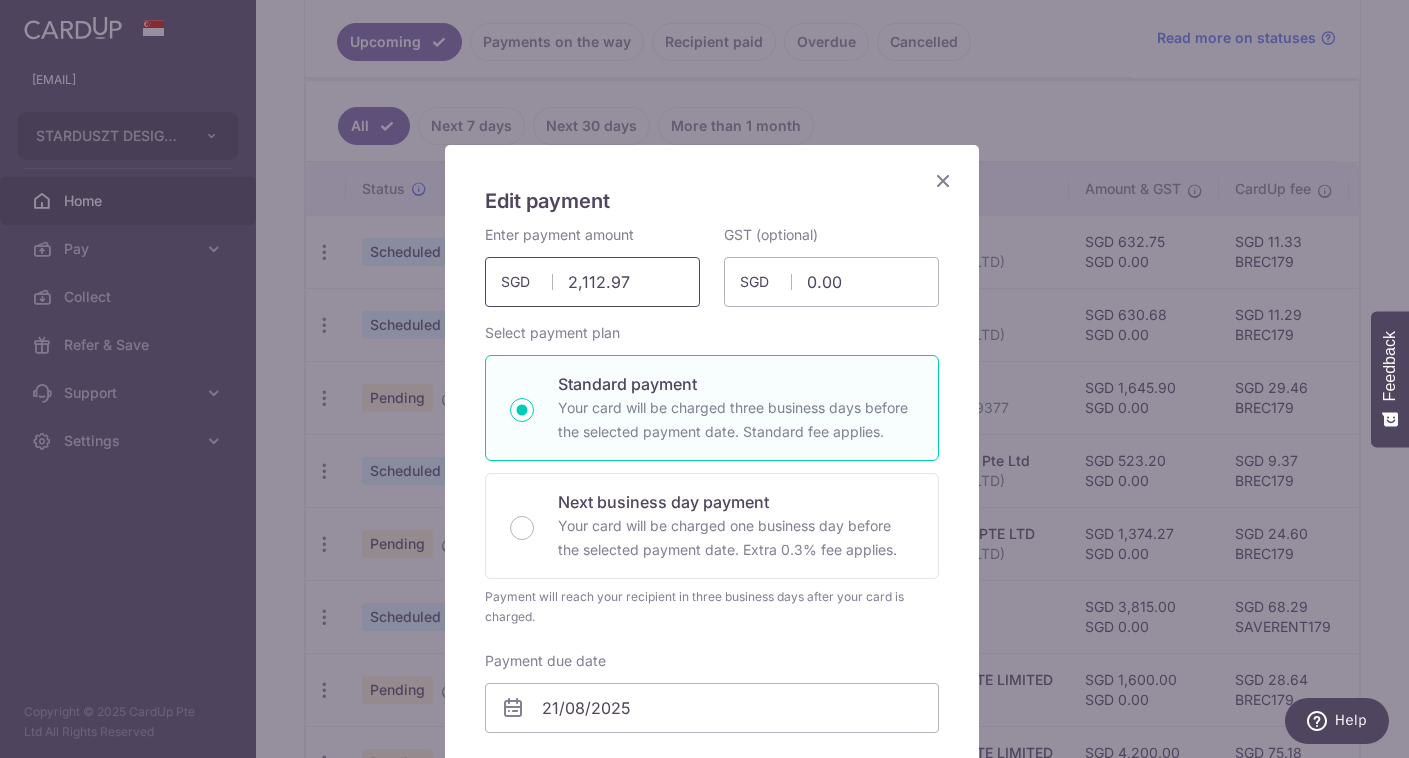 paste 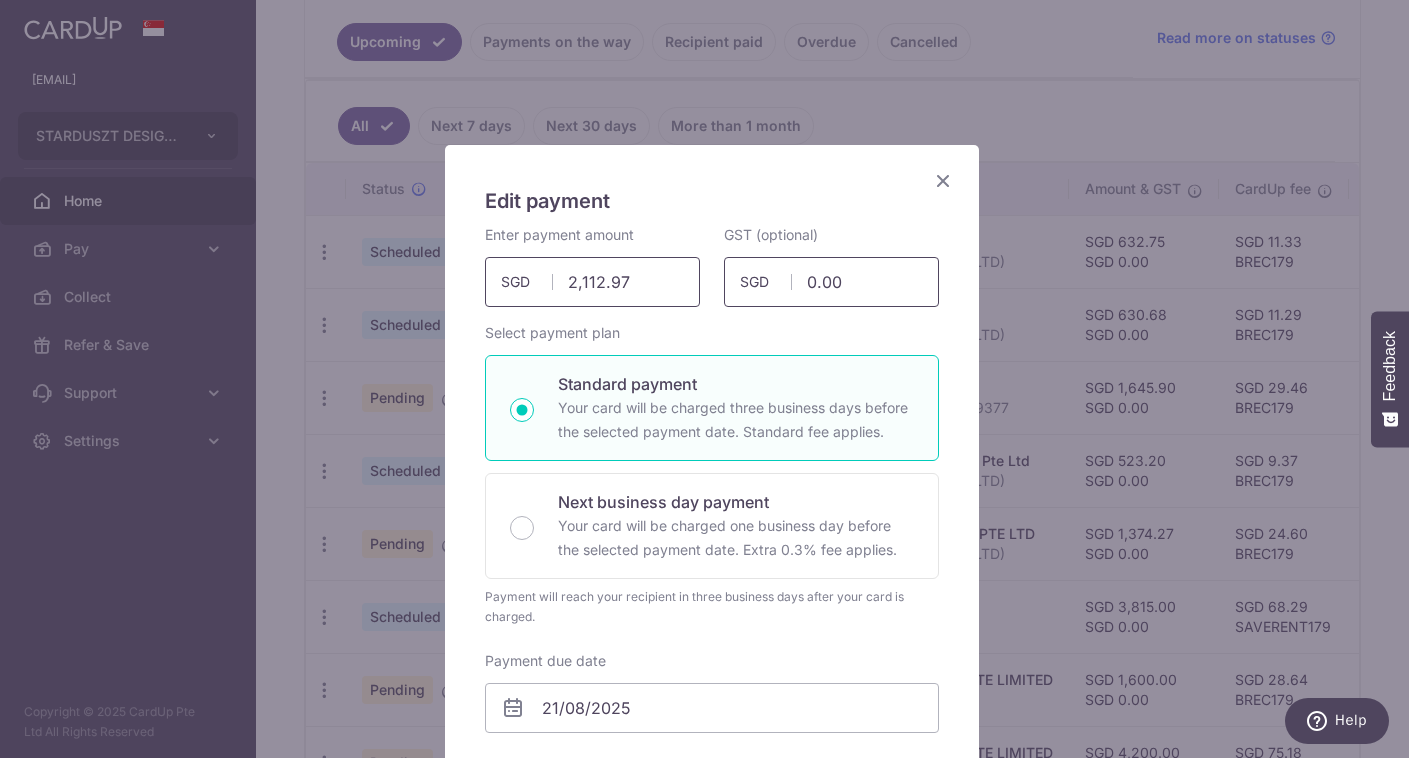 type on "2,112.97" 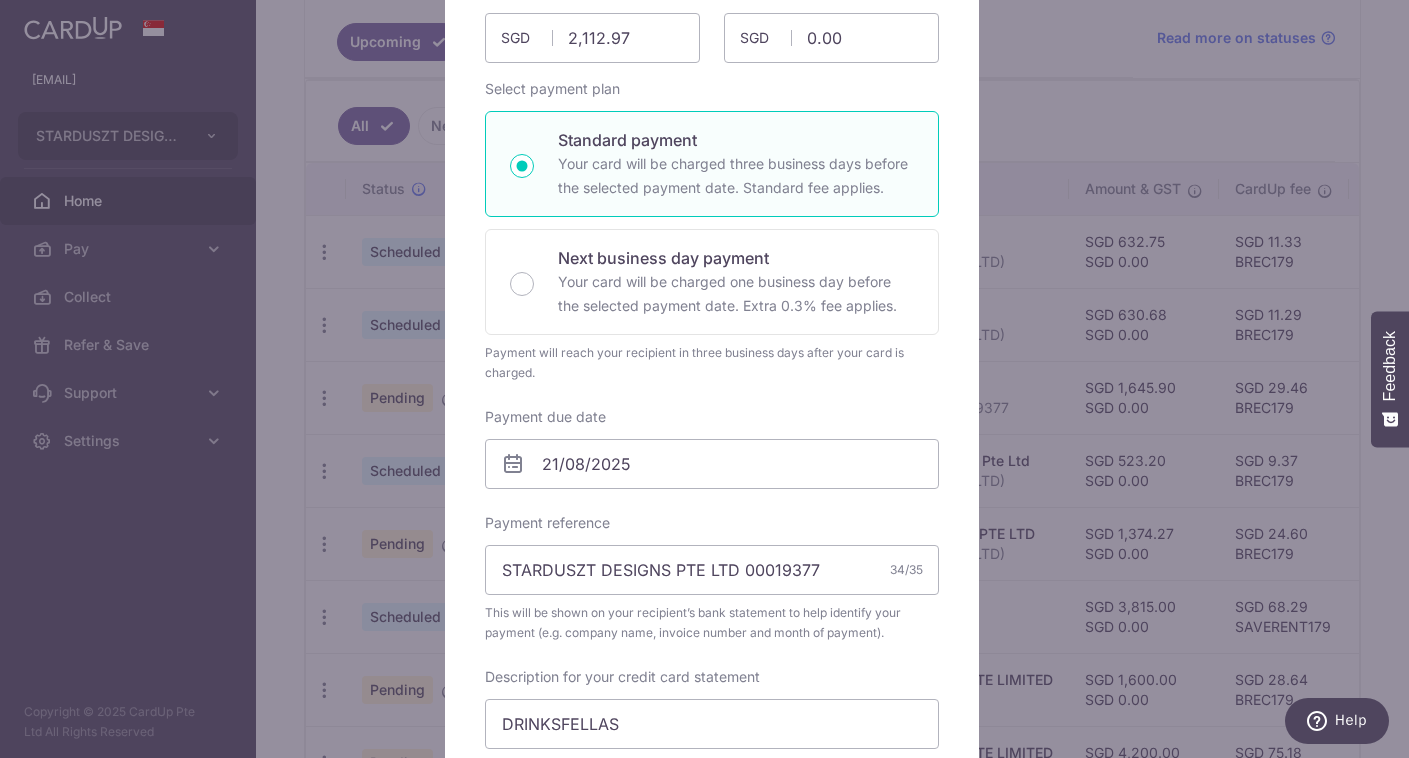 scroll, scrollTop: 0, scrollLeft: 0, axis: both 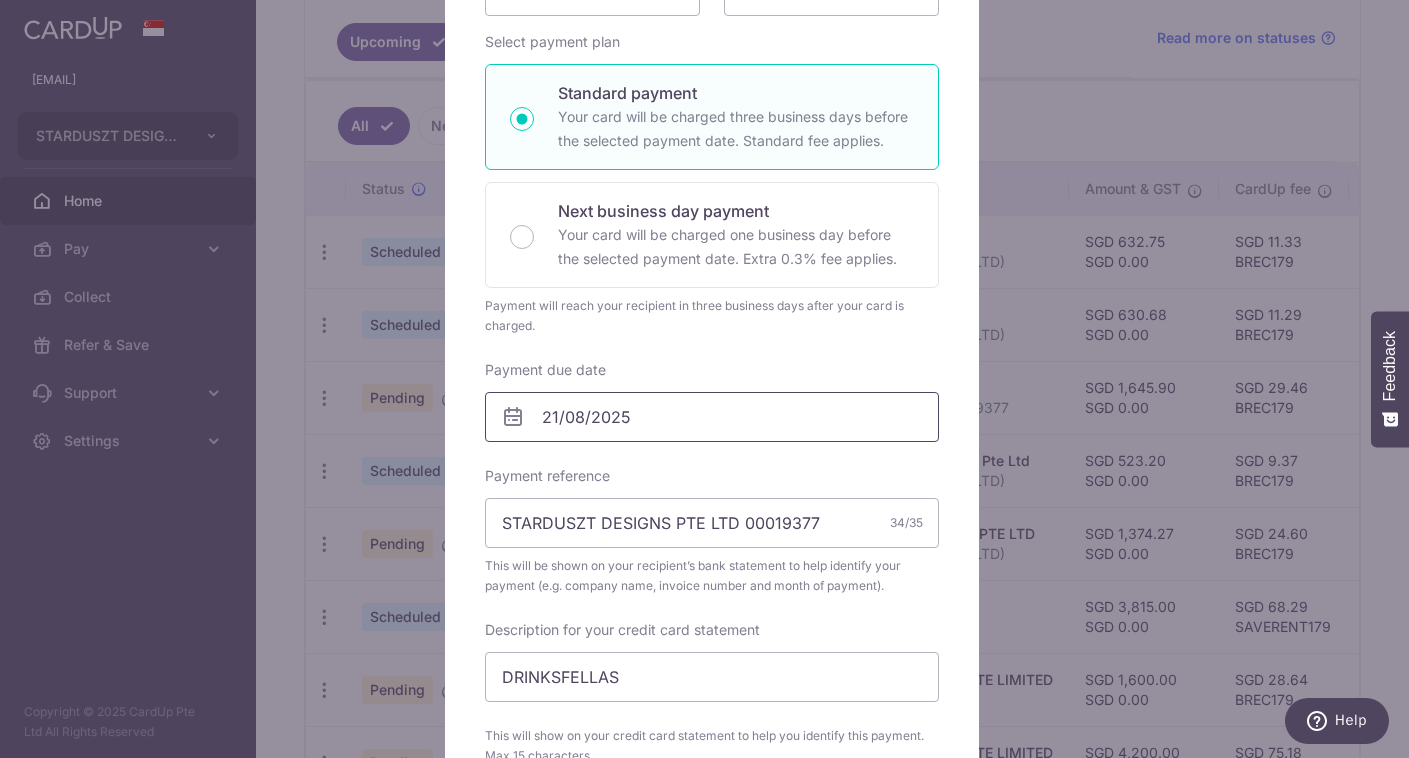 click on "21/08/2025" at bounding box center [712, 417] 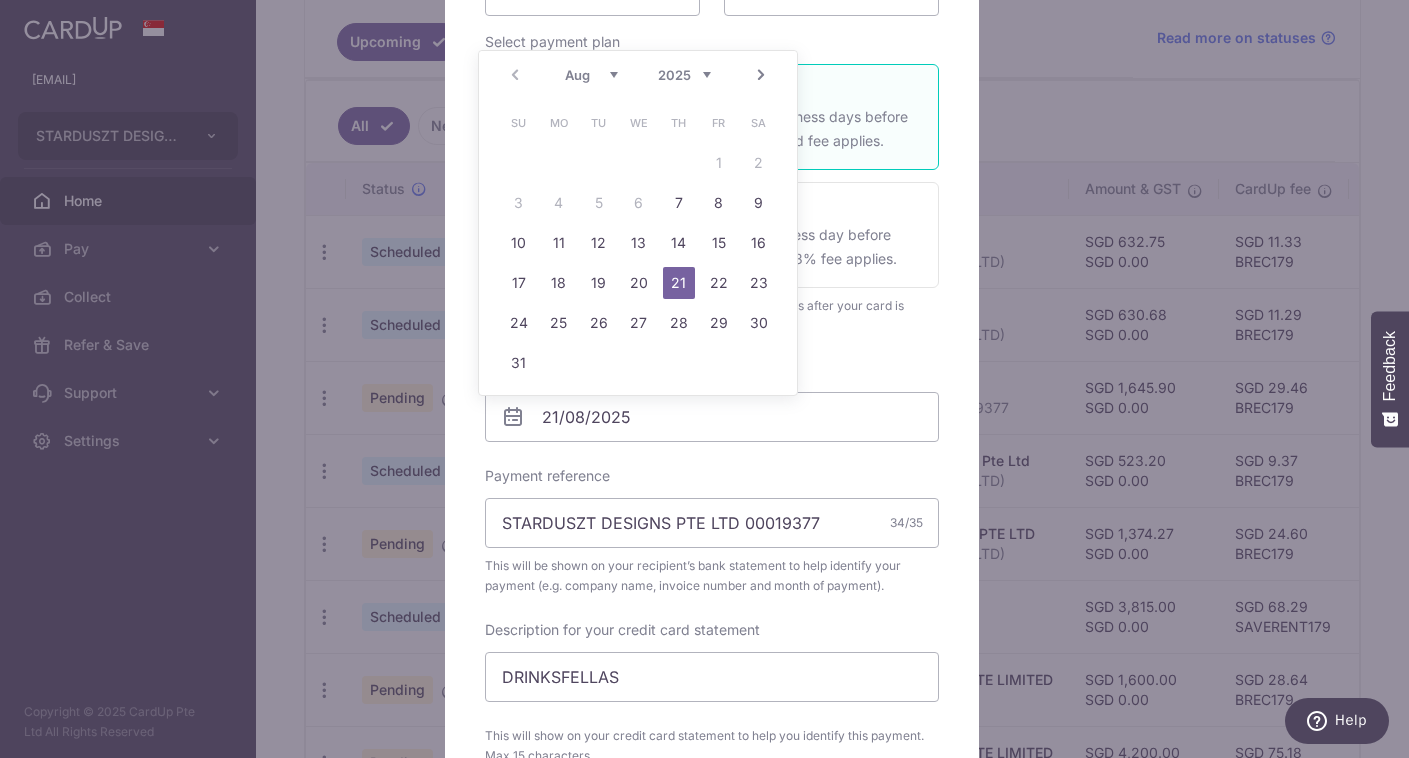 click on "21" at bounding box center [679, 283] 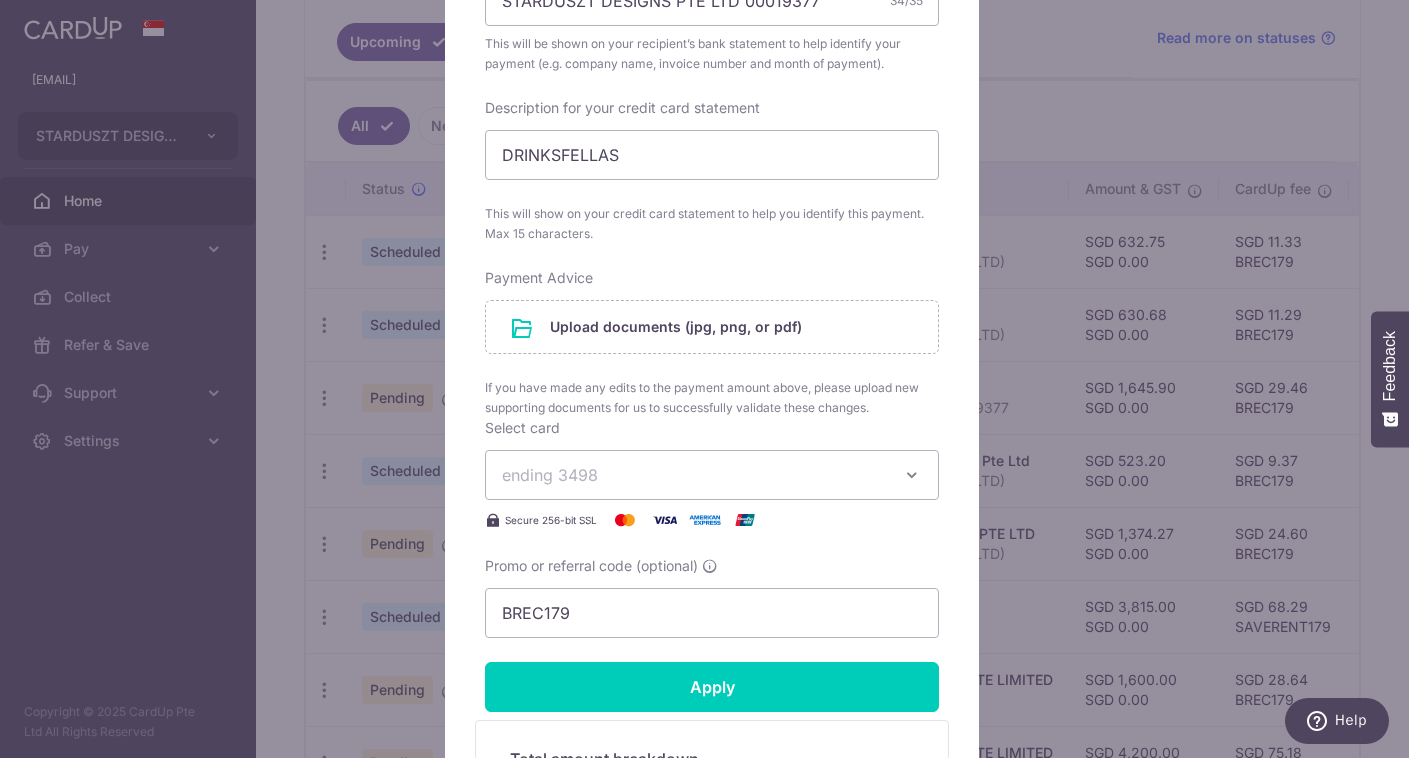 scroll, scrollTop: 822, scrollLeft: 0, axis: vertical 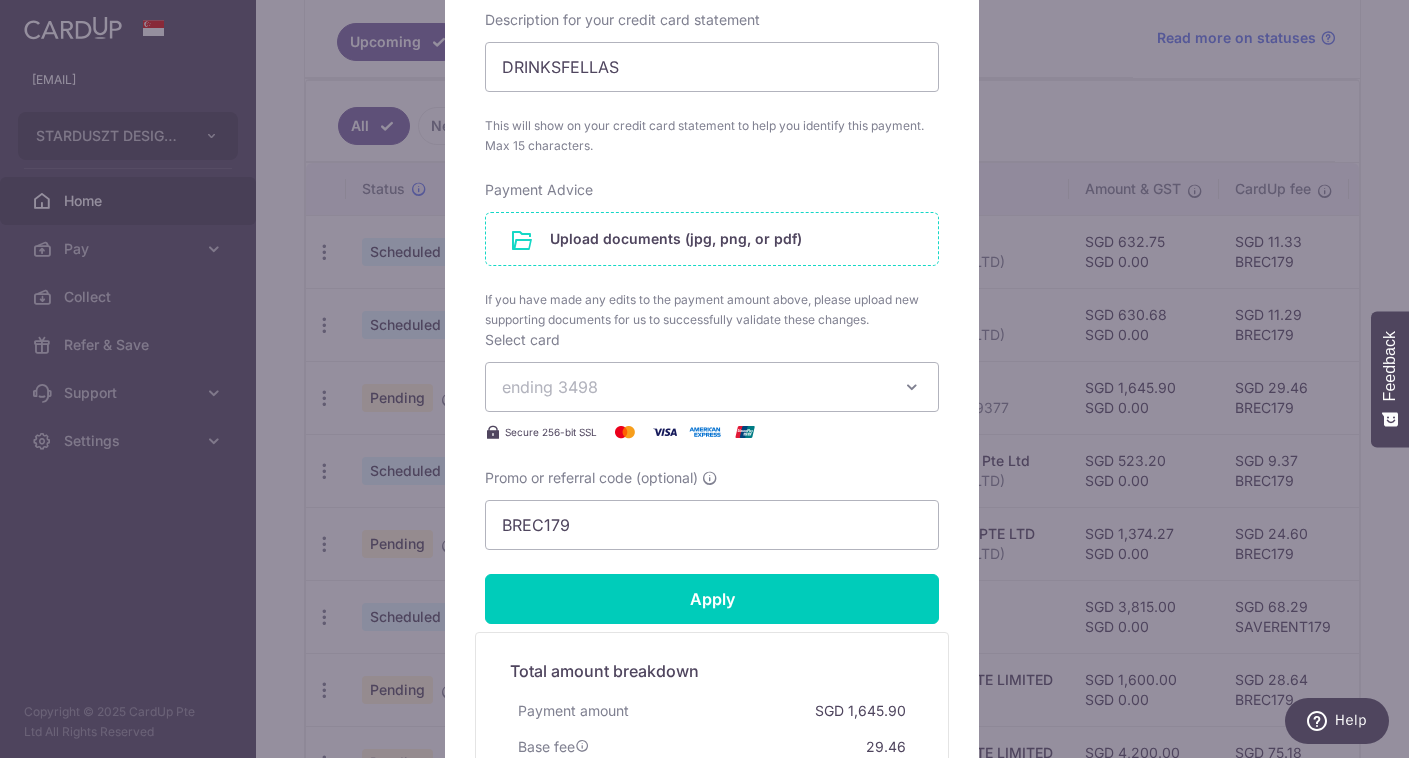 click at bounding box center [712, 239] 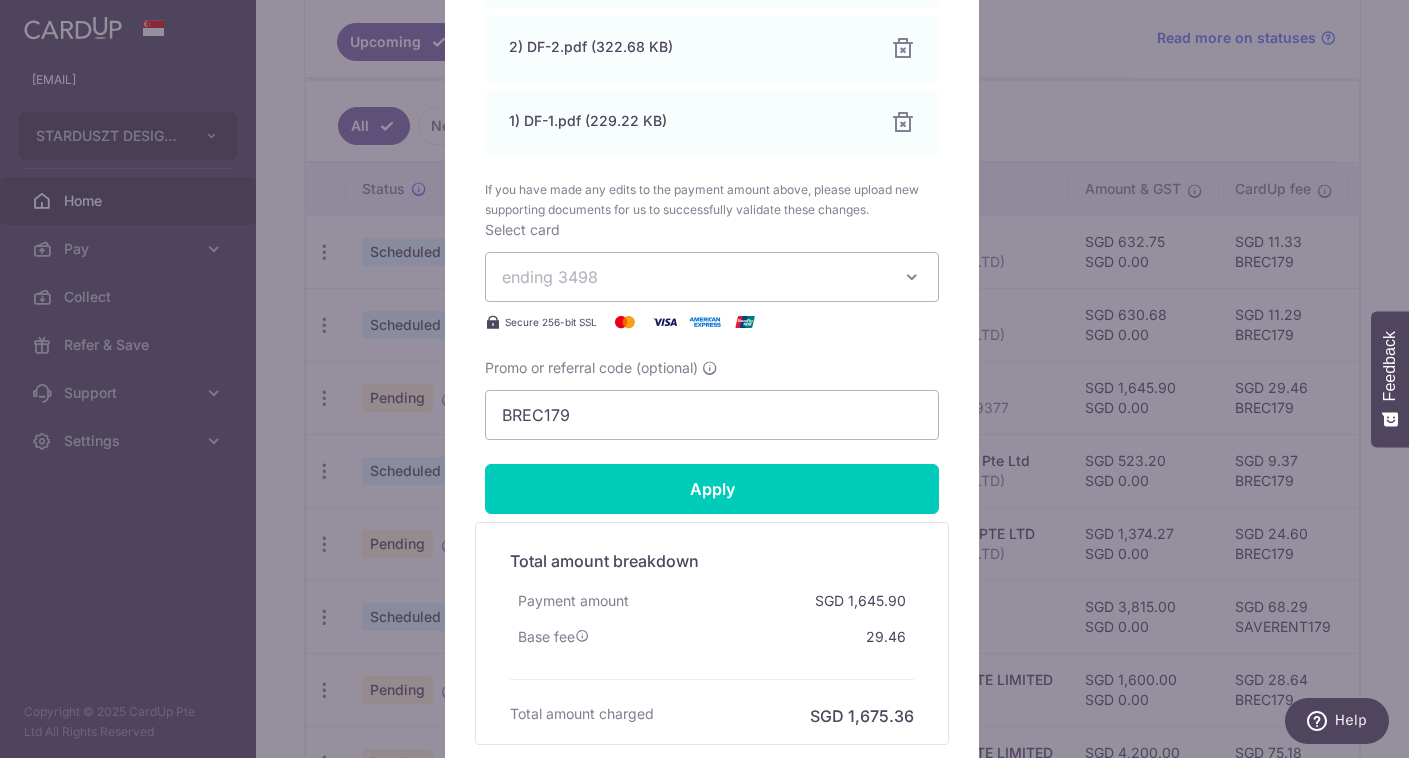 scroll, scrollTop: 1409, scrollLeft: 0, axis: vertical 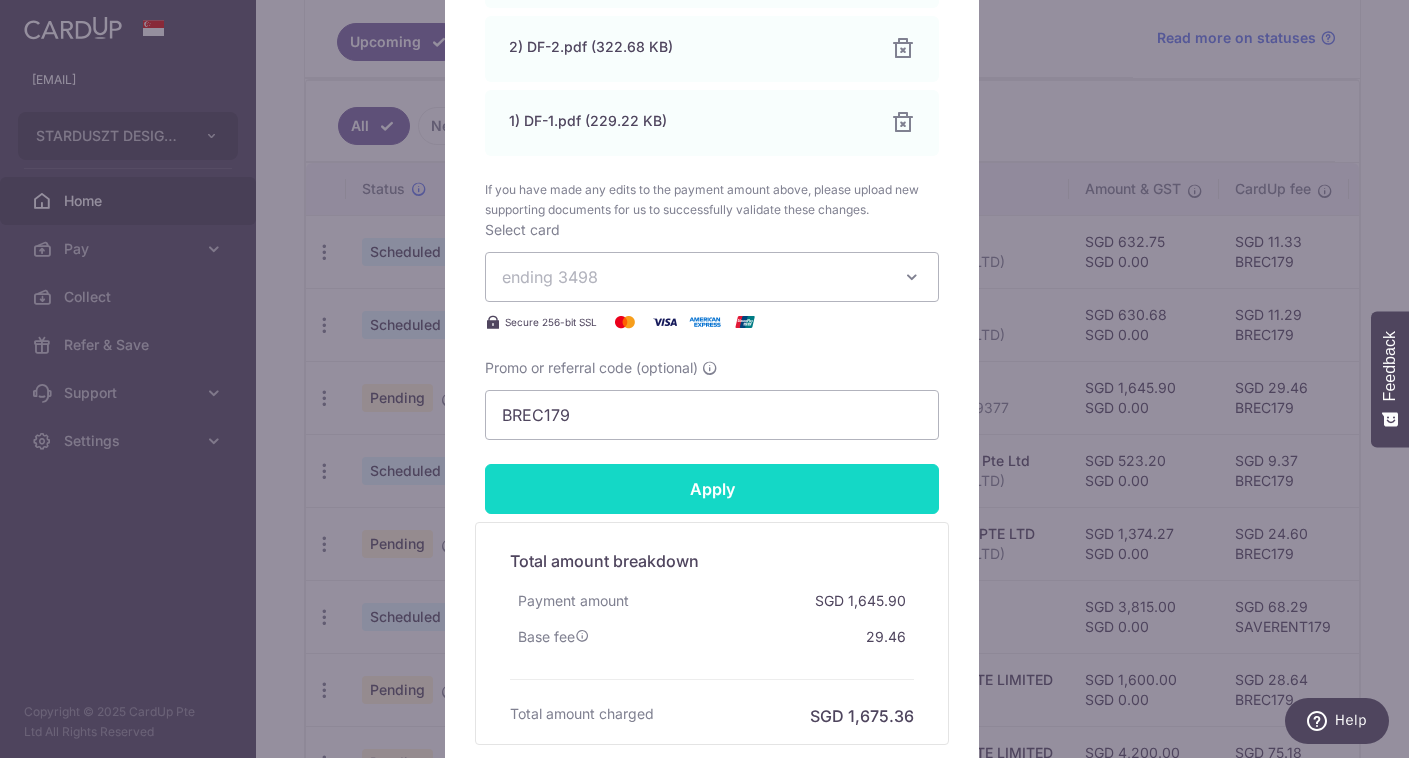 click on "Apply" at bounding box center [712, 489] 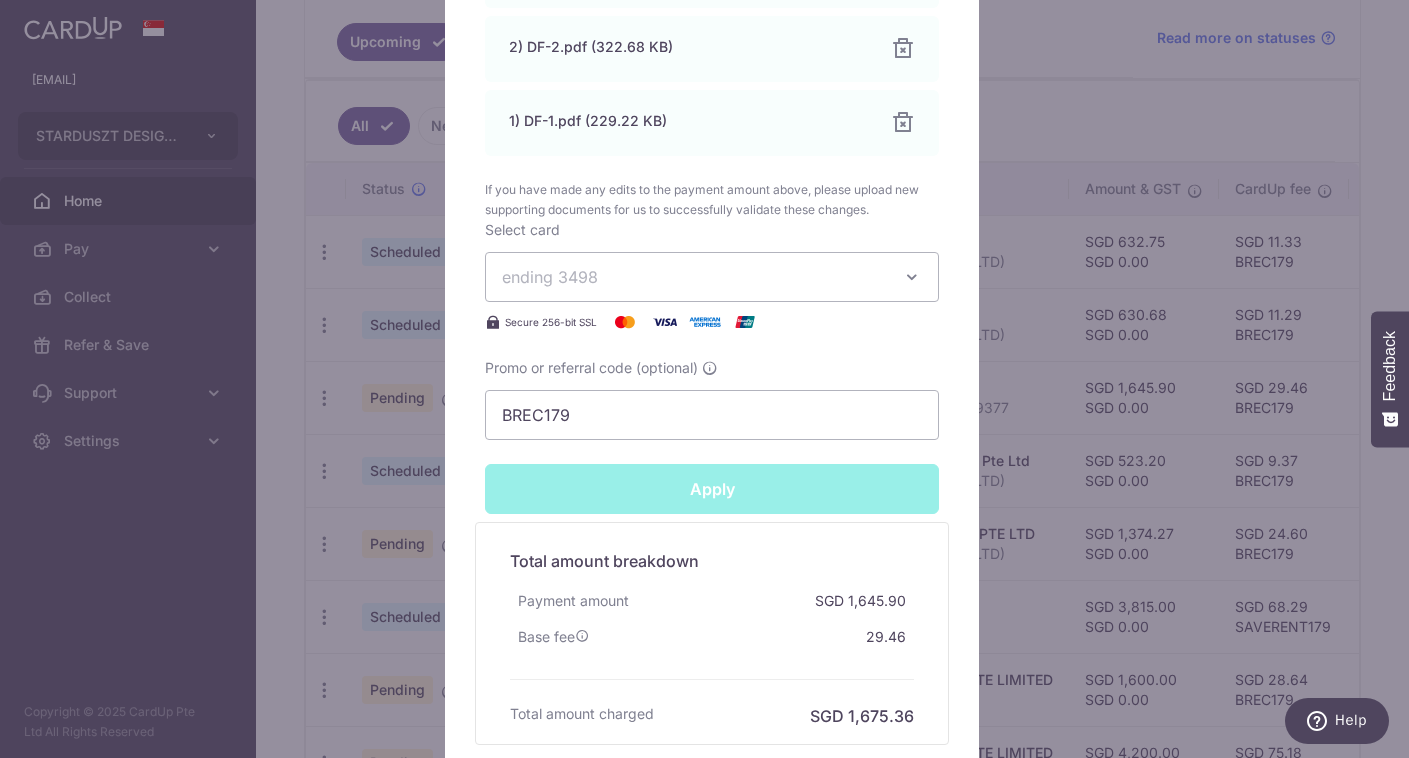 type on "Successfully Applied" 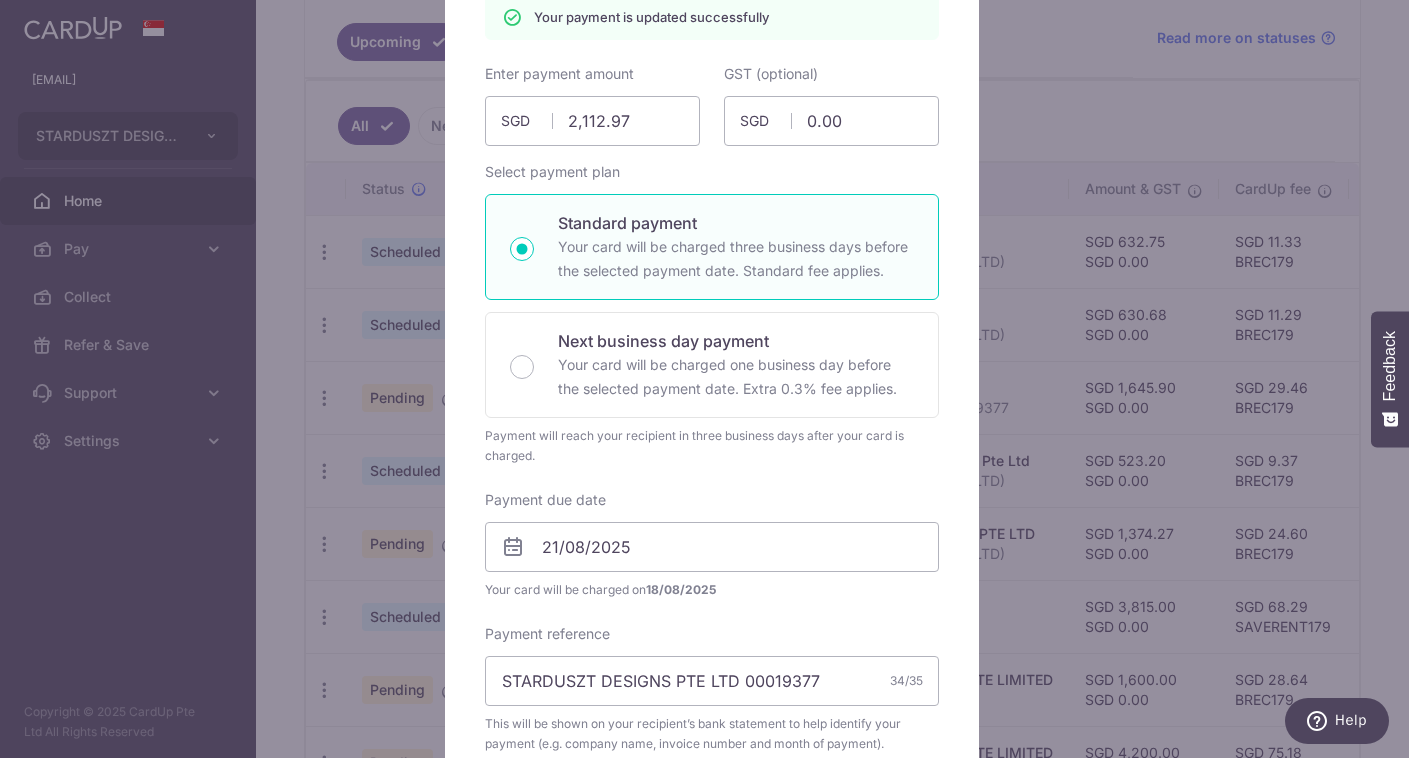 scroll, scrollTop: 0, scrollLeft: 0, axis: both 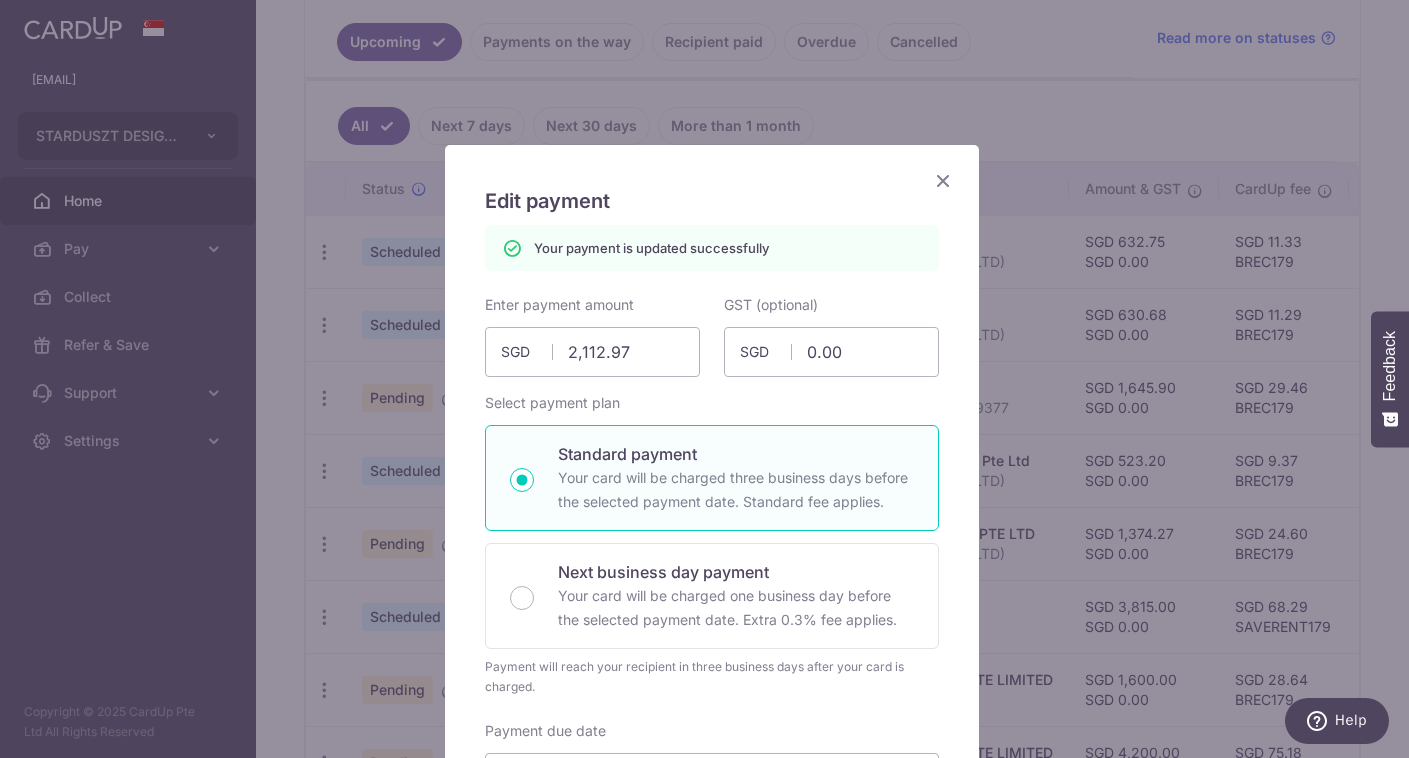 click at bounding box center [943, 180] 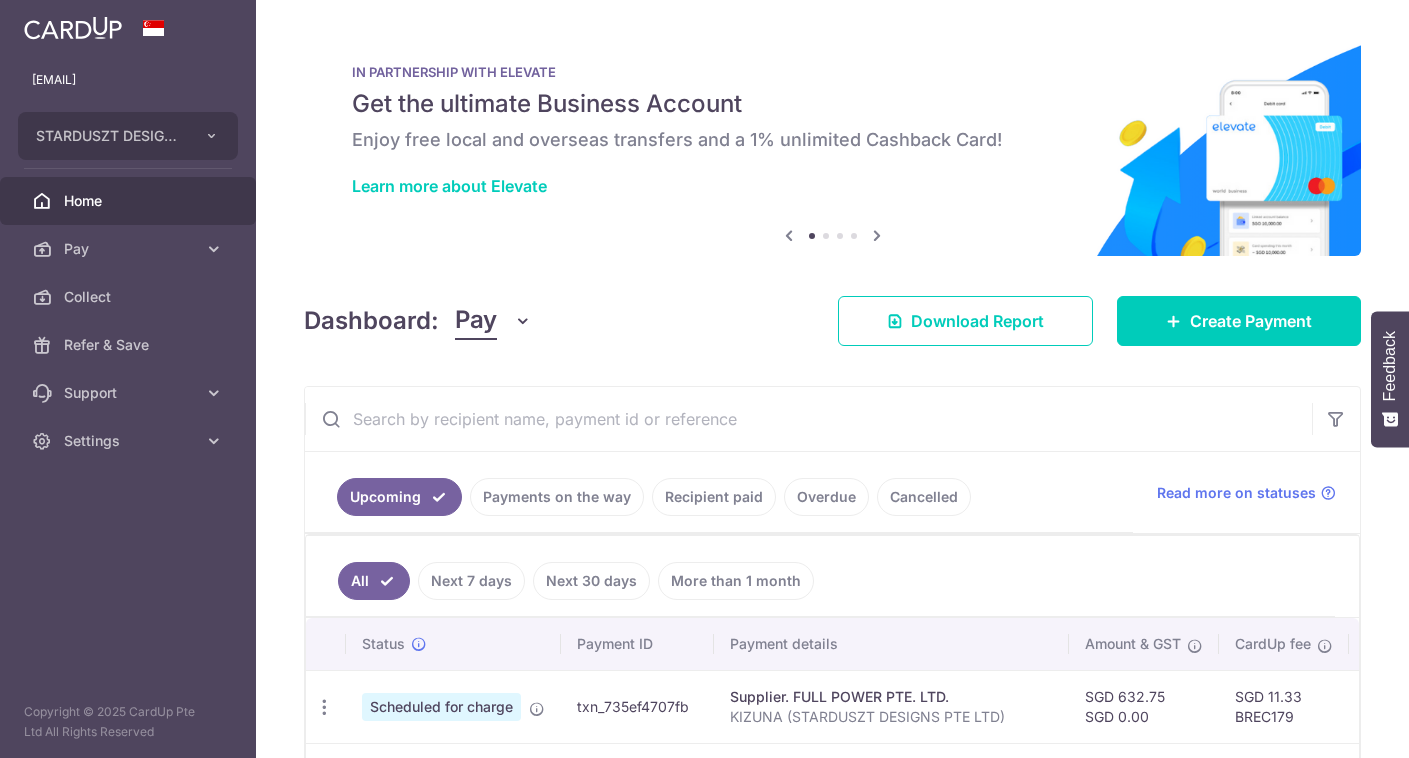 scroll, scrollTop: 0, scrollLeft: 0, axis: both 